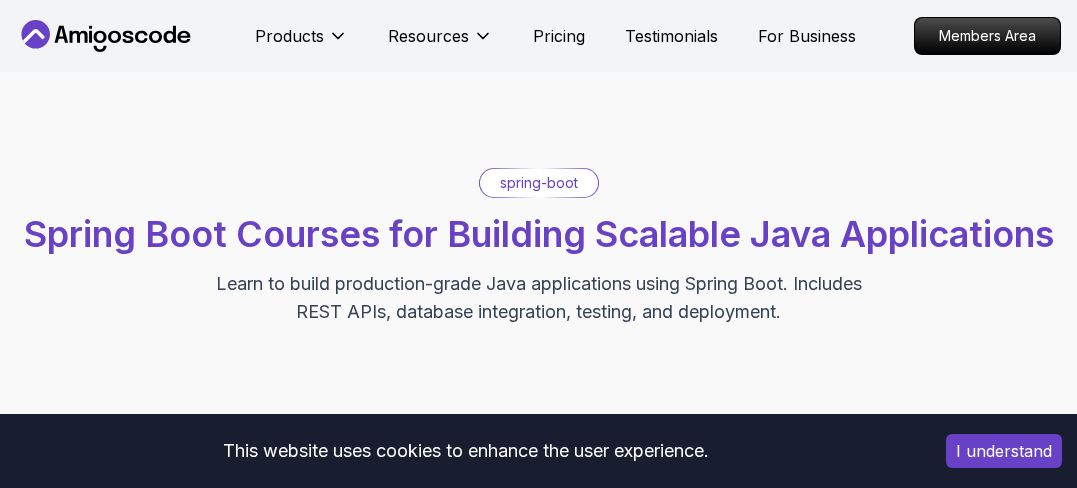 scroll, scrollTop: 0, scrollLeft: 0, axis: both 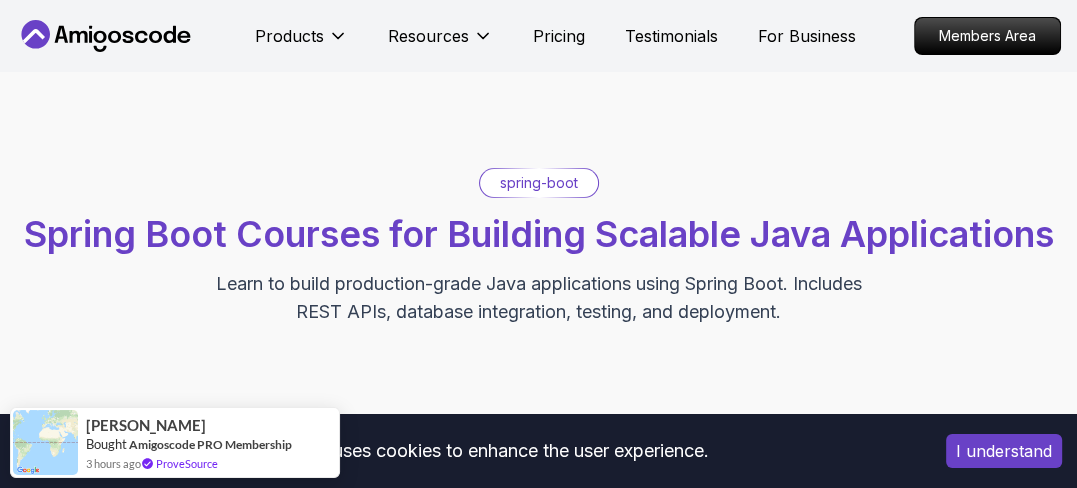 click on "This website uses cookies to enhance the user experience. I understand Products Resources Pricing Testimonials For Business Members Area Products Resources Pricing Testimonials For Business Members Area spring-boot Spring Boot Courses for Building Scalable Java Applications Learn to build production-grade Java applications using Spring Boot. Includes REST APIs, database integration, testing, and deployment. Filters Filters Type Course Build Price Pro Free Instructors Nelson Djalo Richard Abz Duration 0-1 Hour 1-3 Hours +3 Hours Track Front End Back End Dev Ops Full Stack Level Junior Mid-level Senior 5.18h Advanced Spring Boot Pro Dive deep into Spring Boot with our advanced course, designed to take your skills from intermediate to expert level. 3.30h Building APIs with Spring Boot Pro Learn to build robust, scalable APIs with Spring Boot, mastering REST principles, JSON handling, and embedded server configuration. 1.67h NEW Spring Boot for Beginners 6.65h NEW Spring Data JPA Pro 2.73h JUST RELEASED Pro 1.45h" at bounding box center [538, 1780] 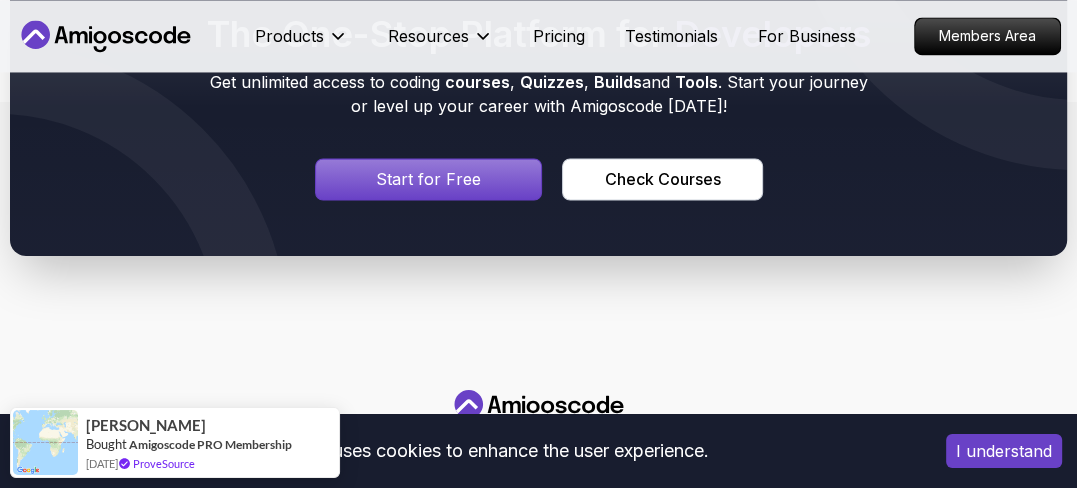 scroll, scrollTop: 2360, scrollLeft: 0, axis: vertical 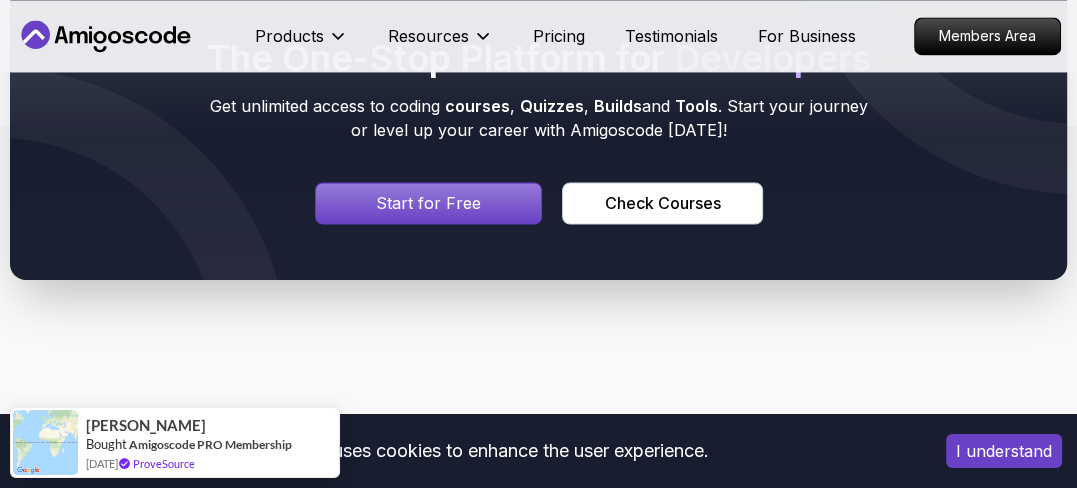 click on "Start for Free" at bounding box center [428, 203] 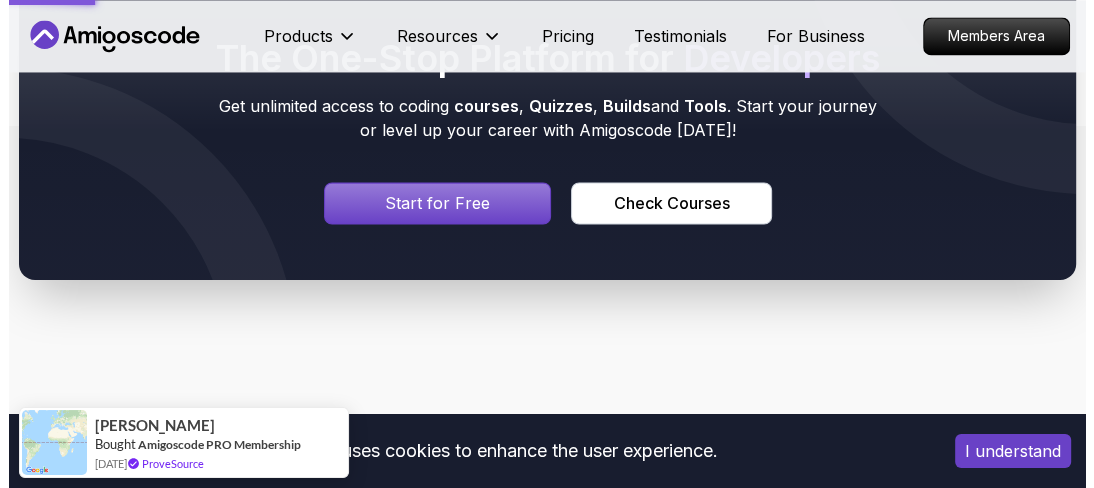 scroll, scrollTop: 0, scrollLeft: 0, axis: both 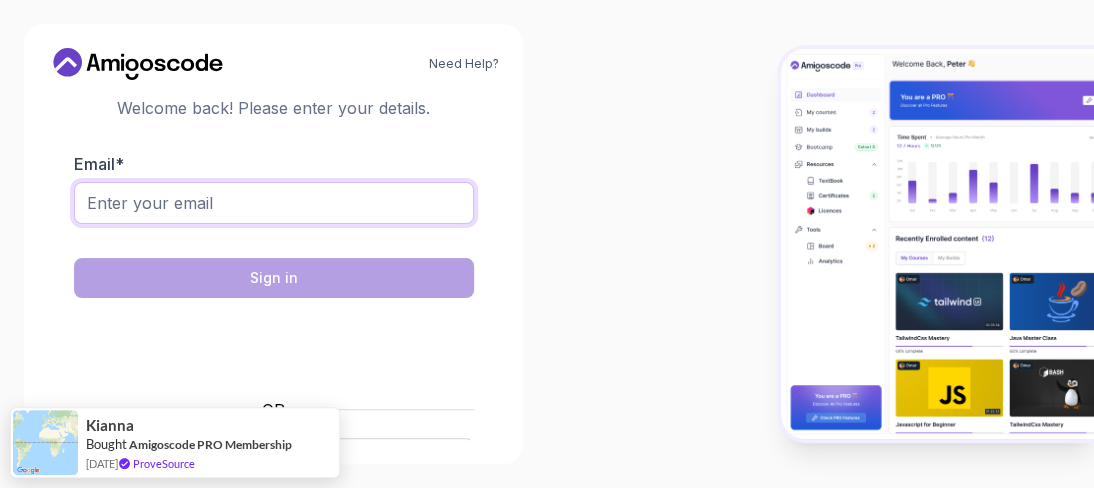 click on "Email *" at bounding box center [274, 203] 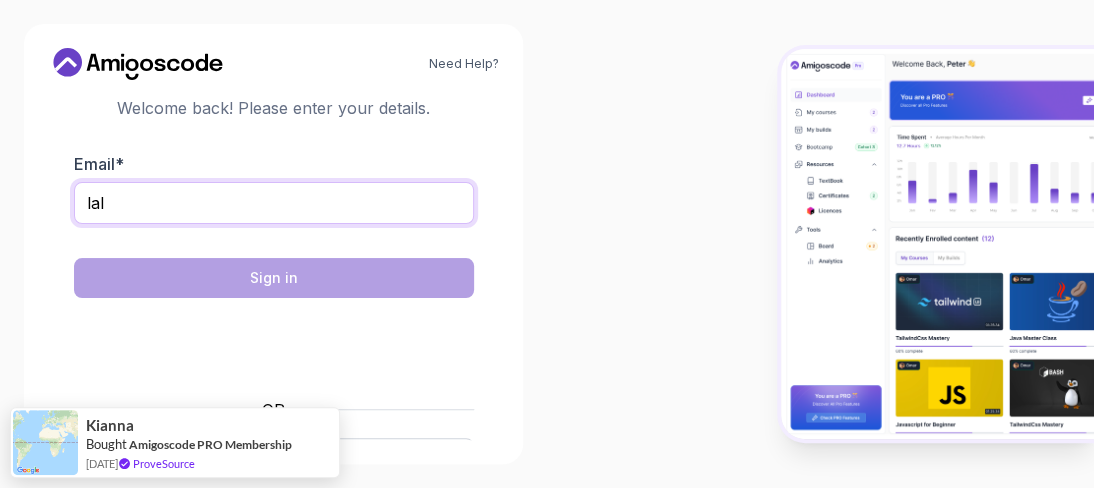 type on "[EMAIL_ADDRESS][DOMAIN_NAME]" 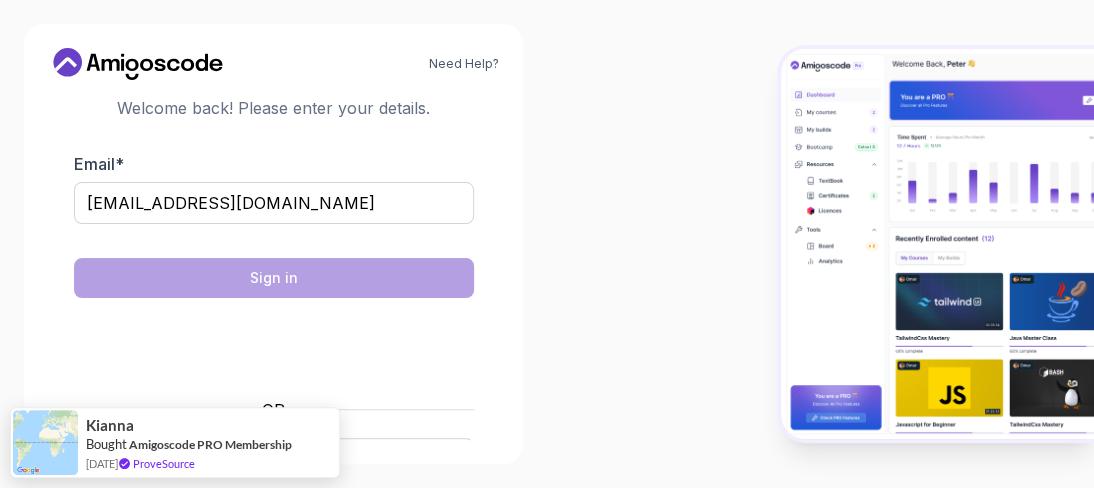 click on "Welcome Back 👋 Welcome back! Please enter your details. Email * lalisapaaa@gmail.com Sign in OR Google Github" at bounding box center (274, 268) 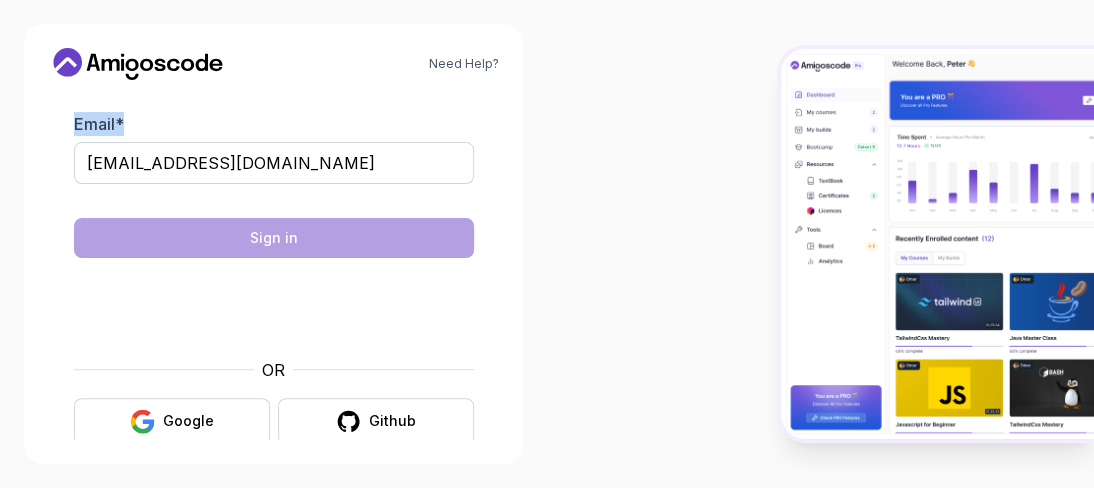scroll, scrollTop: 64, scrollLeft: 0, axis: vertical 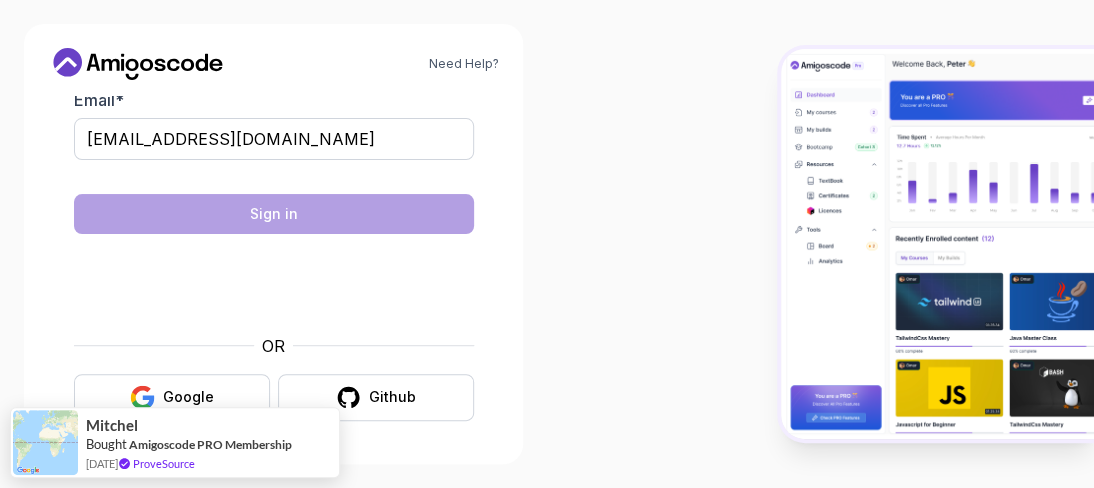 click at bounding box center (274, 173) 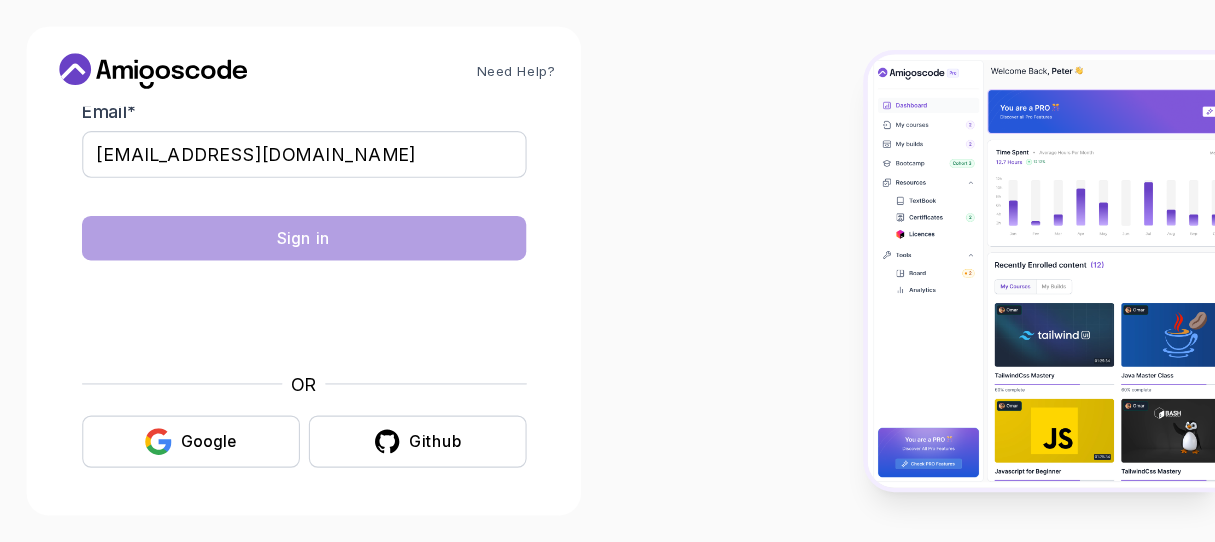 scroll, scrollTop: 24, scrollLeft: 0, axis: vertical 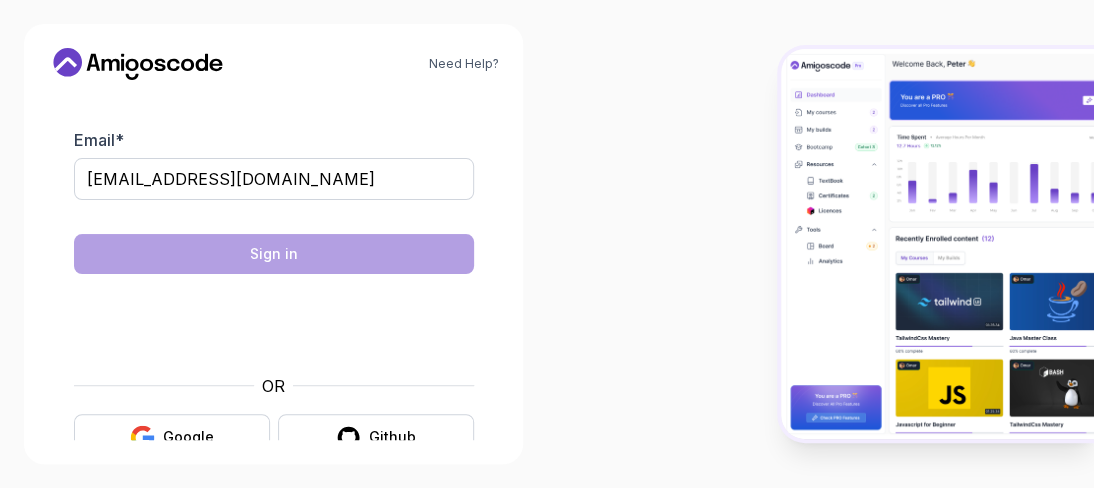 click at bounding box center [820, 244] 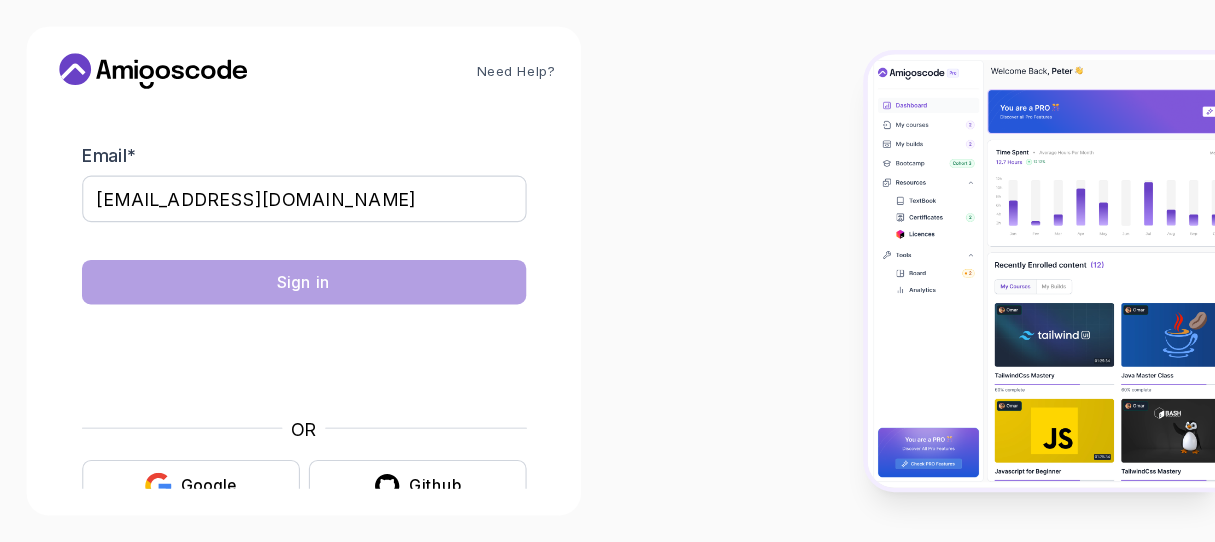 scroll, scrollTop: 24, scrollLeft: 0, axis: vertical 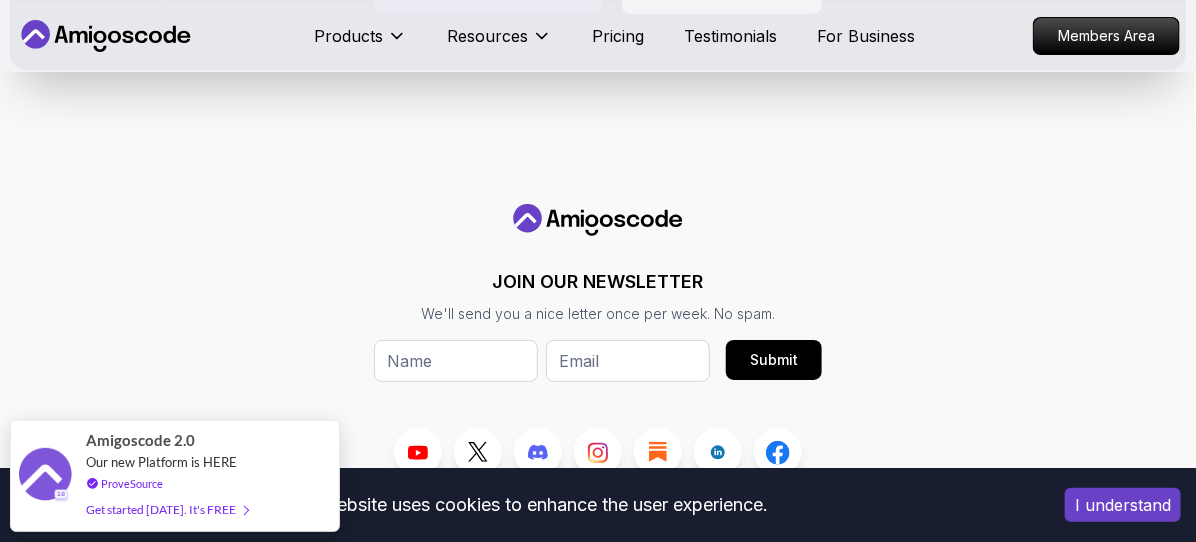 click on "JOIN OUR NEWSLETTER We'll send you a nice letter once per week. No spam. Submit PRODUCTS Portfolly Courses Builds soon Bootcamp Roadmaps Textbook RESOURCES Team Blogs Newsletter Community QUICK LINKS Pricing Testimonials Merch Support Legal Terms Privacy Assalamualaikum 👋 © 2025 Amigoscode. All rights reserved. hello@amigoscode.com © 2025 Amigoscode. All rights reserved." at bounding box center [598, 453] 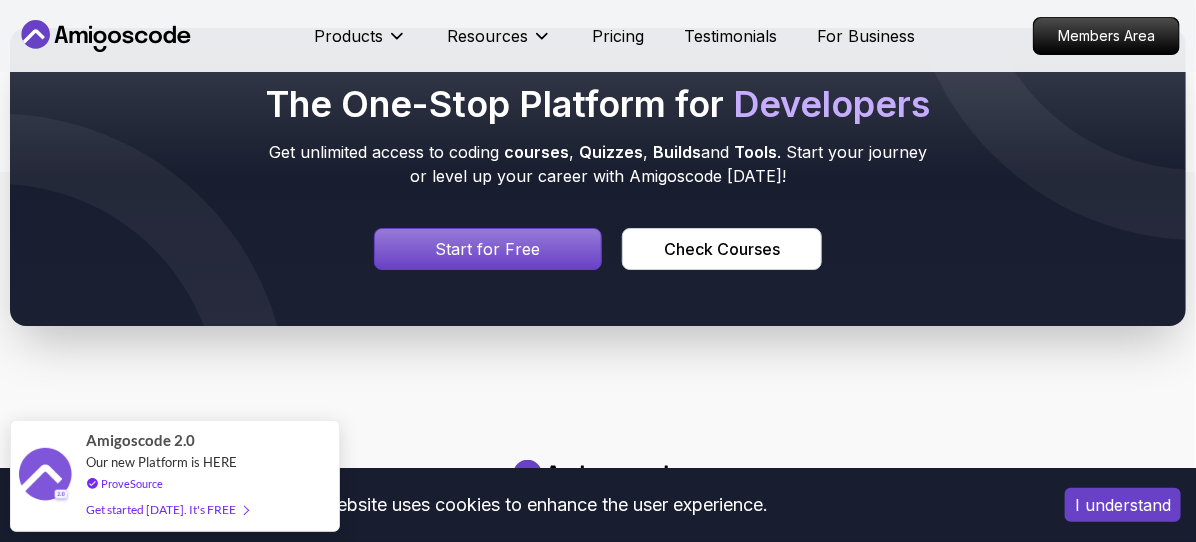 scroll, scrollTop: 2266, scrollLeft: 0, axis: vertical 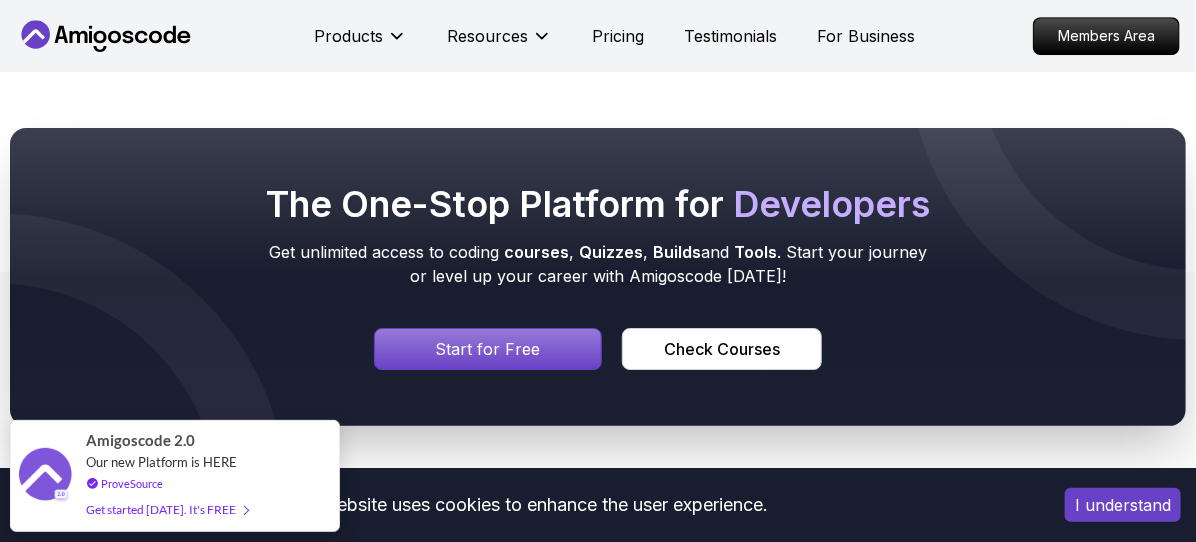 click at bounding box center [488, 349] 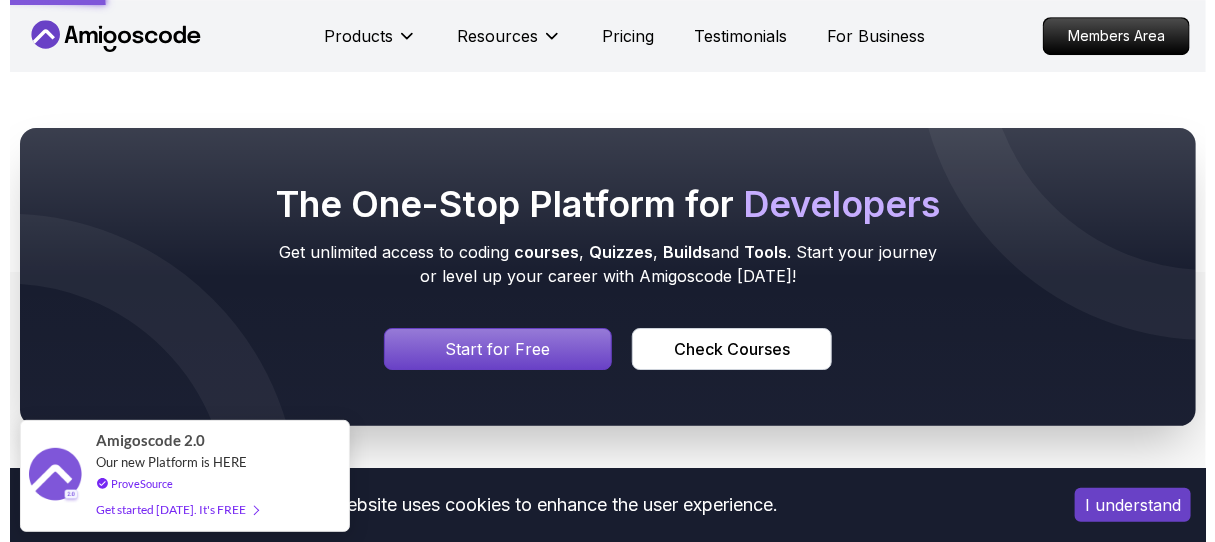 scroll, scrollTop: 0, scrollLeft: 0, axis: both 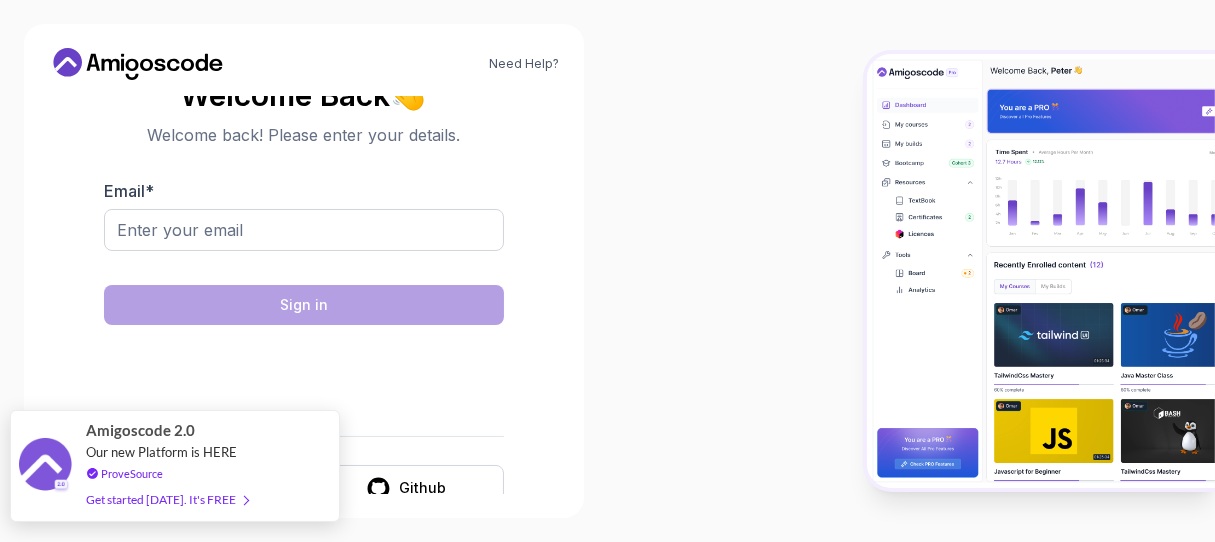 click on "Get started today. It's FREE" at bounding box center [167, 499] 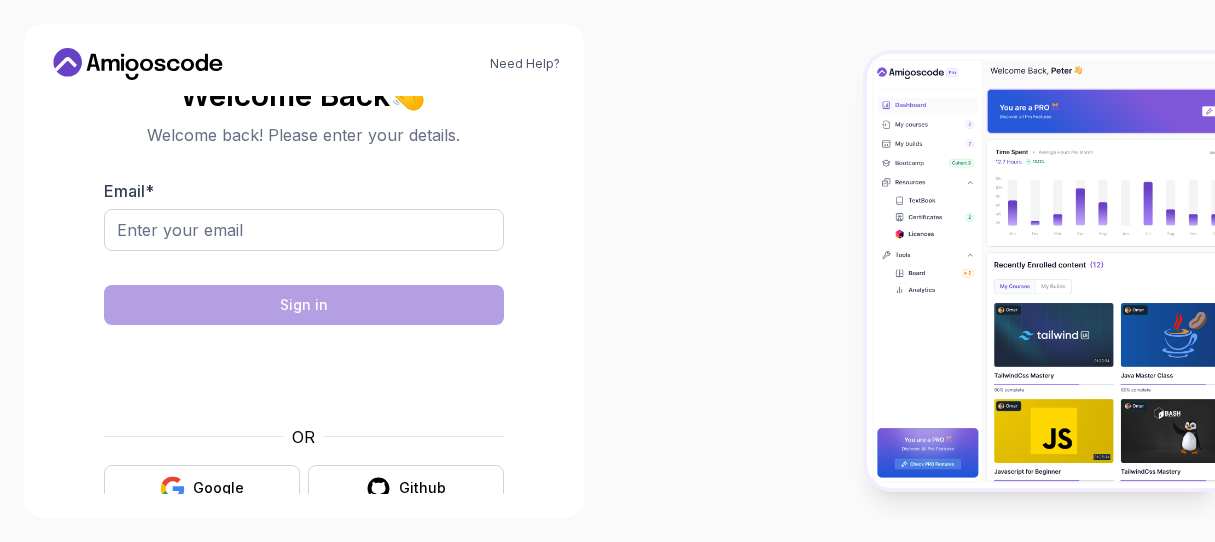 scroll, scrollTop: 0, scrollLeft: 0, axis: both 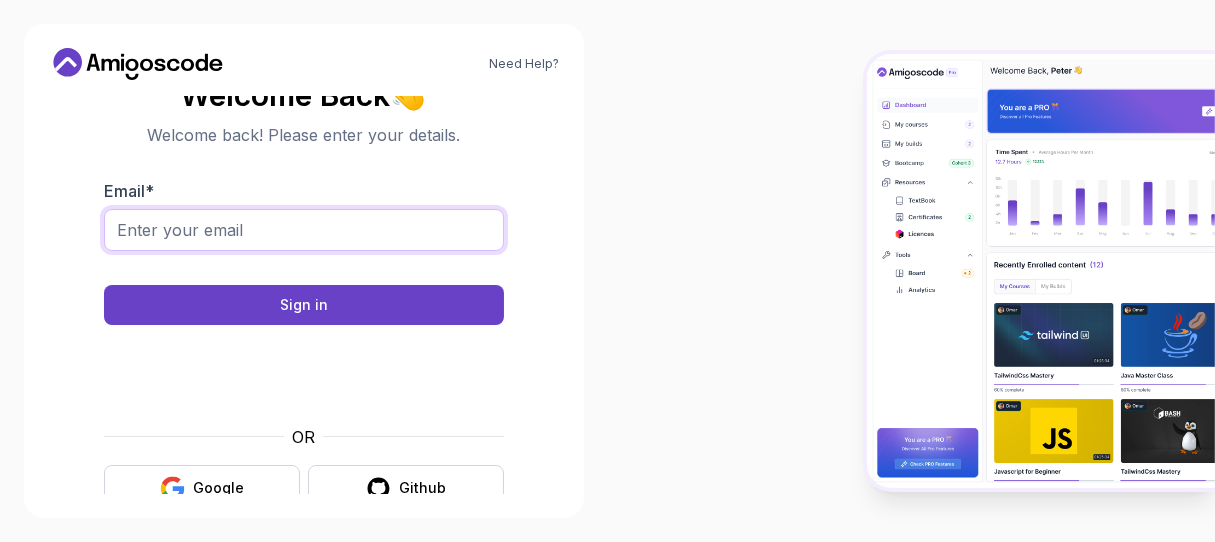 click on "Email *" at bounding box center (304, 230) 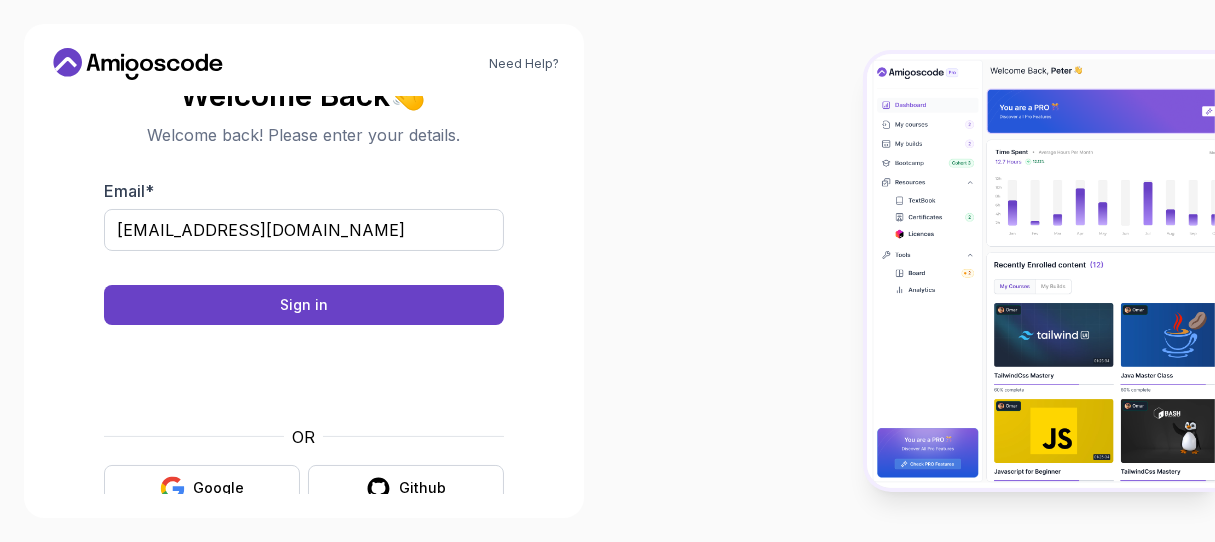 click on "Welcome Back 👋 Welcome back! Please enter your details. Email * lalisapaaa@gmail.com Sign in OR Google Github" at bounding box center (304, 295) 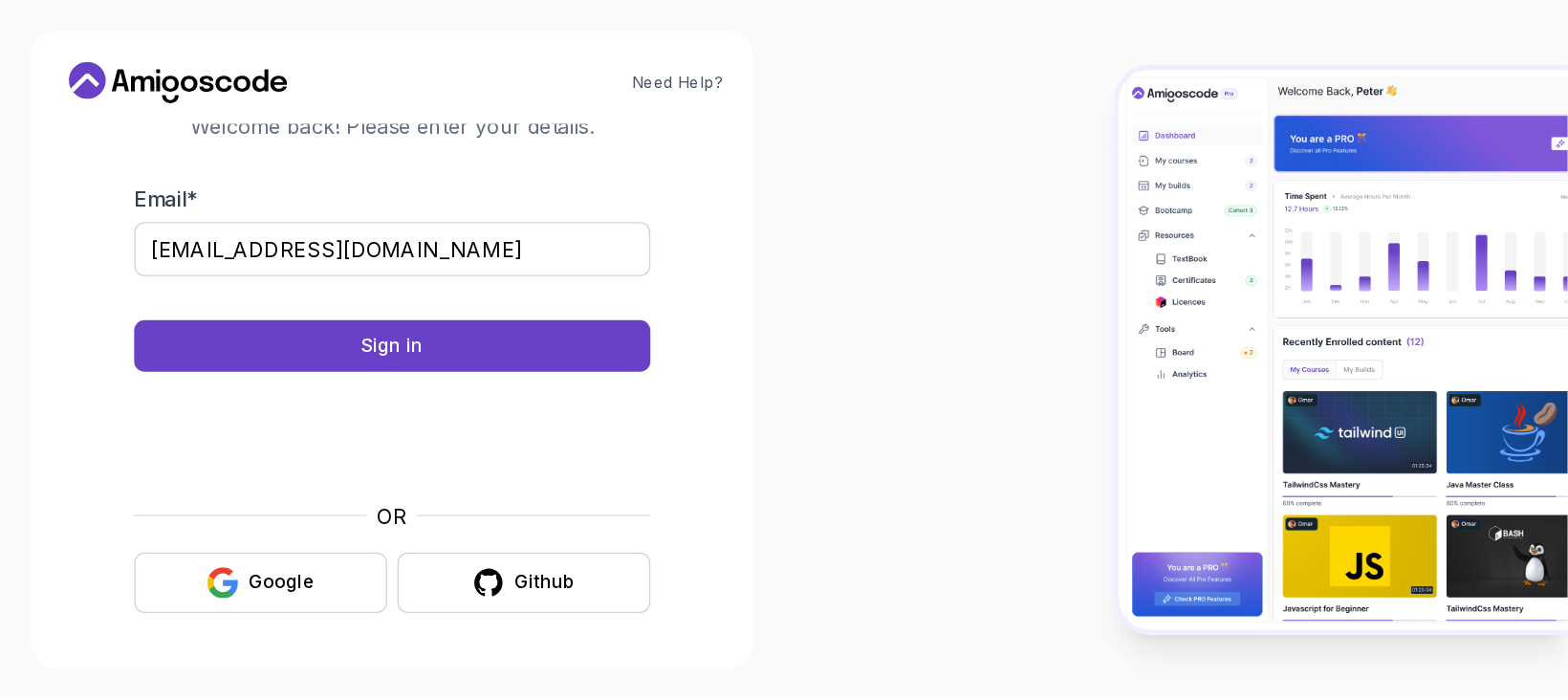 scroll, scrollTop: 0, scrollLeft: 0, axis: both 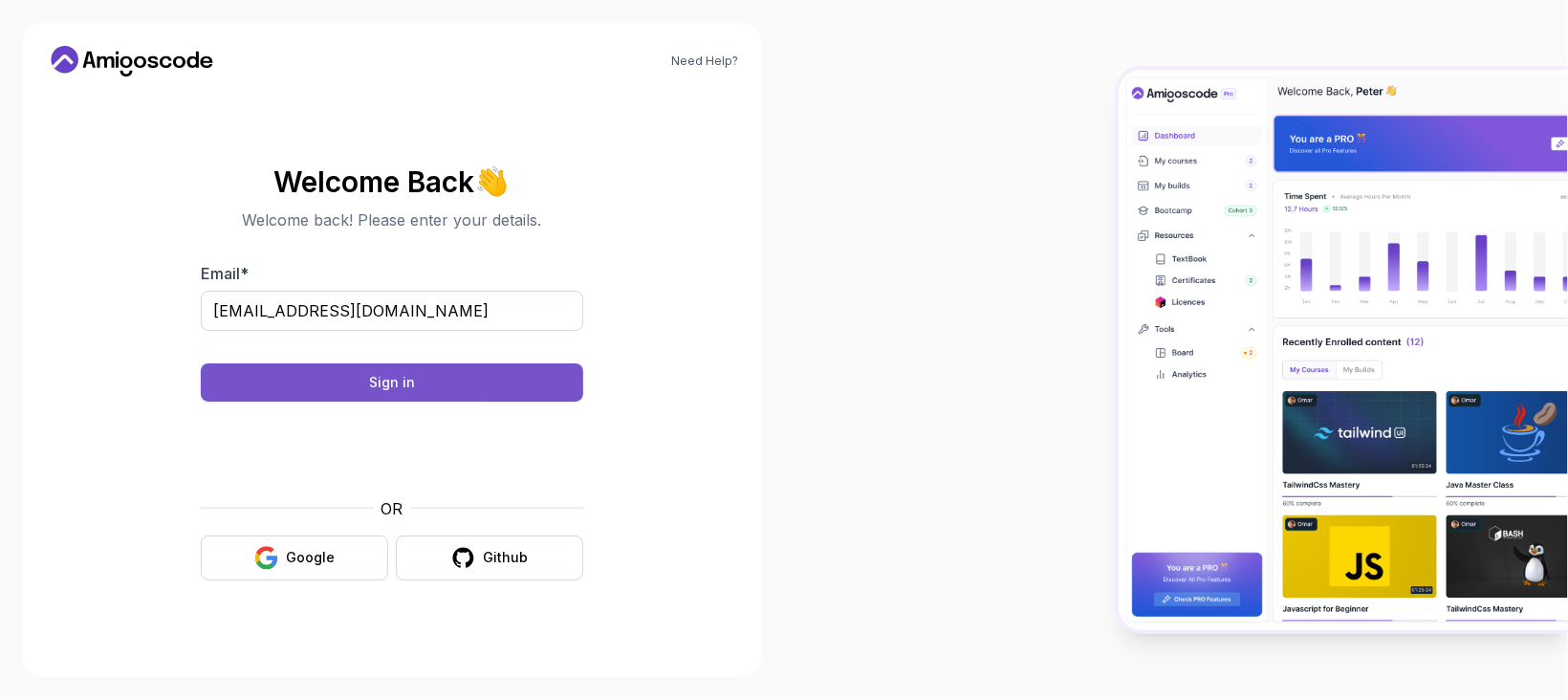 click on "Sign in" at bounding box center [392, 383] 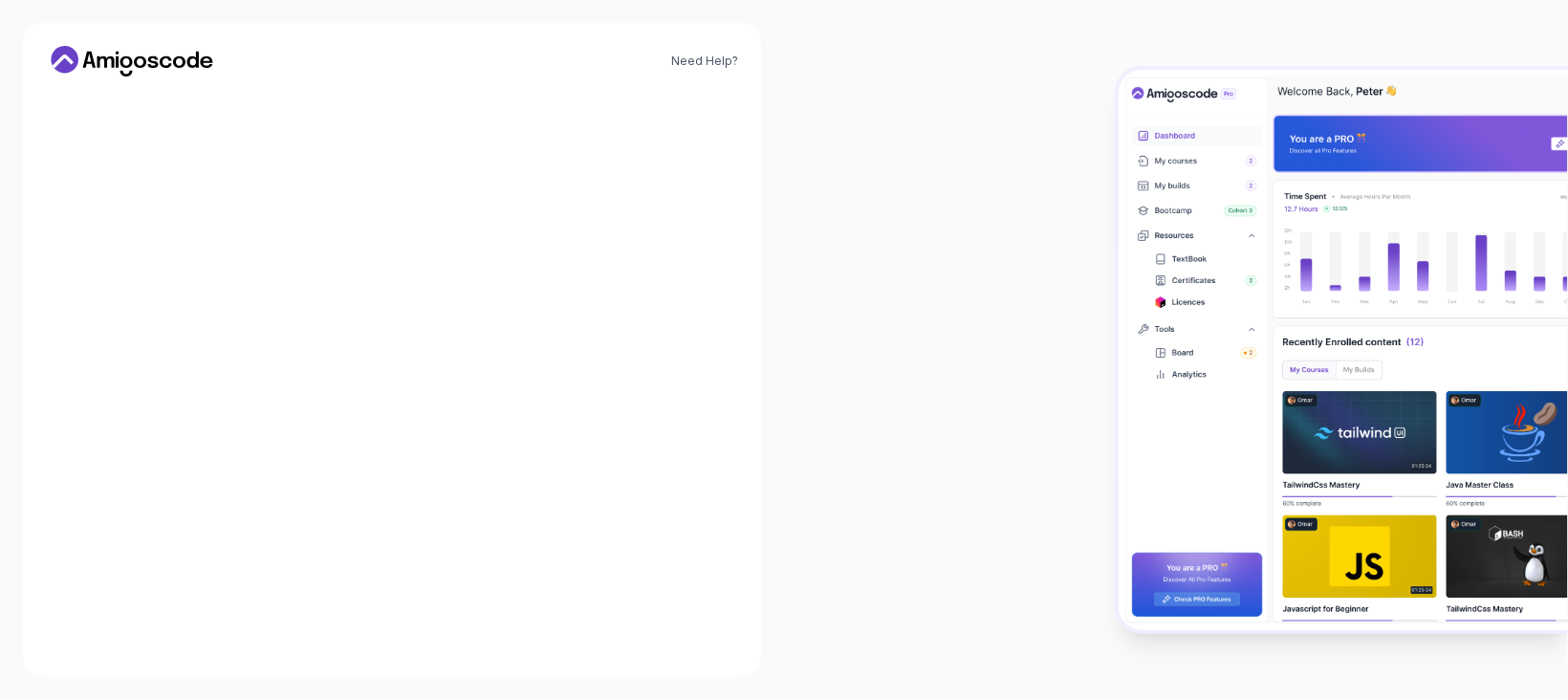 click on "Check your email. We sent a magic link to lalisapaaa@gmail.com Didn’t receive the email? Click to resend Go back to sigin" at bounding box center [392, 373] 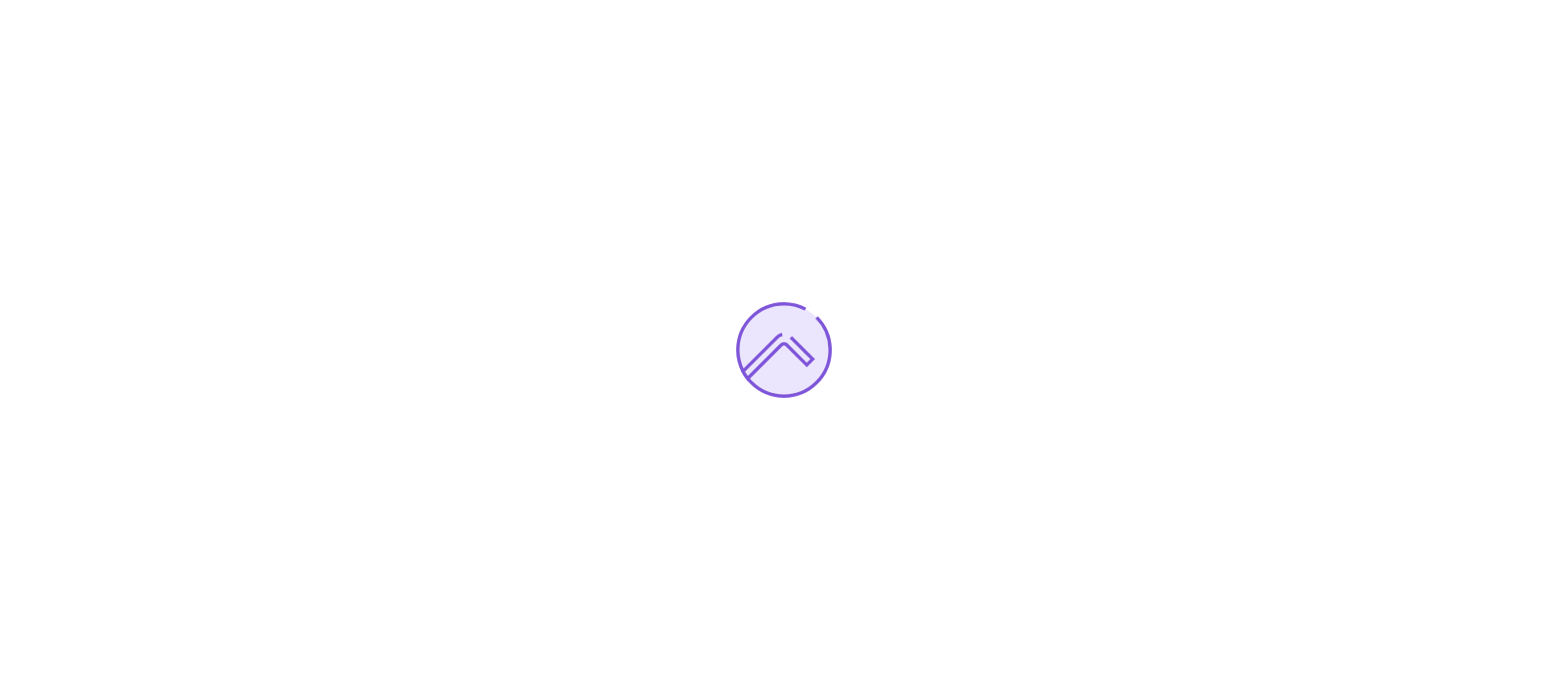 scroll, scrollTop: 0, scrollLeft: 0, axis: both 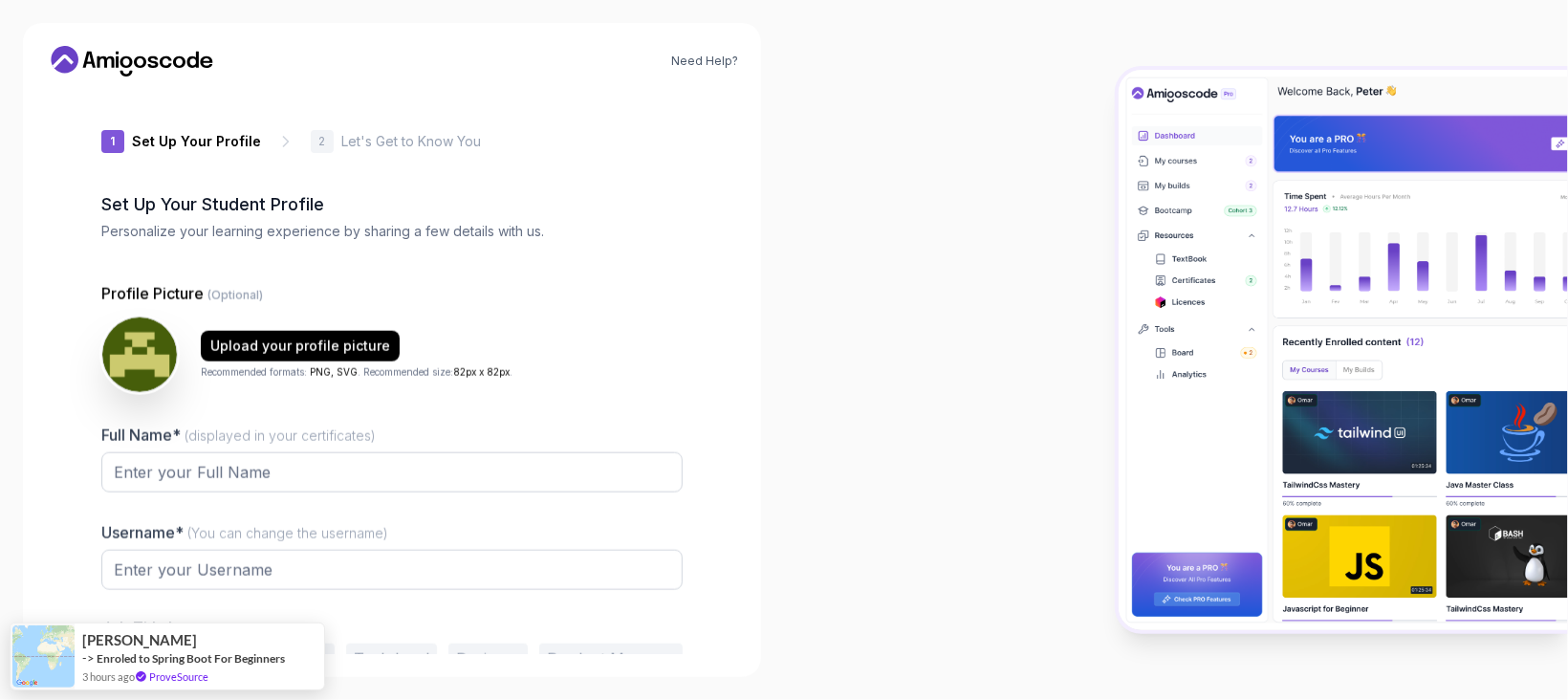 type on "gentlebeetlebb344" 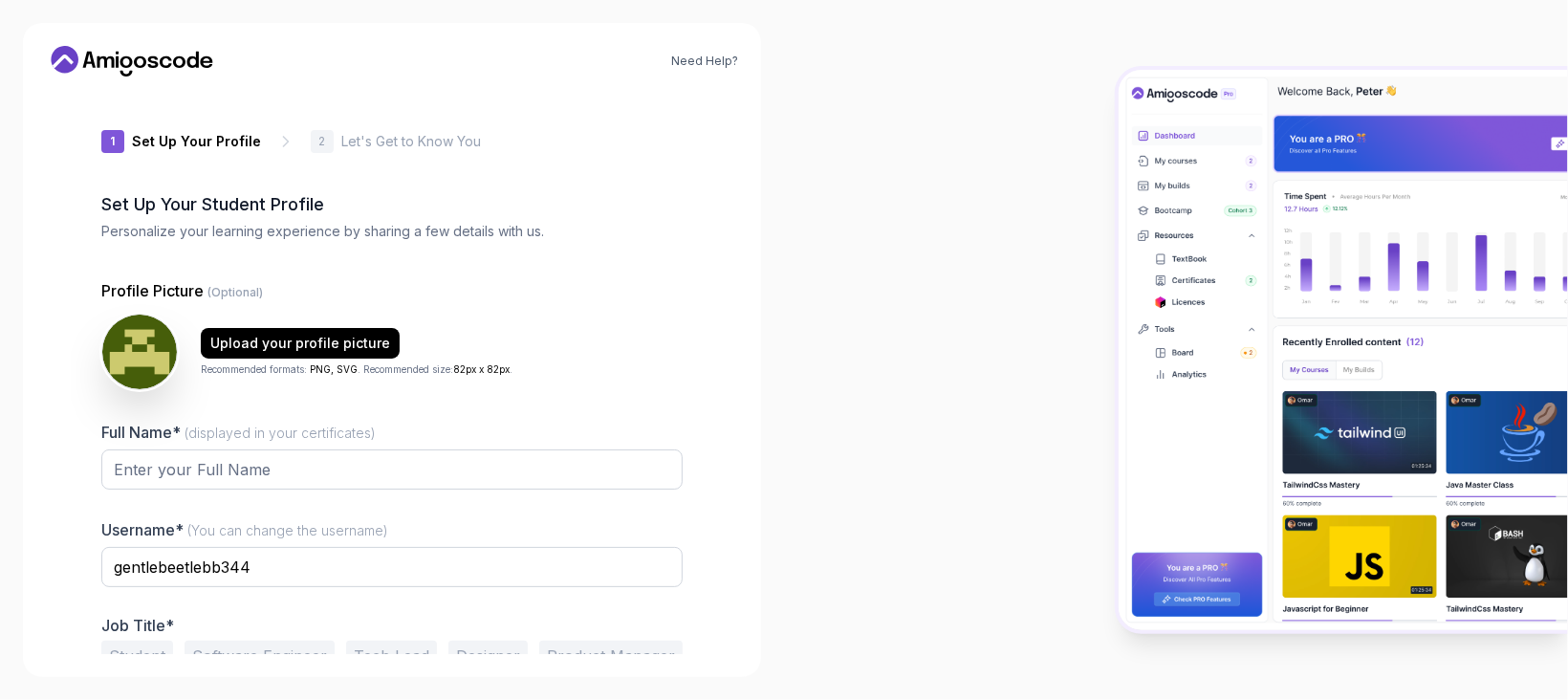 click at bounding box center [1176, 350] 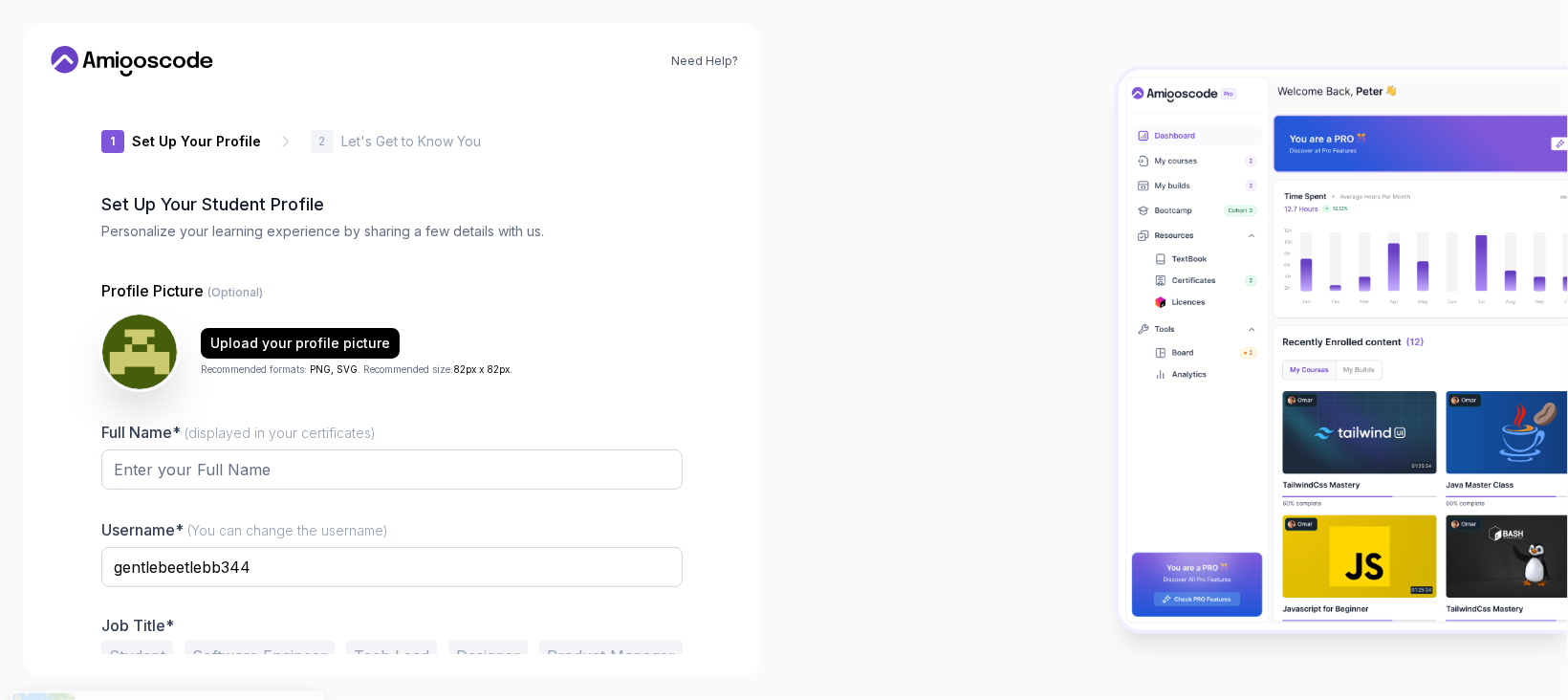 click at bounding box center (1176, 350) 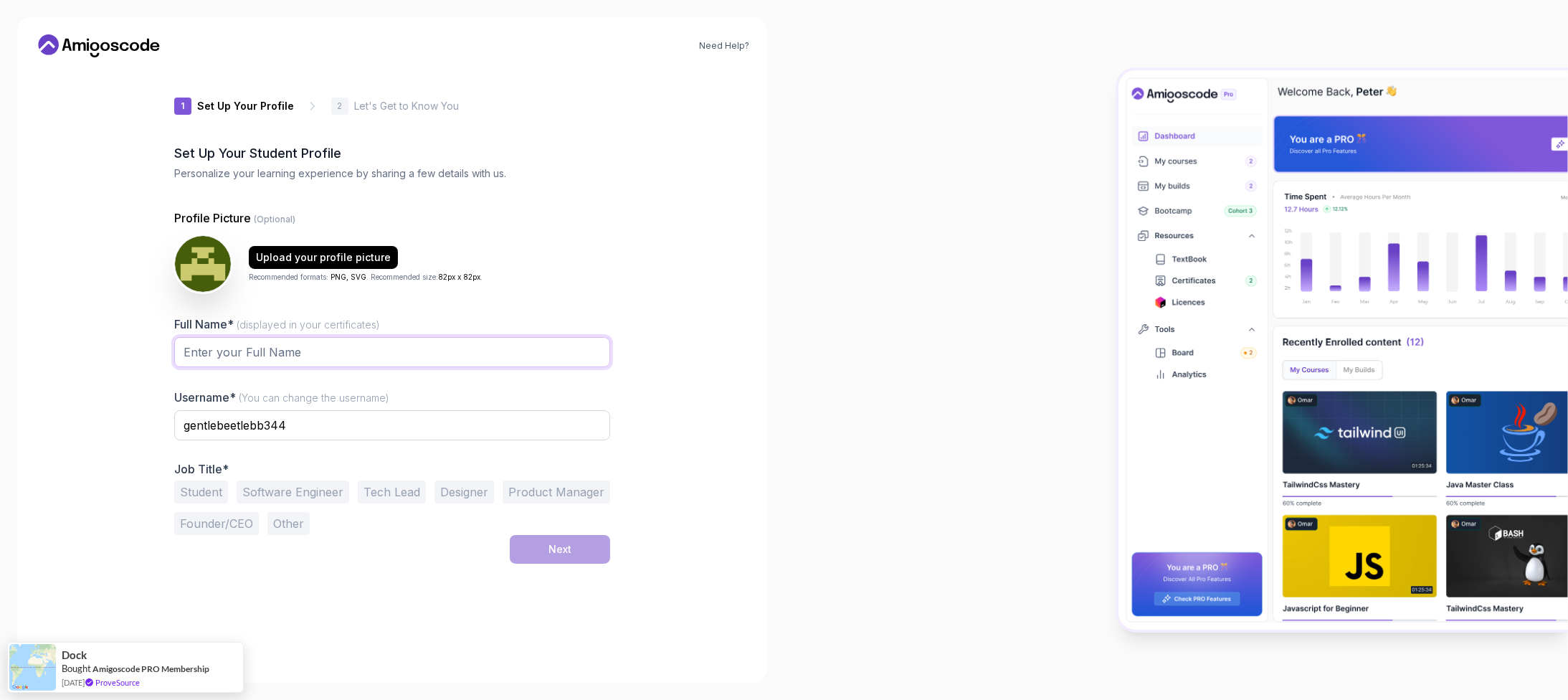 click on "Full Name*   (displayed in your certificates)" at bounding box center (392, 352) 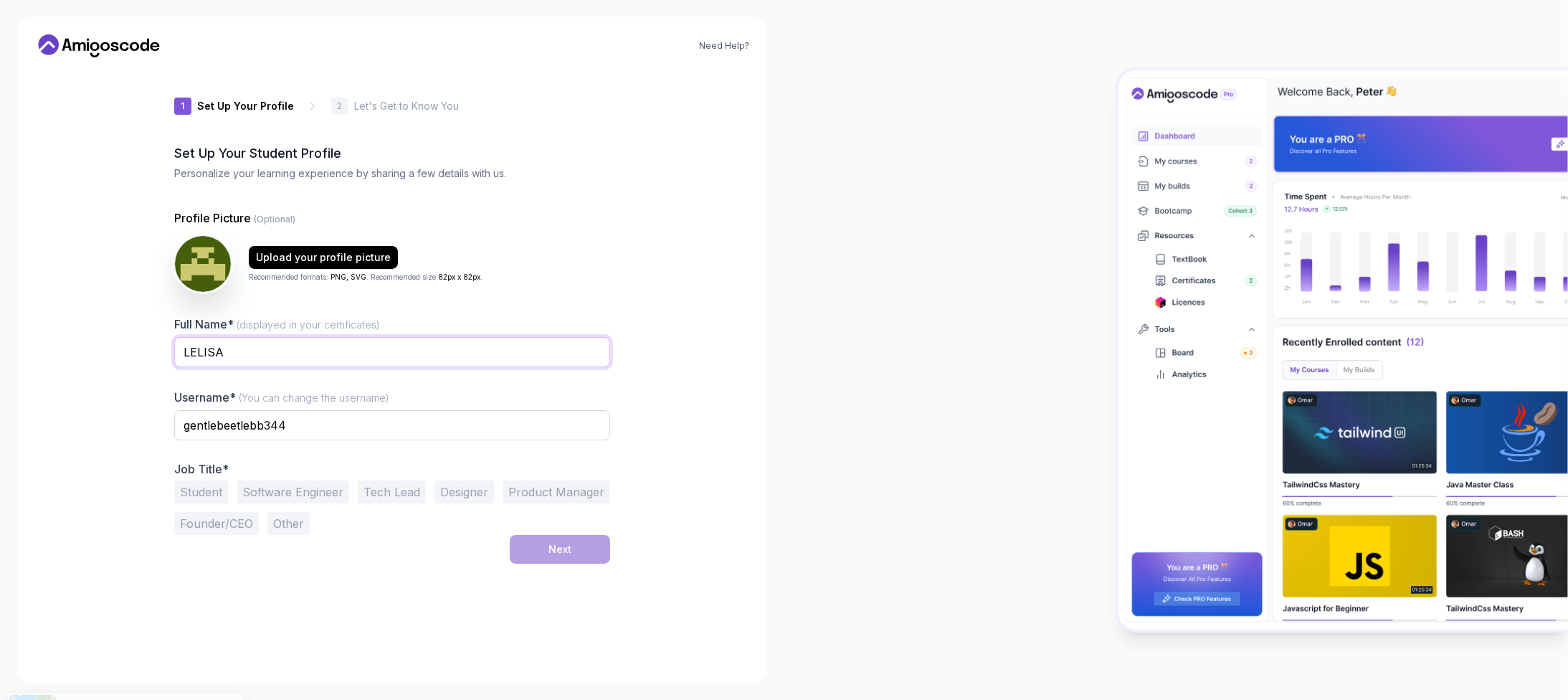 click on "LELISA" at bounding box center (392, 352) 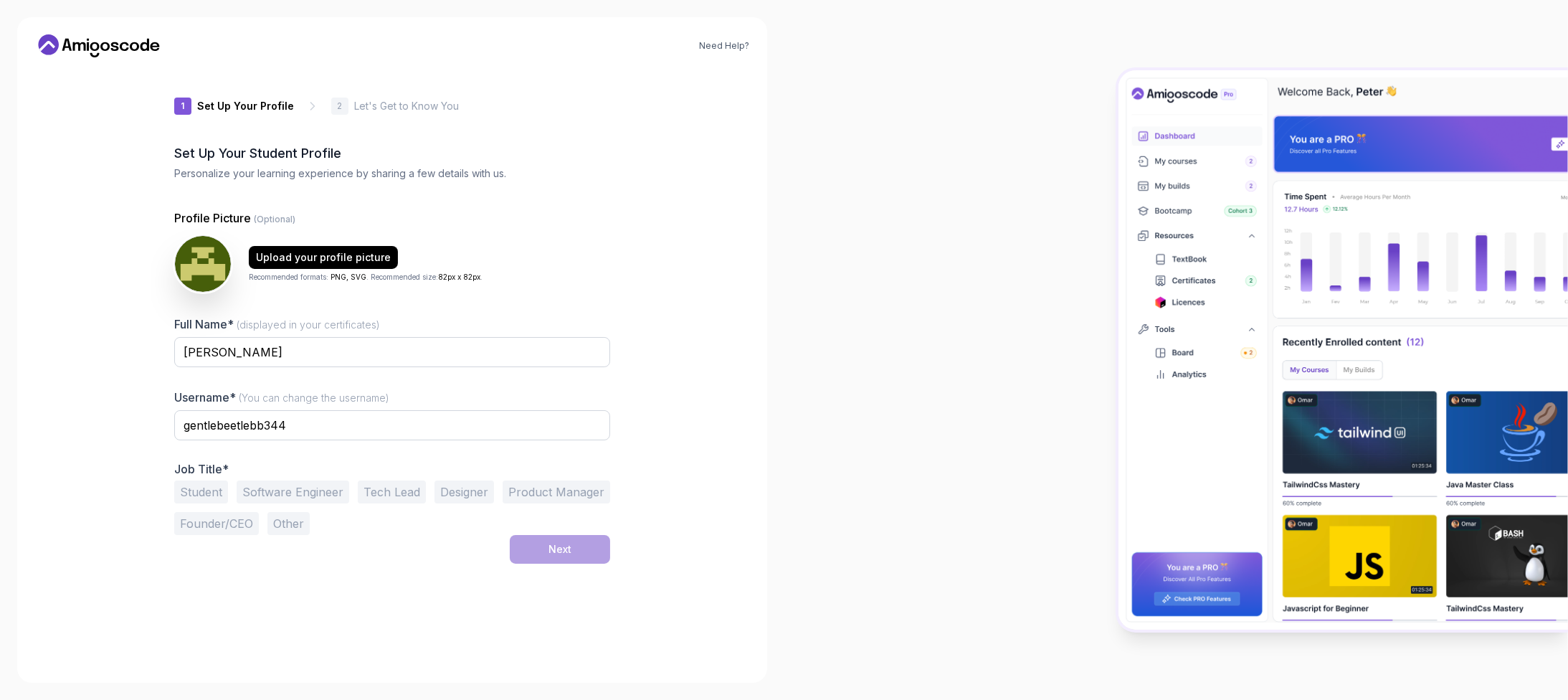 click on "Software Engineer" at bounding box center (293, 492) 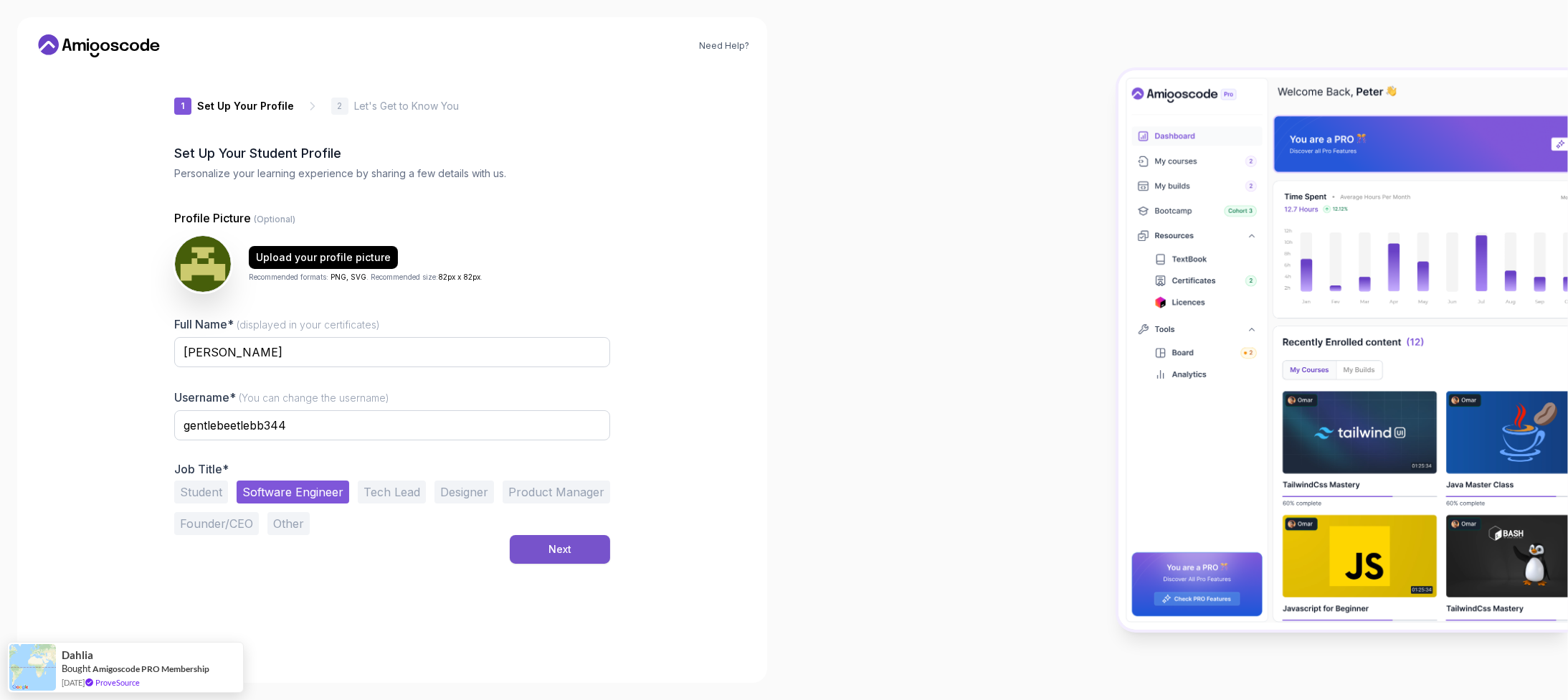 click on "Next" at bounding box center (560, 549) 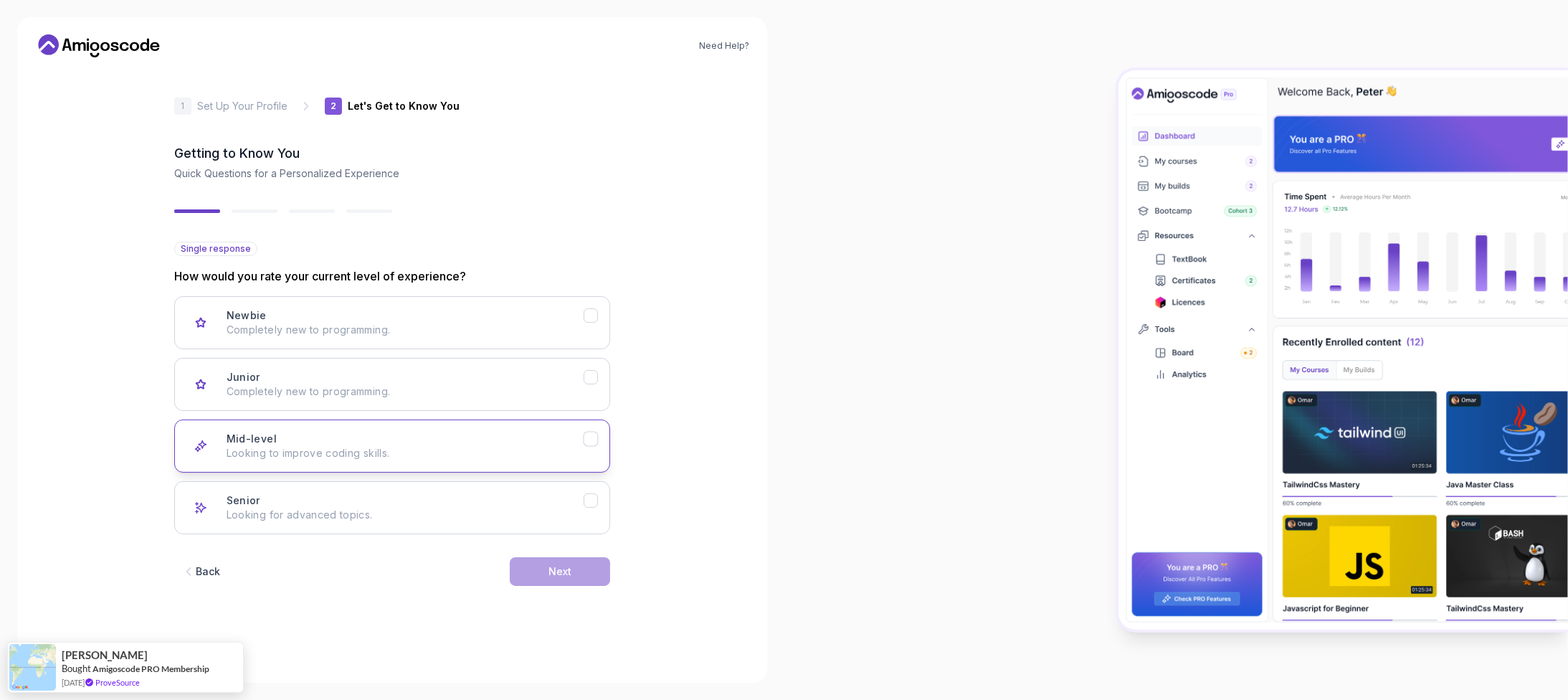 click on "Mid-level Looking to improve coding skills." at bounding box center (405, 446) 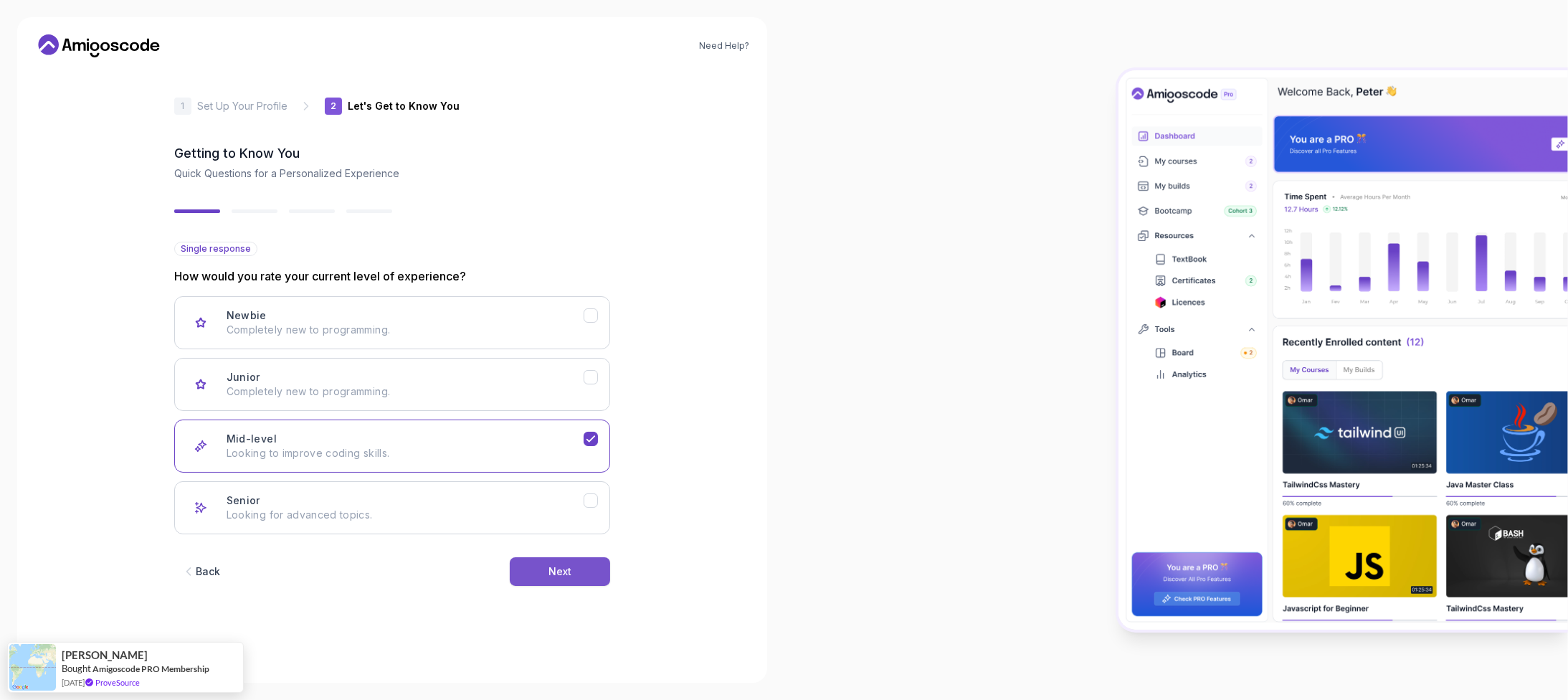click on "Next" at bounding box center (560, 572) 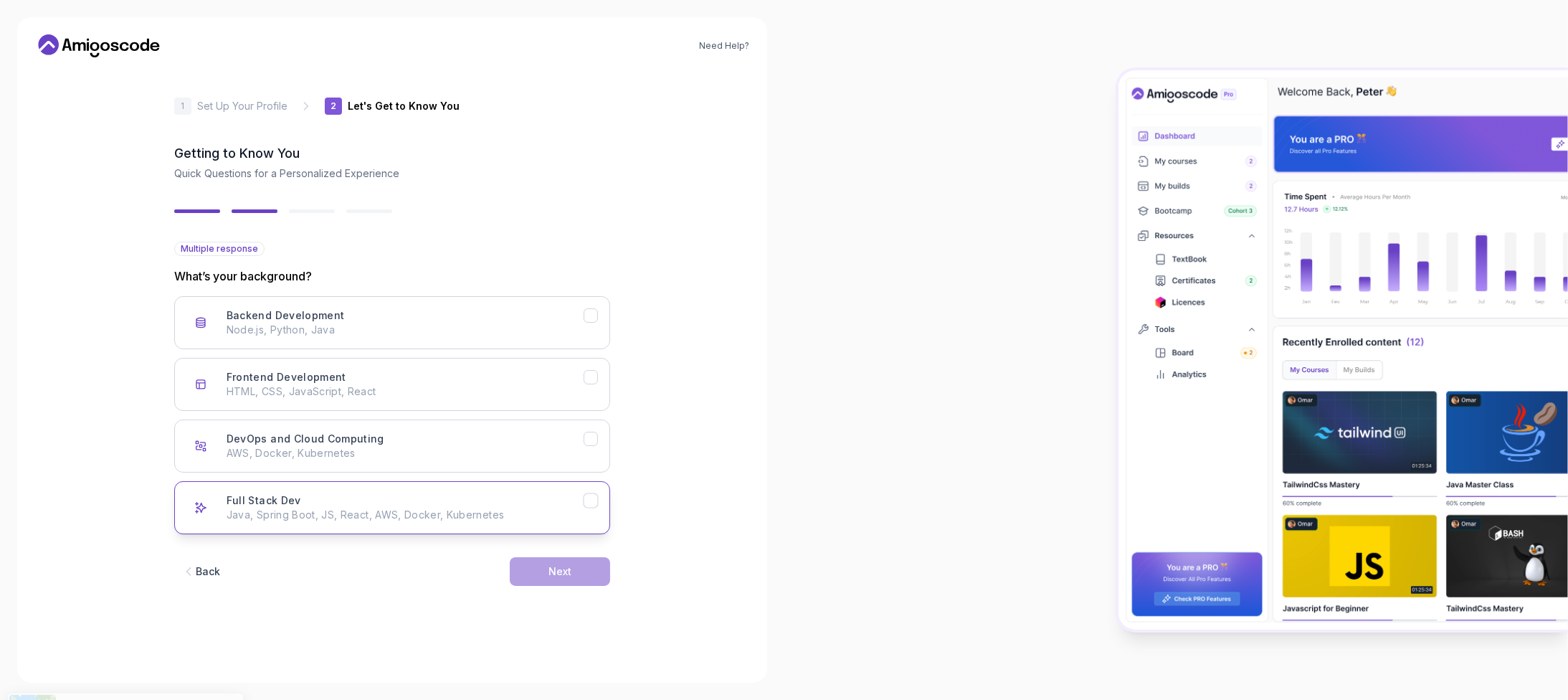 click on "Java, Spring Boot, JS, React, AWS, Docker, Kubernetes" at bounding box center (405, 515) 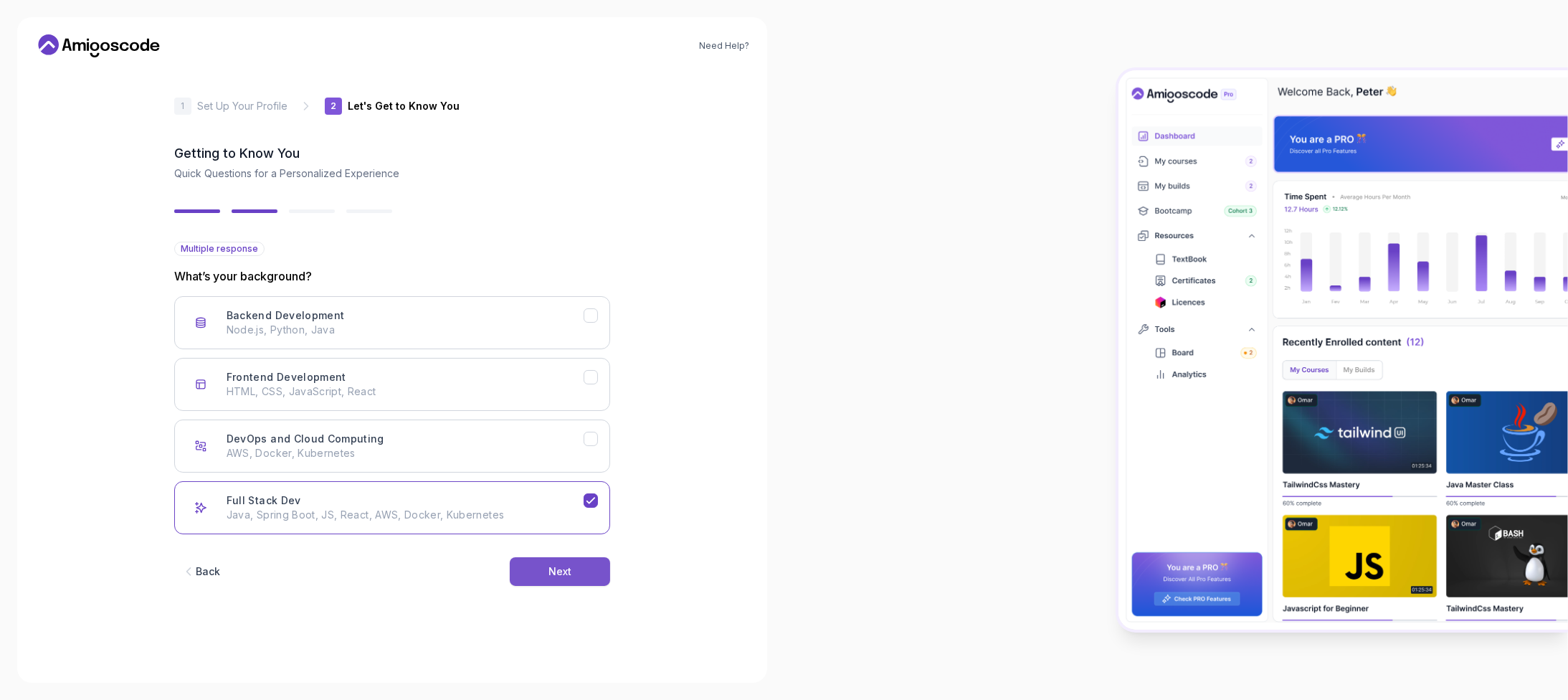 click on "Next" at bounding box center (560, 572) 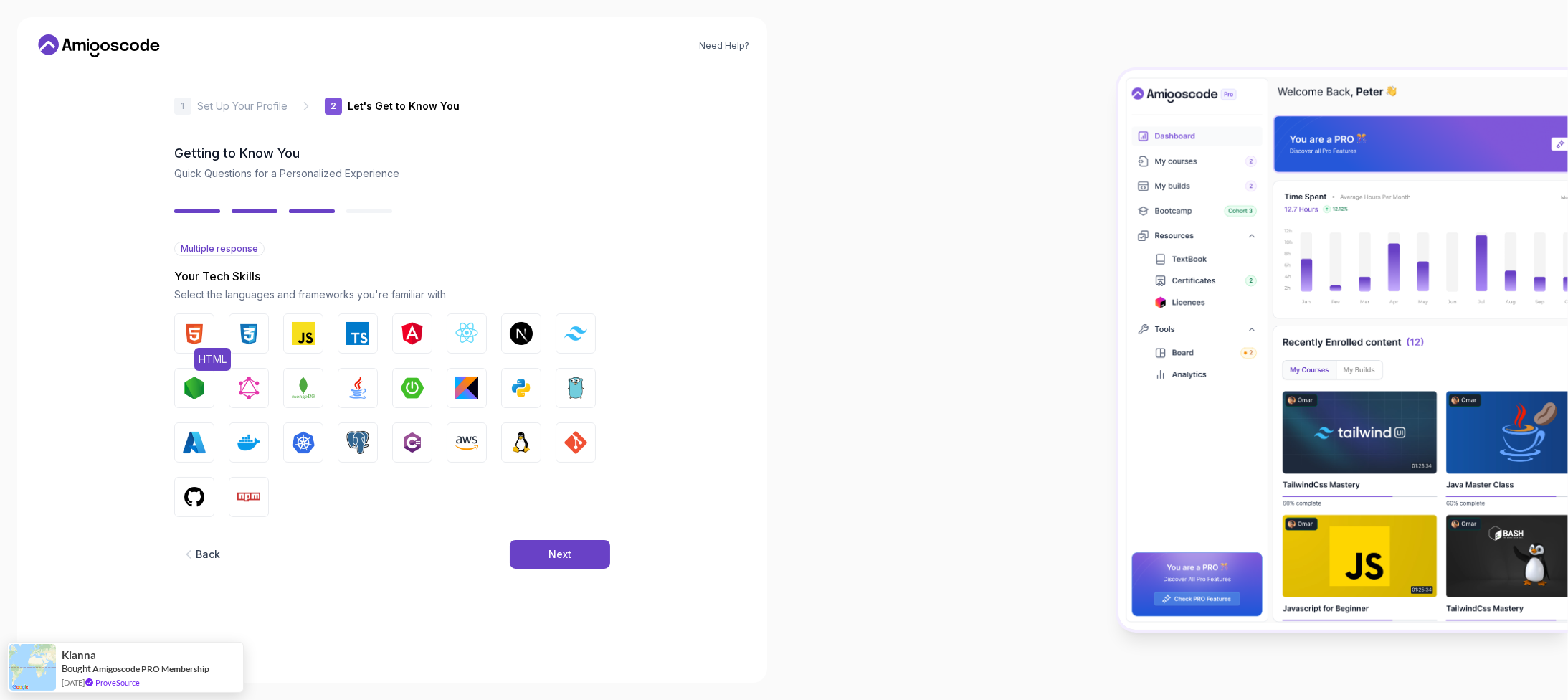 click at bounding box center (194, 334) 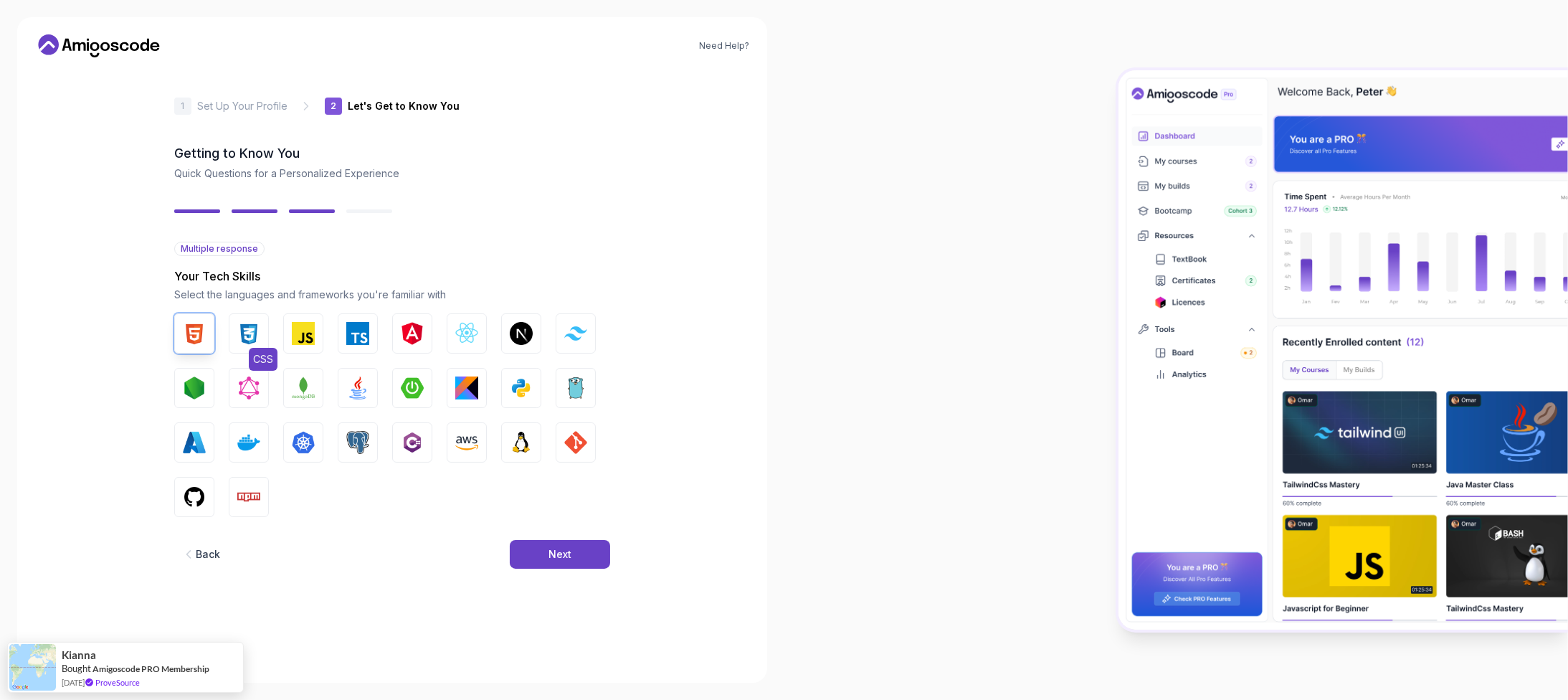 click on "CSS" at bounding box center (249, 334) 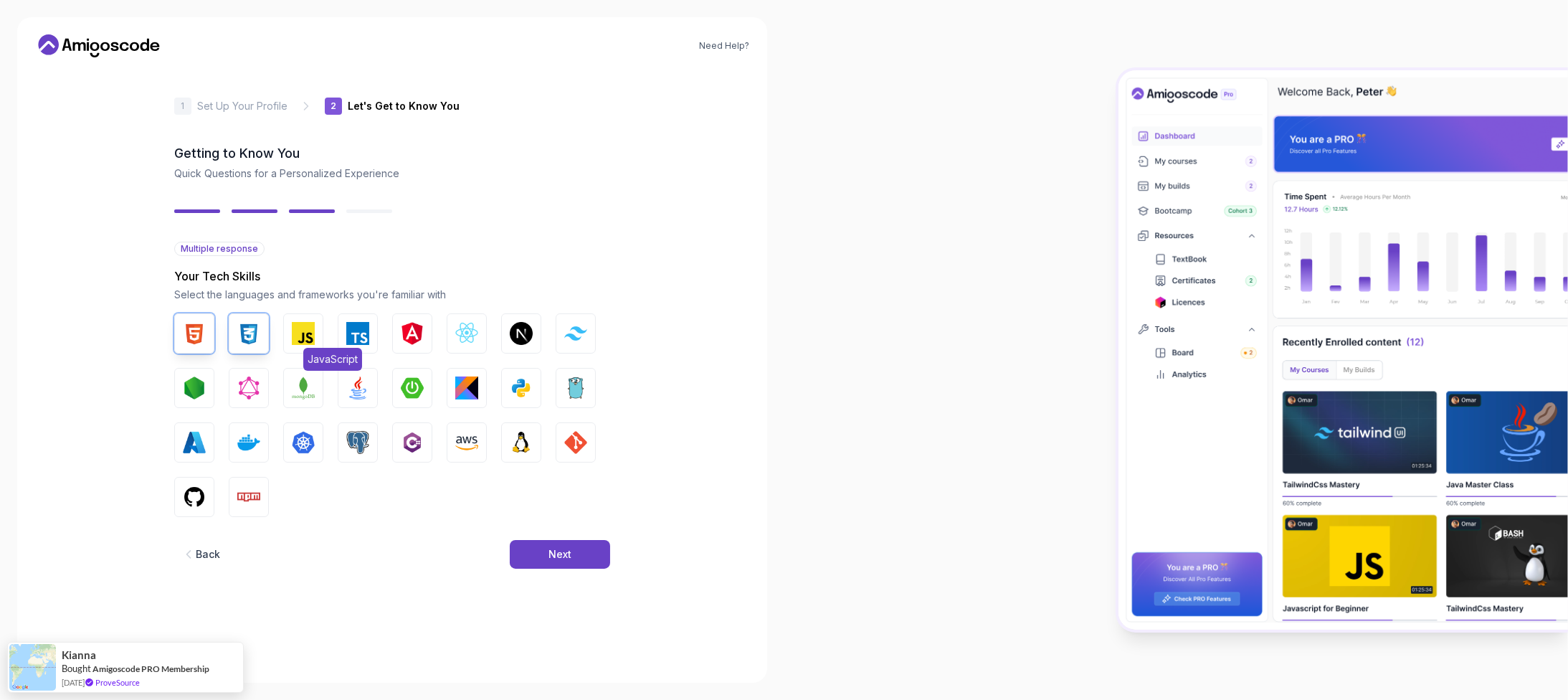click on "JavaScript" at bounding box center (303, 334) 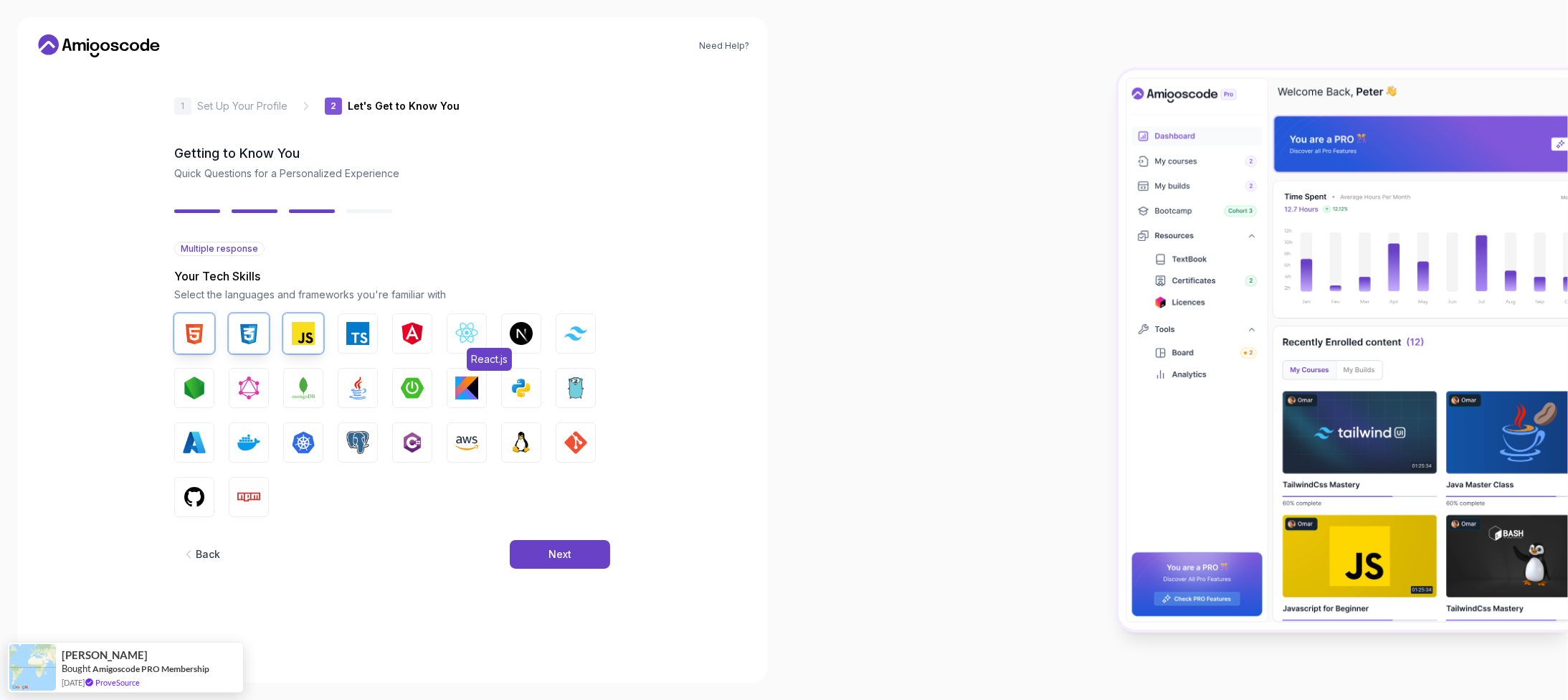 click at bounding box center [467, 334] 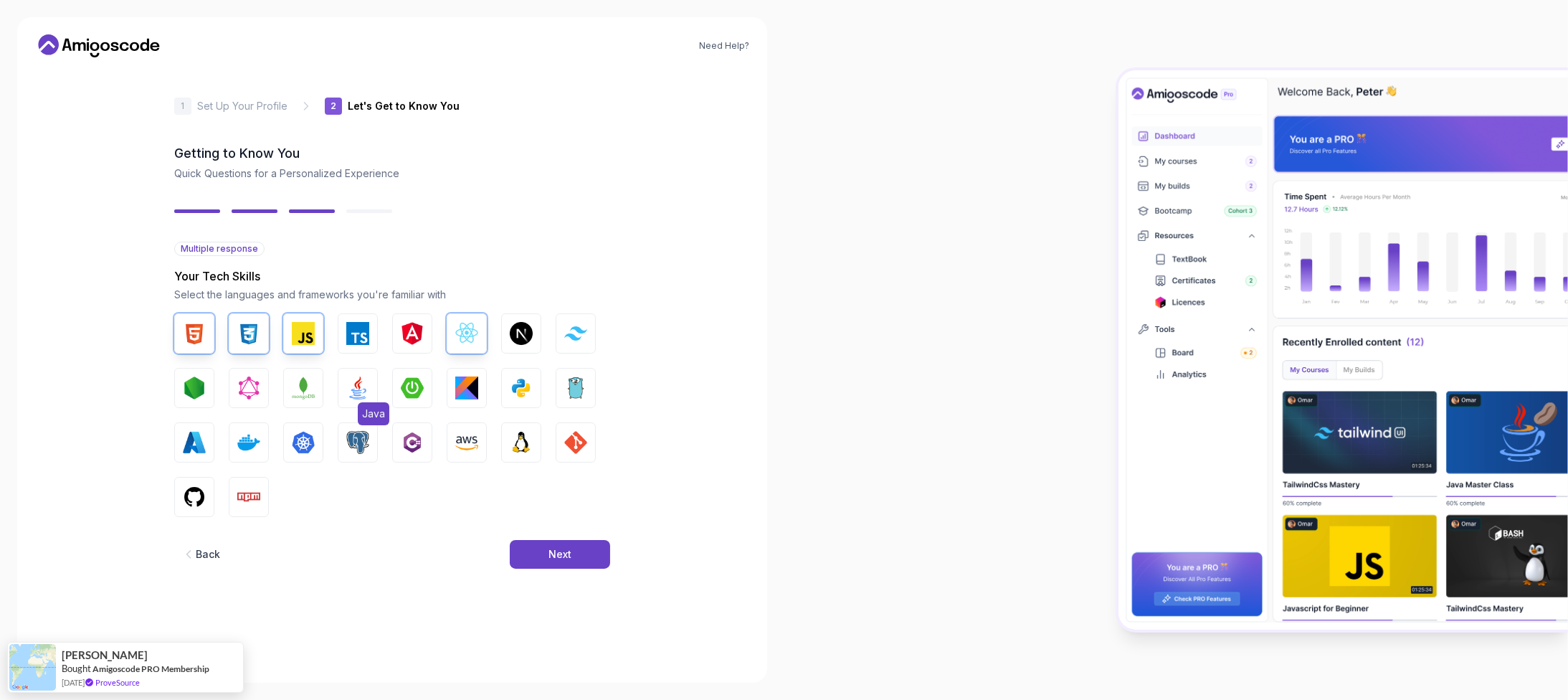 click at bounding box center [358, 388] 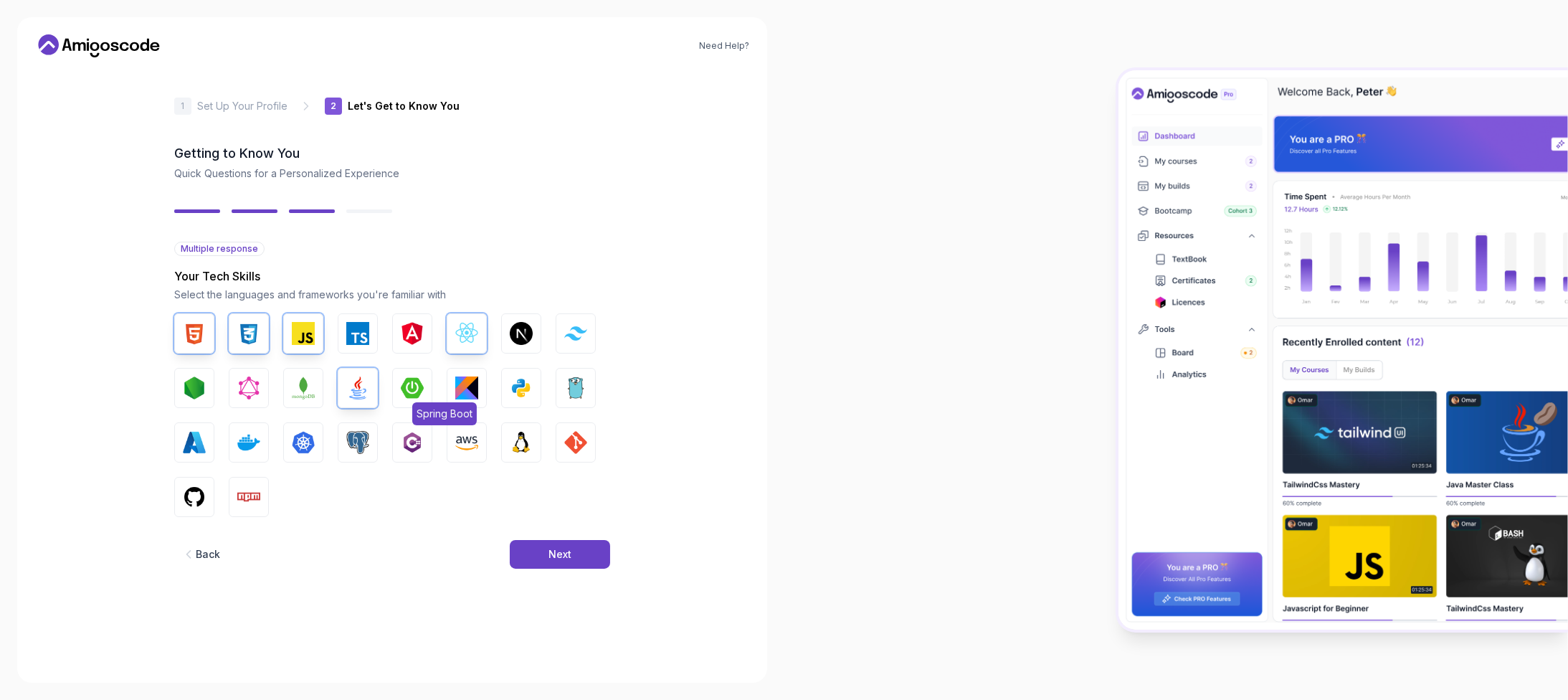 click at bounding box center [412, 388] 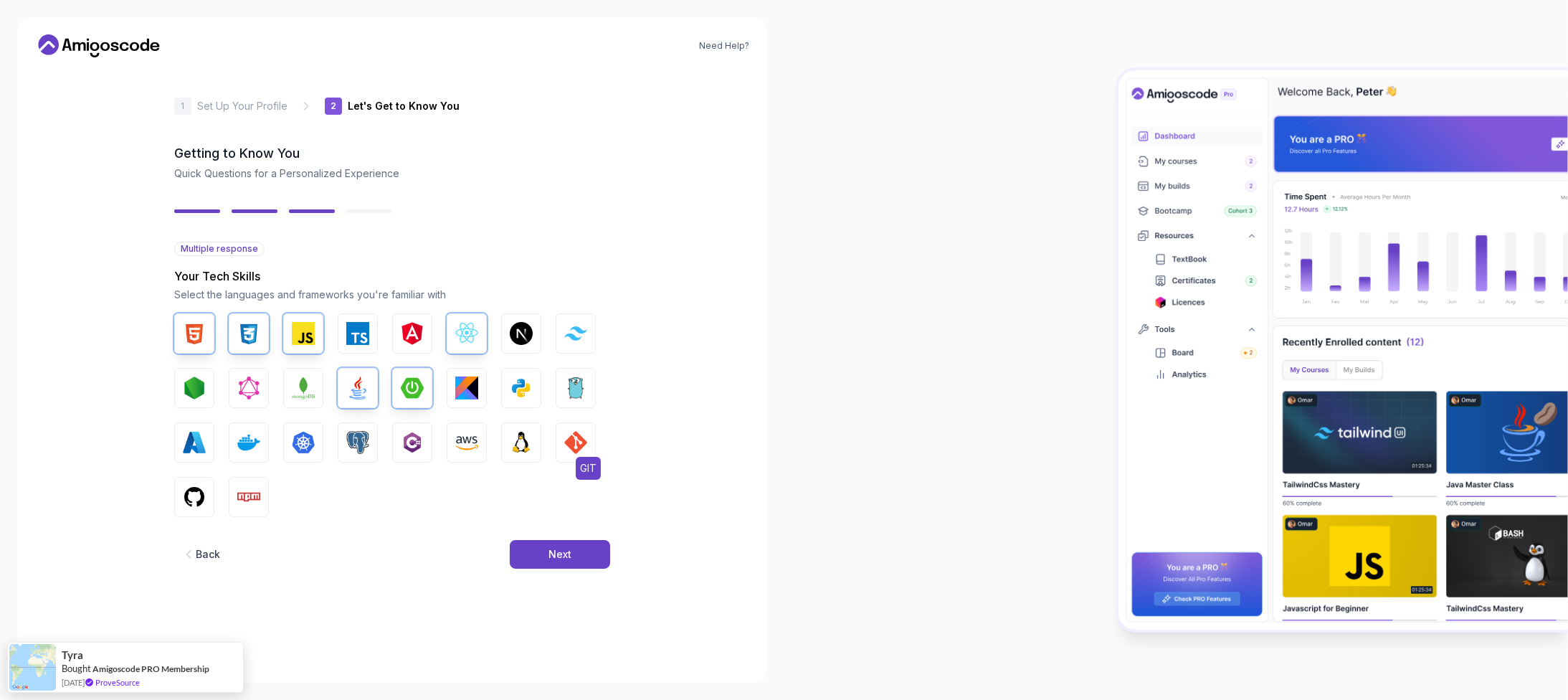 click at bounding box center (576, 443) 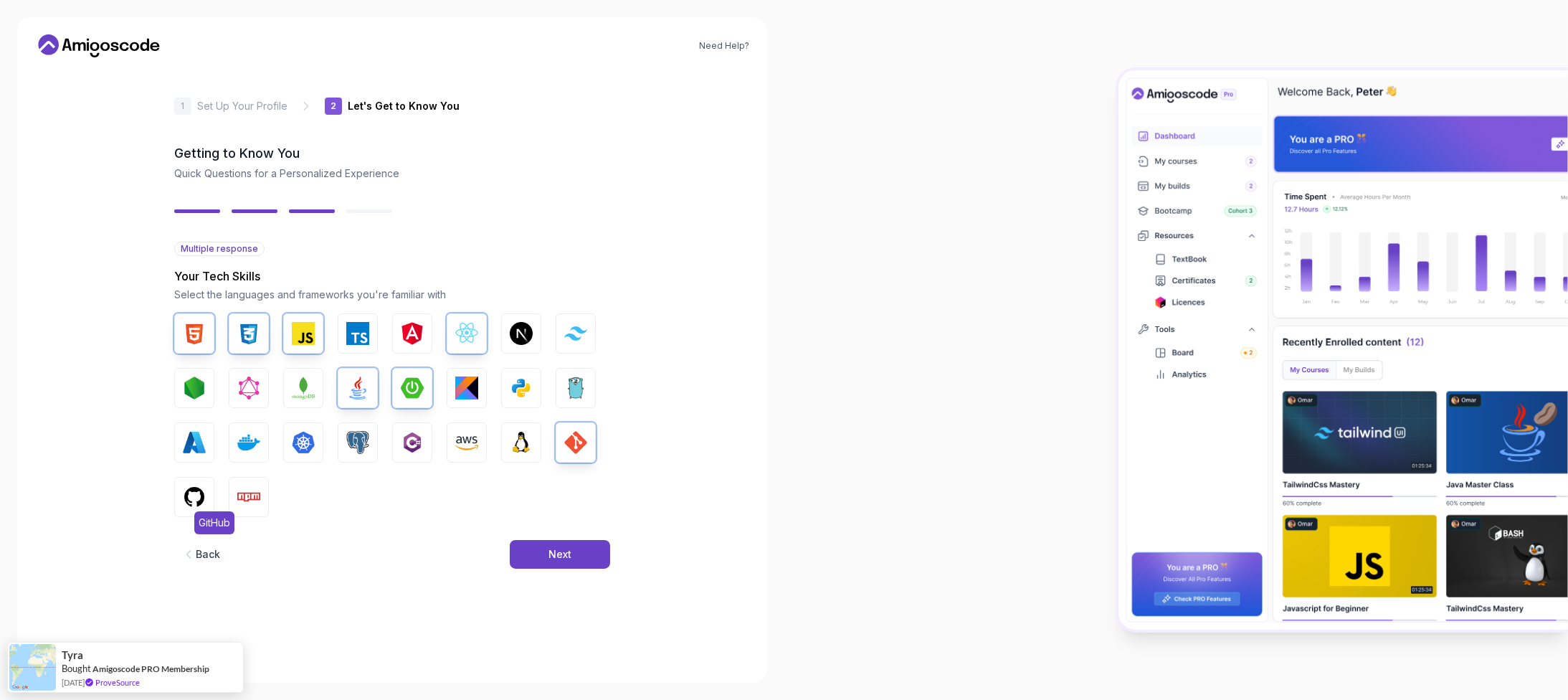 click at bounding box center [194, 497] 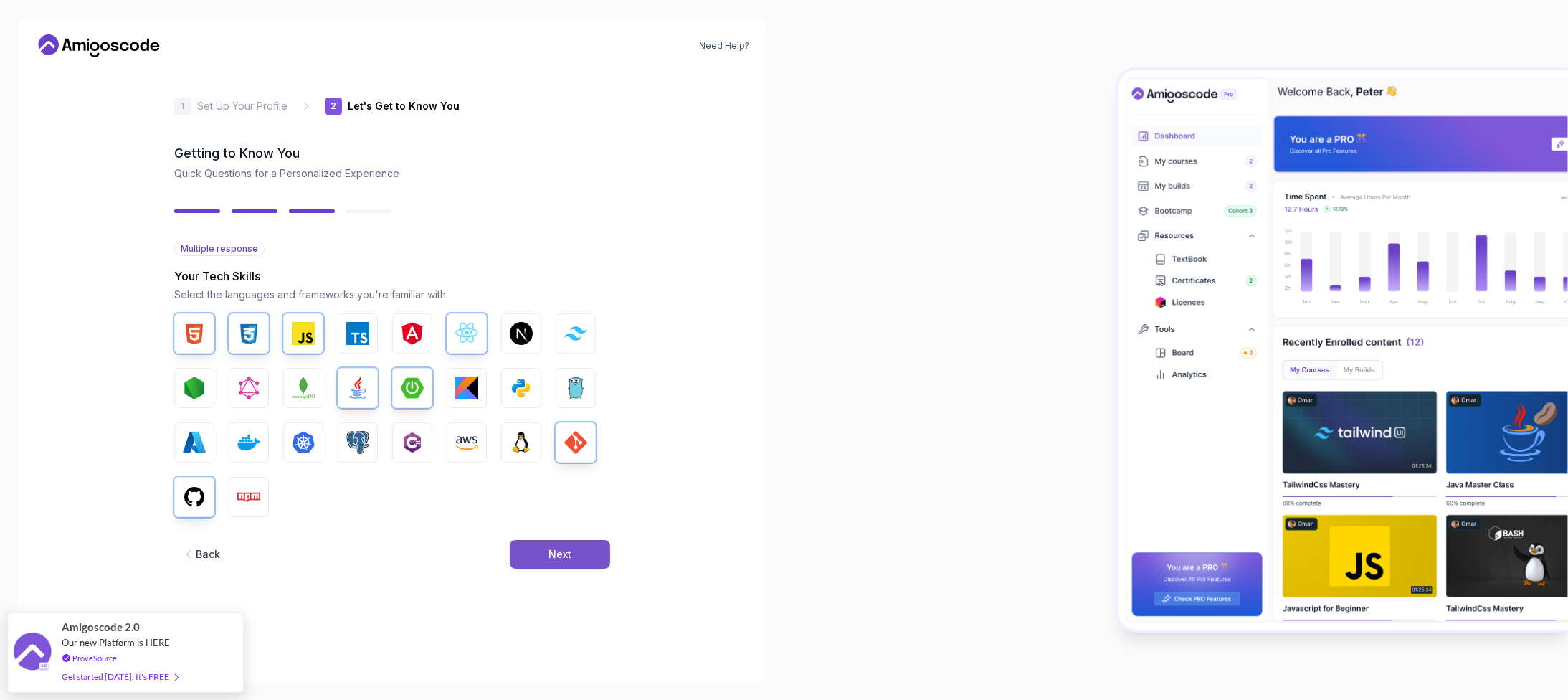 click on "Next" at bounding box center (560, 554) 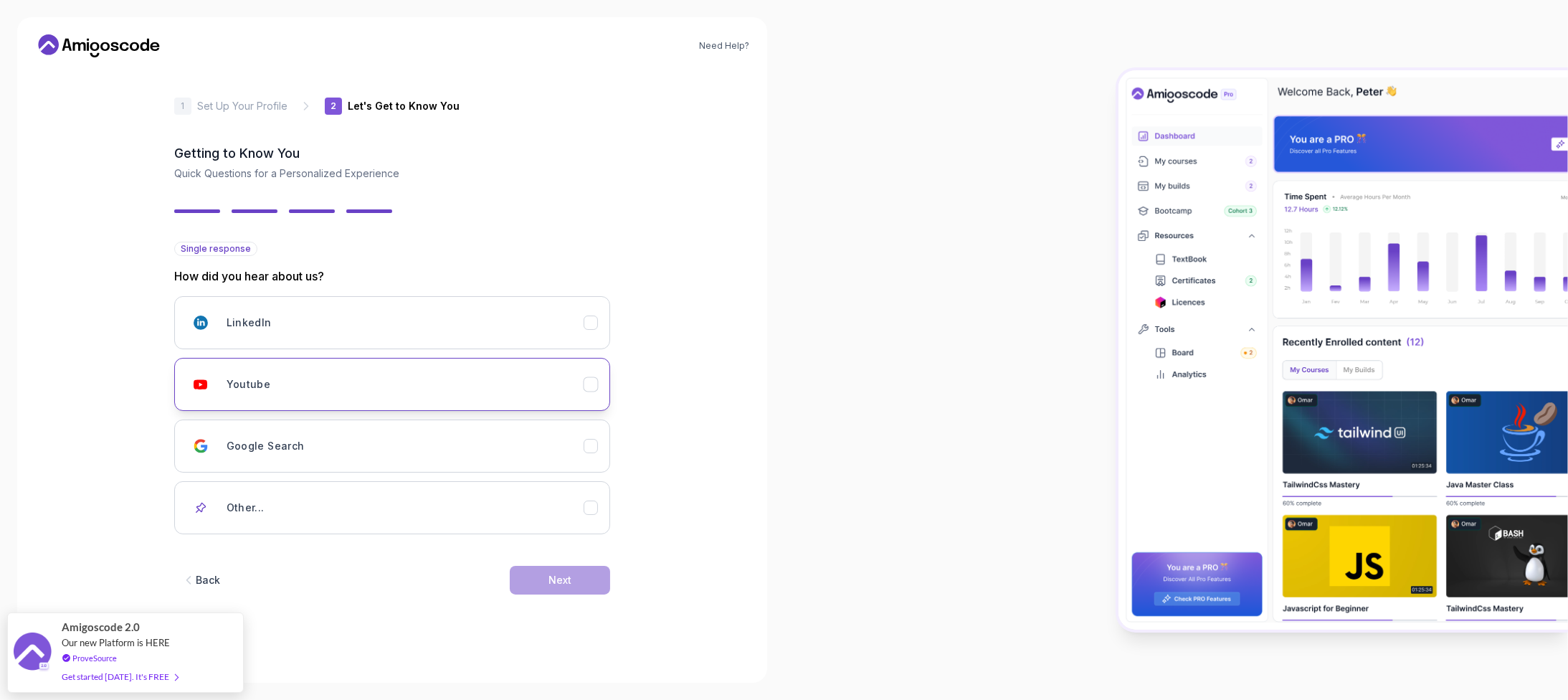 click on "Youtube" at bounding box center [405, 384] 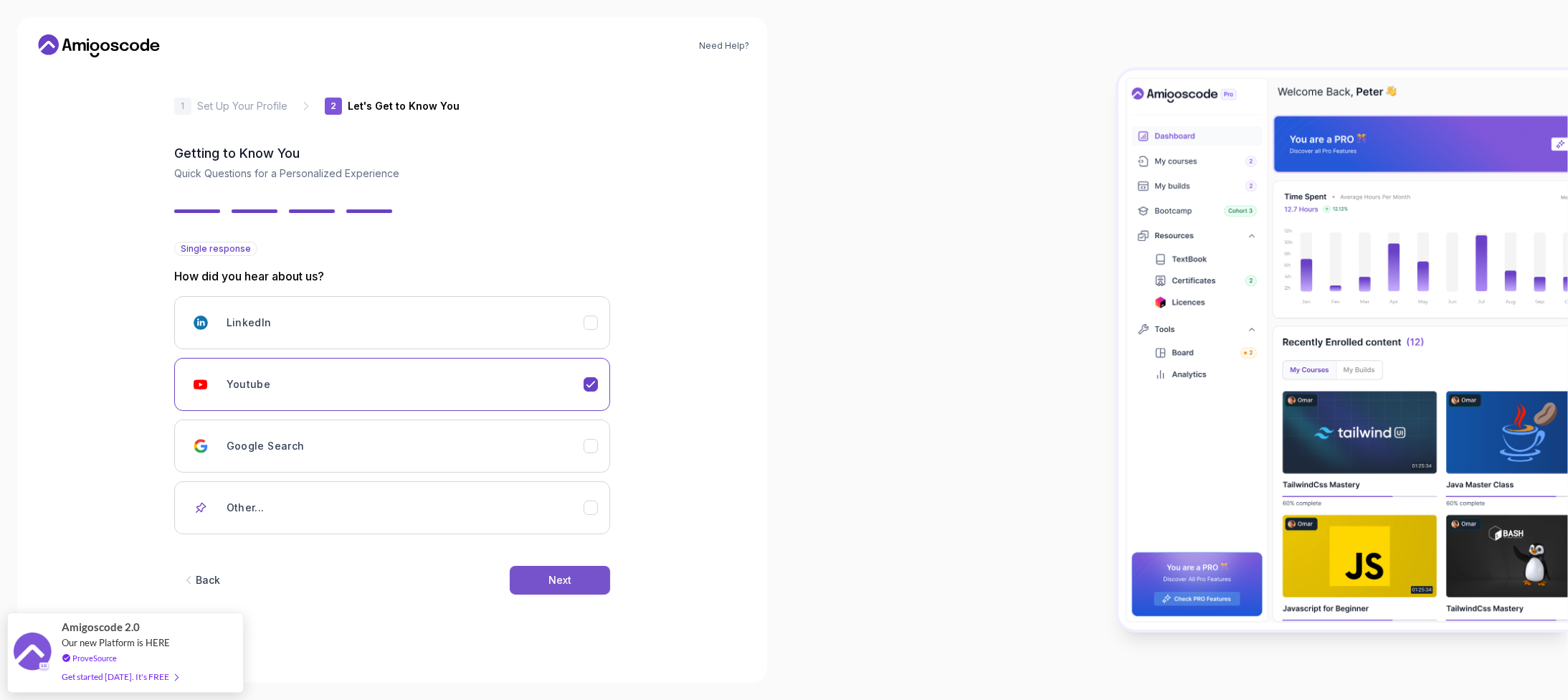 click on "Next" at bounding box center (560, 580) 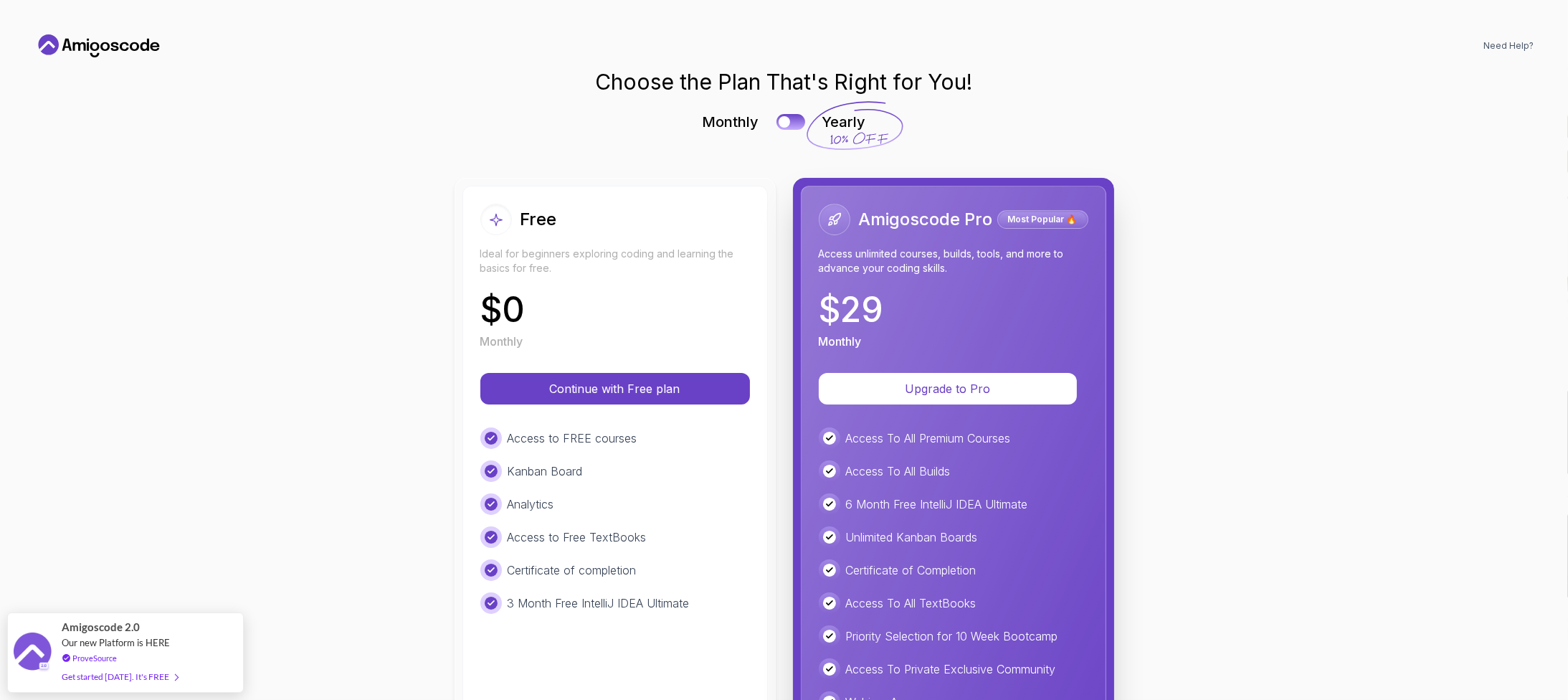 click on "Choose the Plan That's Right for You! Monthly Yearly Free Ideal for beginners exploring coding and learning the basics for free. $ 0 Monthly Continue with Free plan Access to FREE courses Kanban Board Analytics Access to Free TextBooks Certificate of completion 3 Month Free IntelliJ IDEA Ultimate Amigoscode Pro Most Popular 🔥 Access unlimited courses, builds, tools, and more to advance your coding skills. $ 29 Monthly Upgrade to Pro Access To All Premium Courses Access To All Builds 6 Month Free IntelliJ IDEA Ultimate Unlimited Kanban Boards Certificate of Completion Access To All TextBooks Priority Selection for 10 Week Bootcamp Access To Private Exclusive Community Webinar Access Code Reviews Try for FREE 🎓 Career-ready content 💰 Less than $1/day" at bounding box center [784, 481] 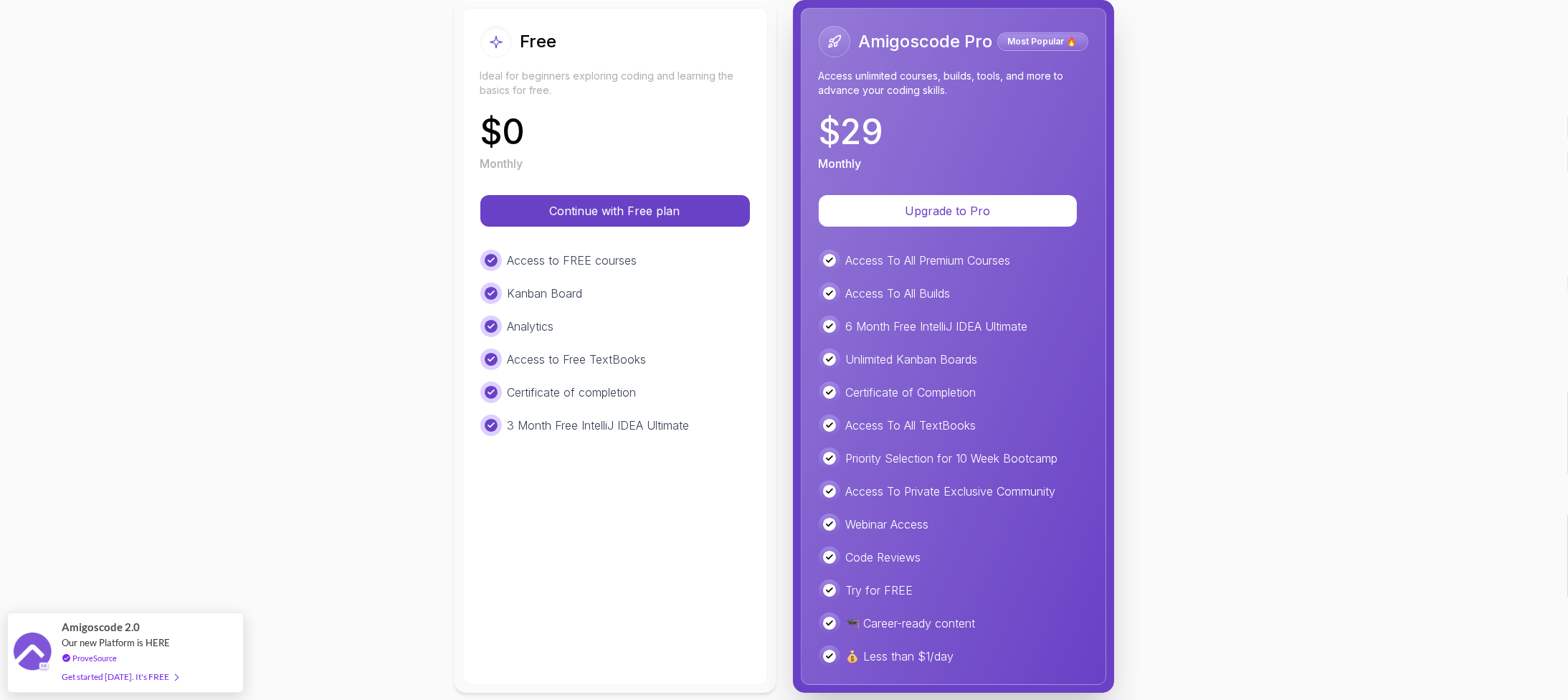 scroll, scrollTop: 195, scrollLeft: 0, axis: vertical 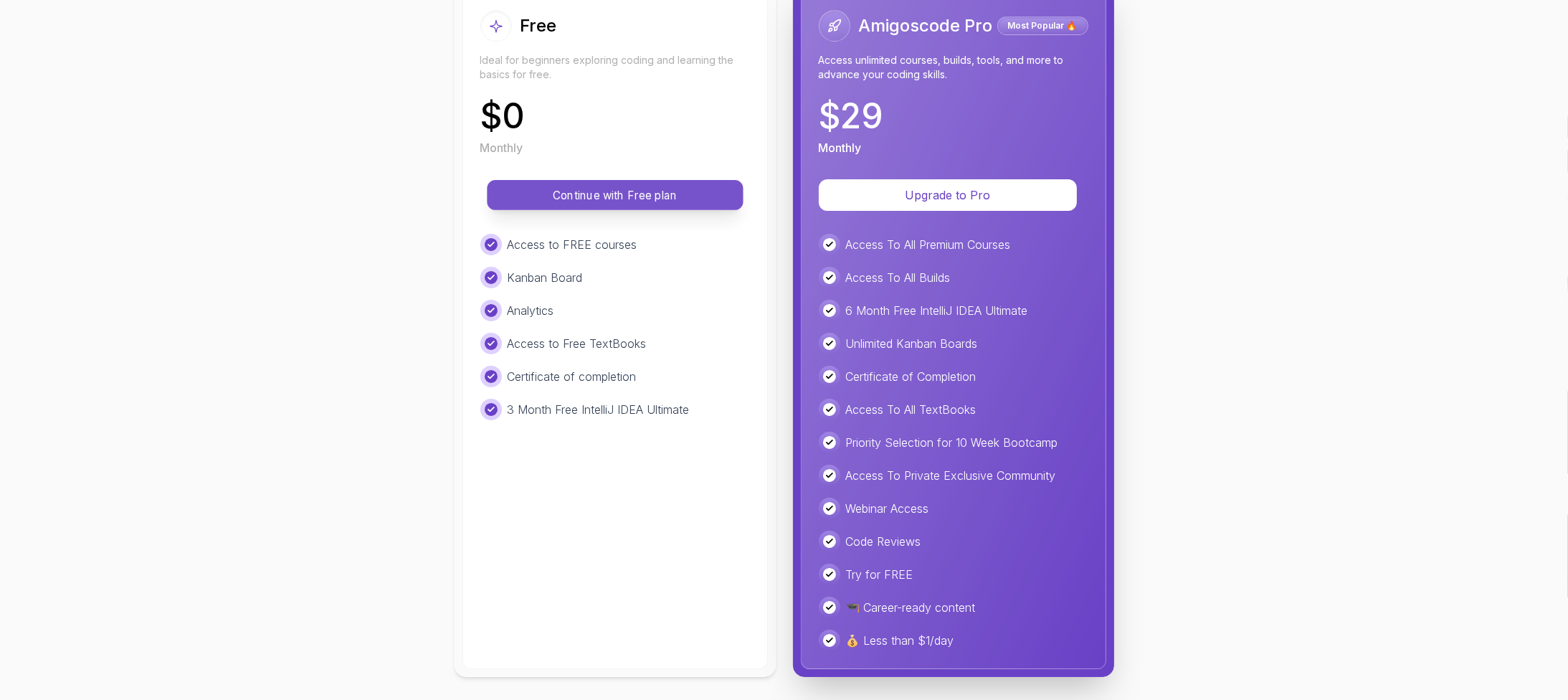 click on "Continue with Free plan" at bounding box center (615, 195) 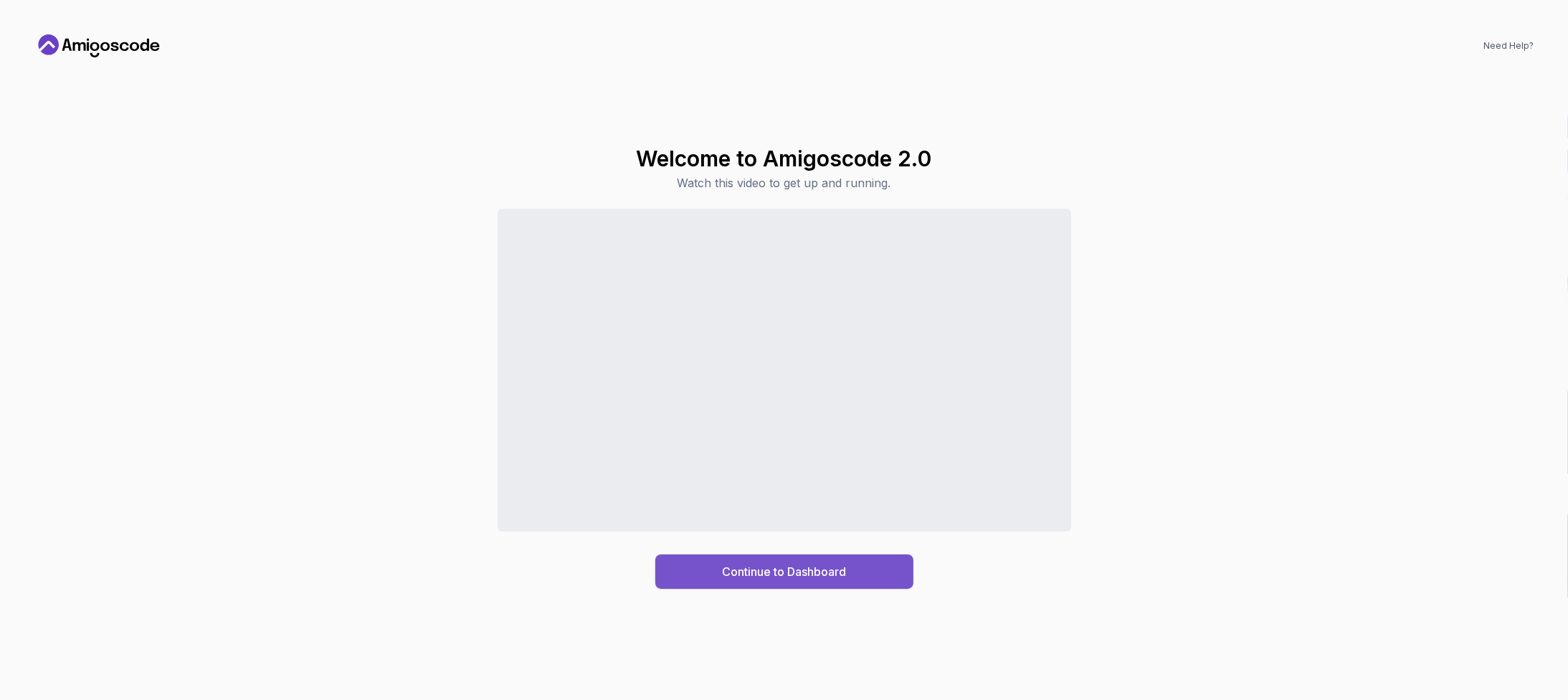 click on "Continue to Dashboard" at bounding box center [784, 572] 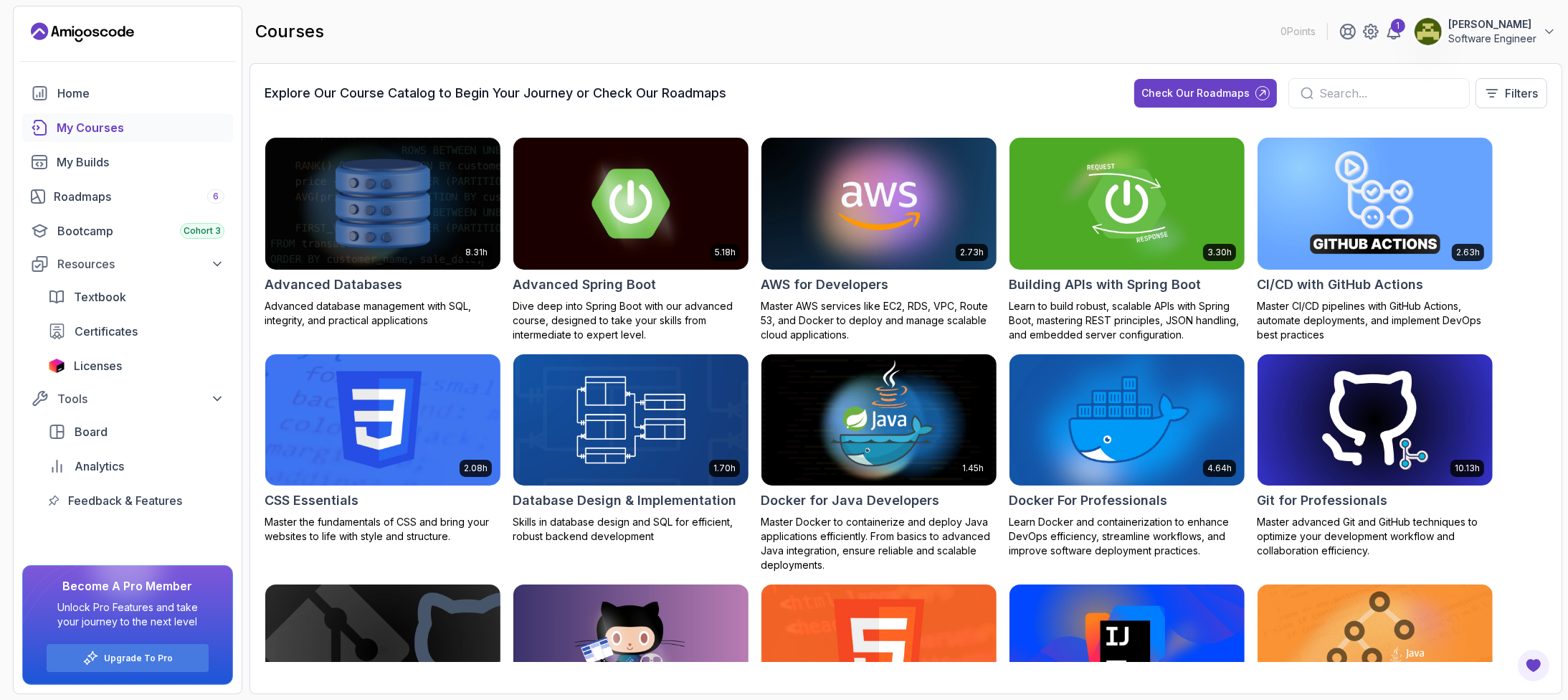 click on "8.31h Advanced Databases Advanced database management with SQL, integrity, and practical applications 5.18h Advanced Spring Boot Dive deep into Spring Boot with our advanced course, designed to take your skills from intermediate to expert level. 2.73h AWS for Developers Master AWS services like EC2, RDS, VPC, Route 53, and Docker to deploy and manage scalable cloud applications. 3.30h Building APIs with Spring Boot Learn to build robust, scalable APIs with Spring Boot, mastering REST principles, JSON handling, and embedded server configuration. 2.63h CI/CD with GitHub Actions Master CI/CD pipelines with GitHub Actions, automate deployments, and implement DevOps best practices 2.08h CSS Essentials Master the fundamentals of CSS and bring your websites to life with style and structure. 1.70h Database Design & Implementation Skills in database design and SQL for efficient, robust backend development 1.45h Docker for Java Developers 4.64h Docker For Professionals 10.13h Git for Professionals 2.55h 2.10h 1.84h 26m" at bounding box center (906, 399) 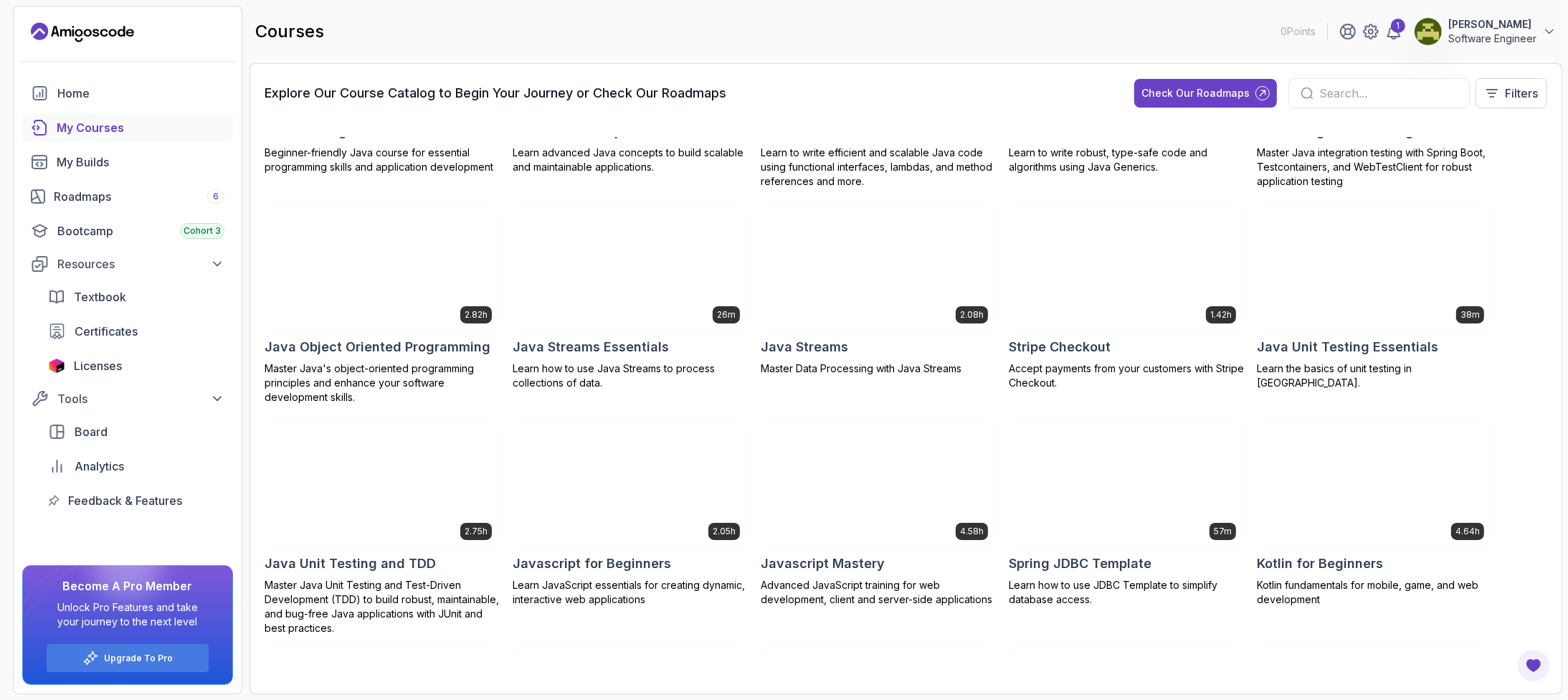 scroll, scrollTop: 861, scrollLeft: 0, axis: vertical 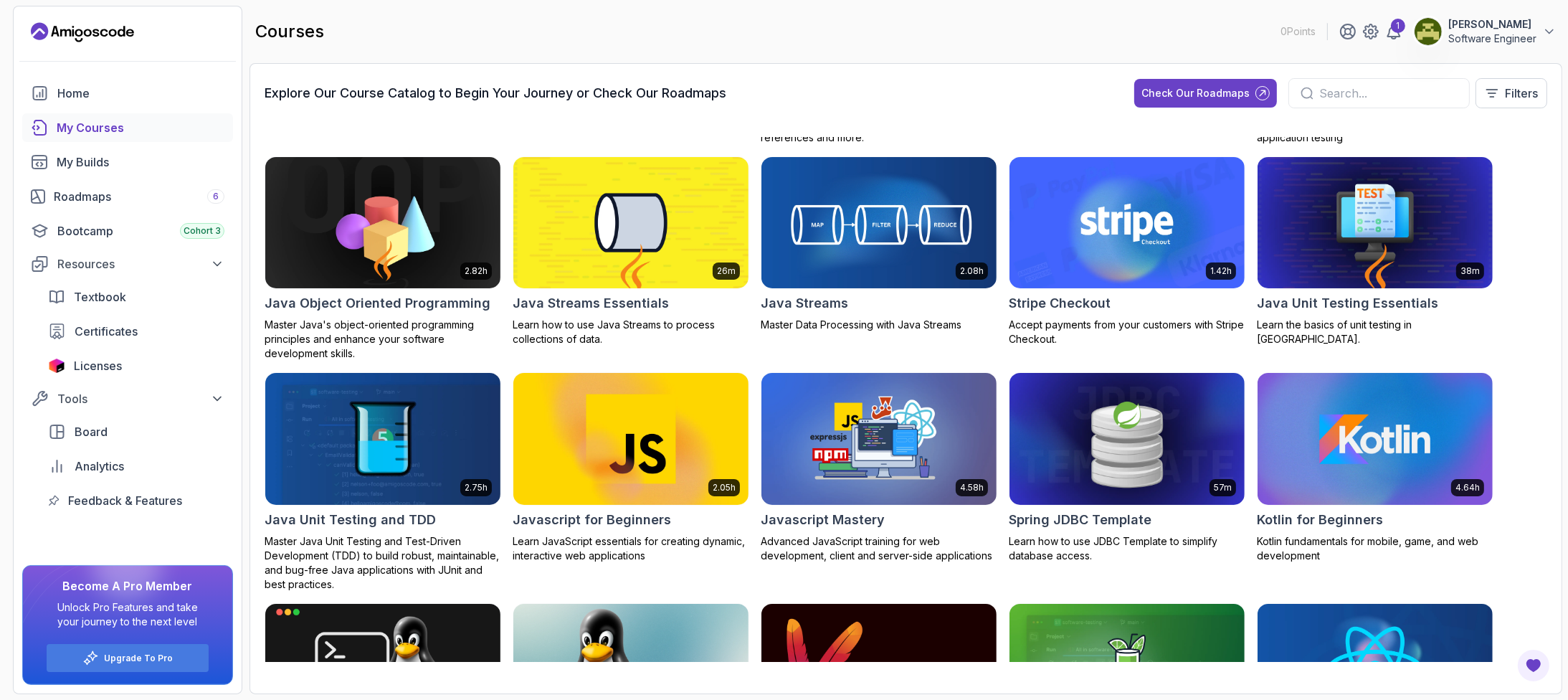 click at bounding box center (1388, 93) 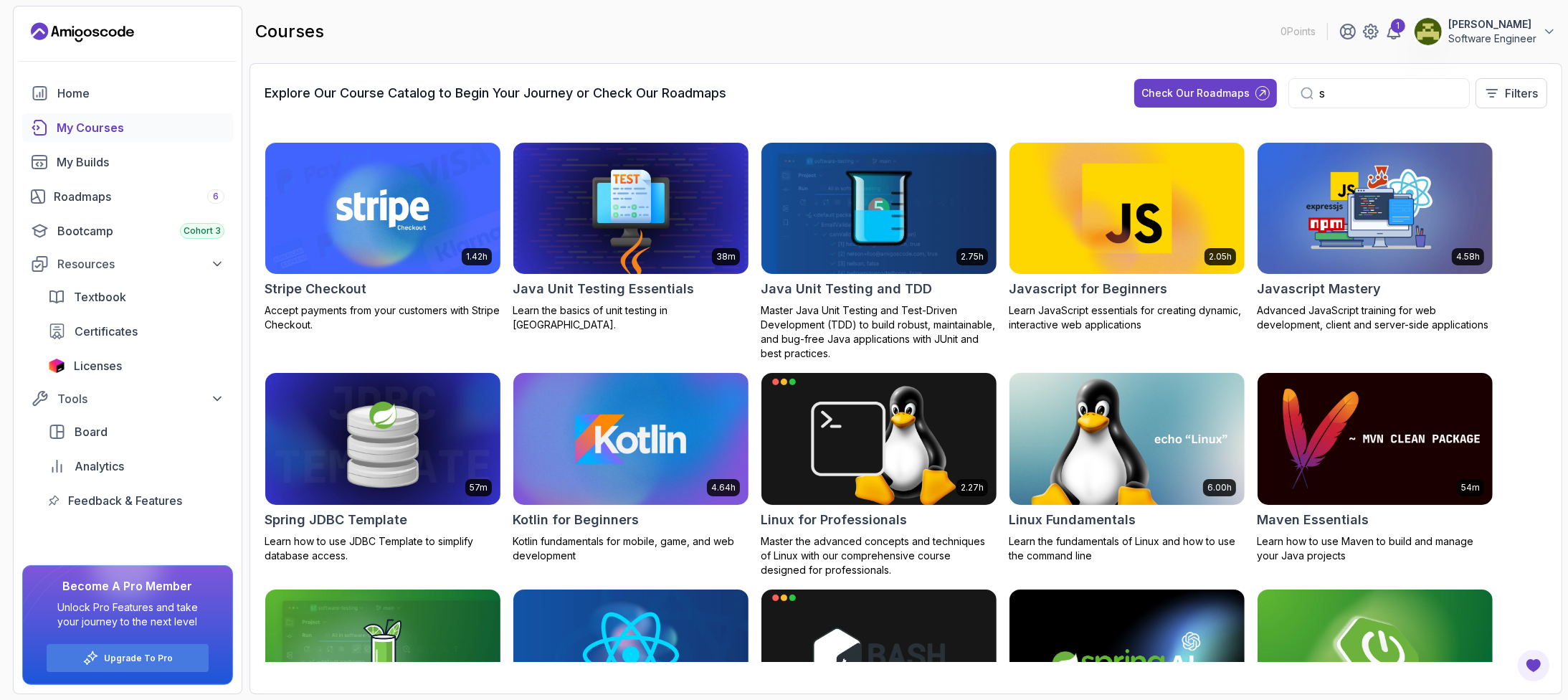 scroll, scrollTop: 846, scrollLeft: 0, axis: vertical 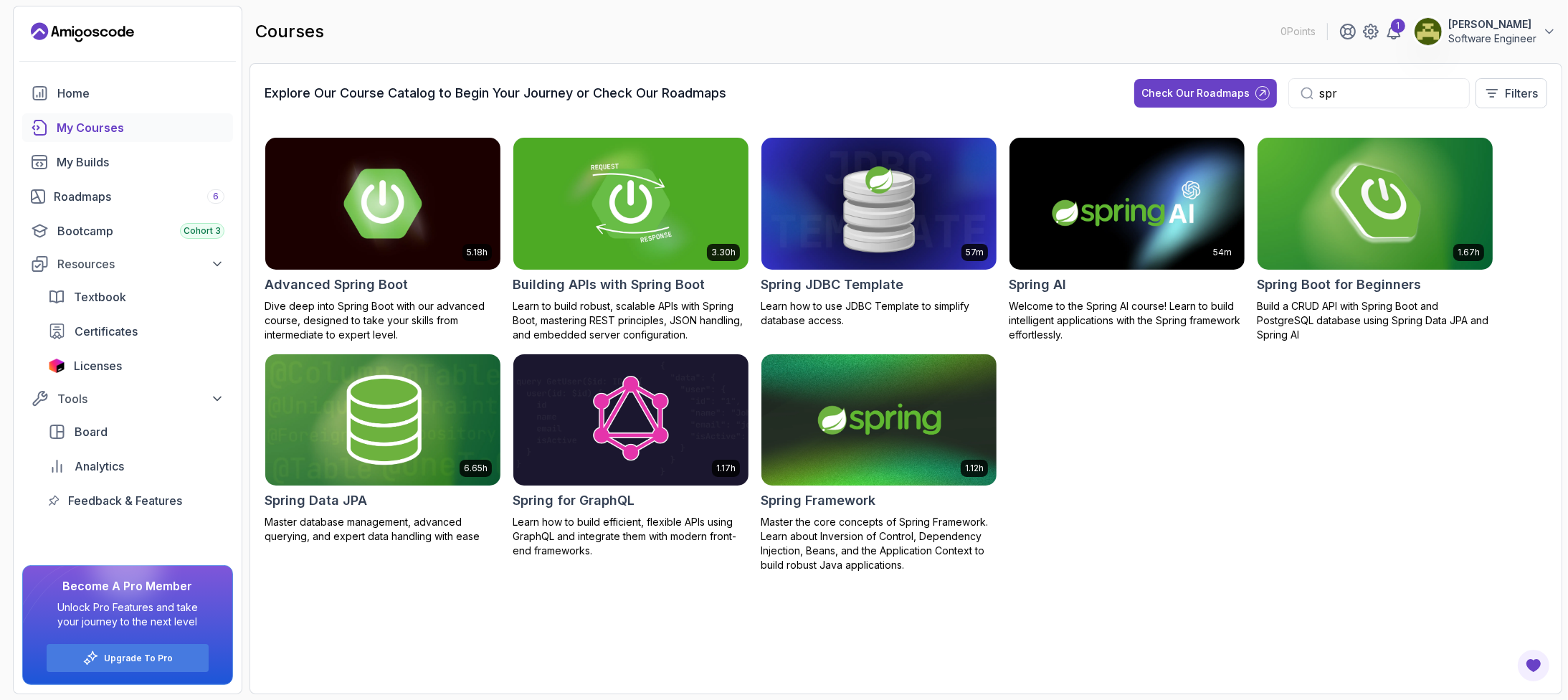 type on "spr" 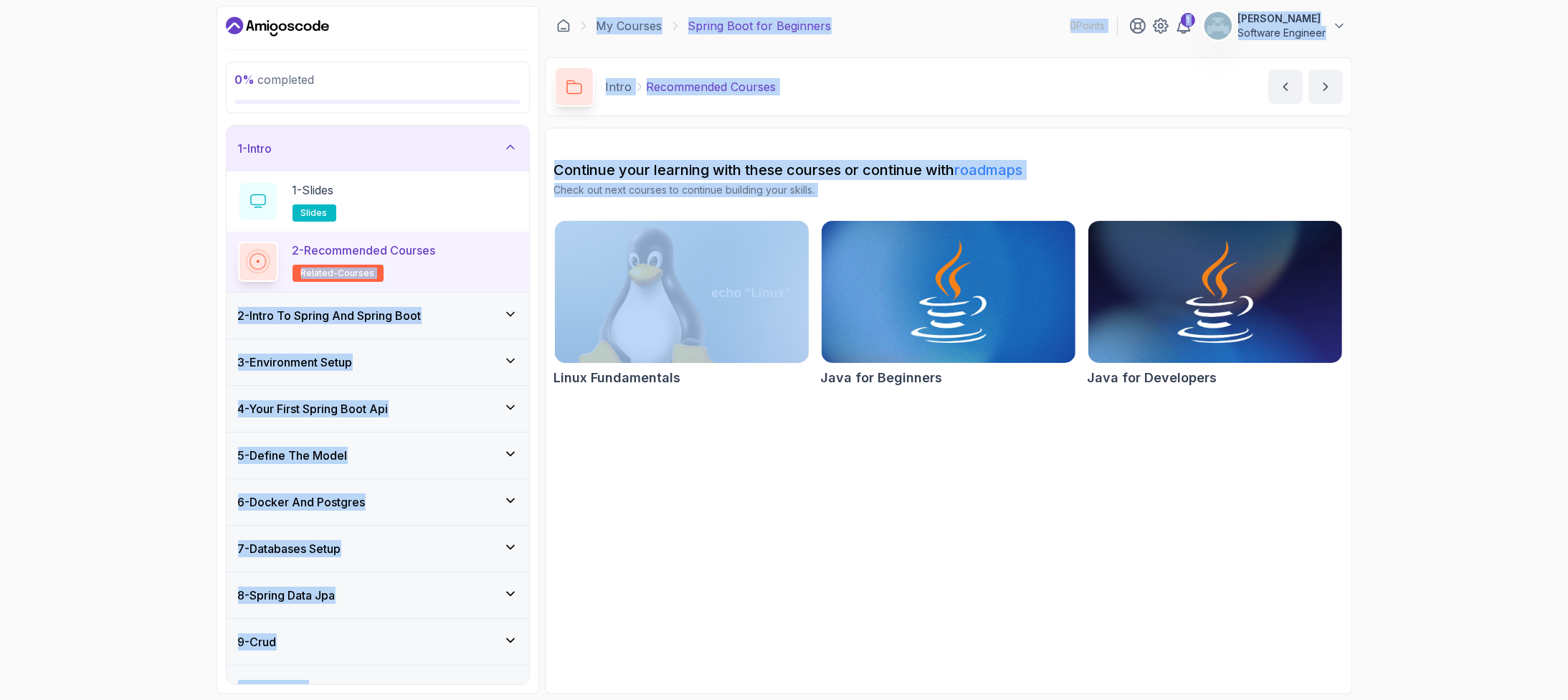 drag, startPoint x: 536, startPoint y: 237, endPoint x: 549, endPoint y: 627, distance: 390.2166 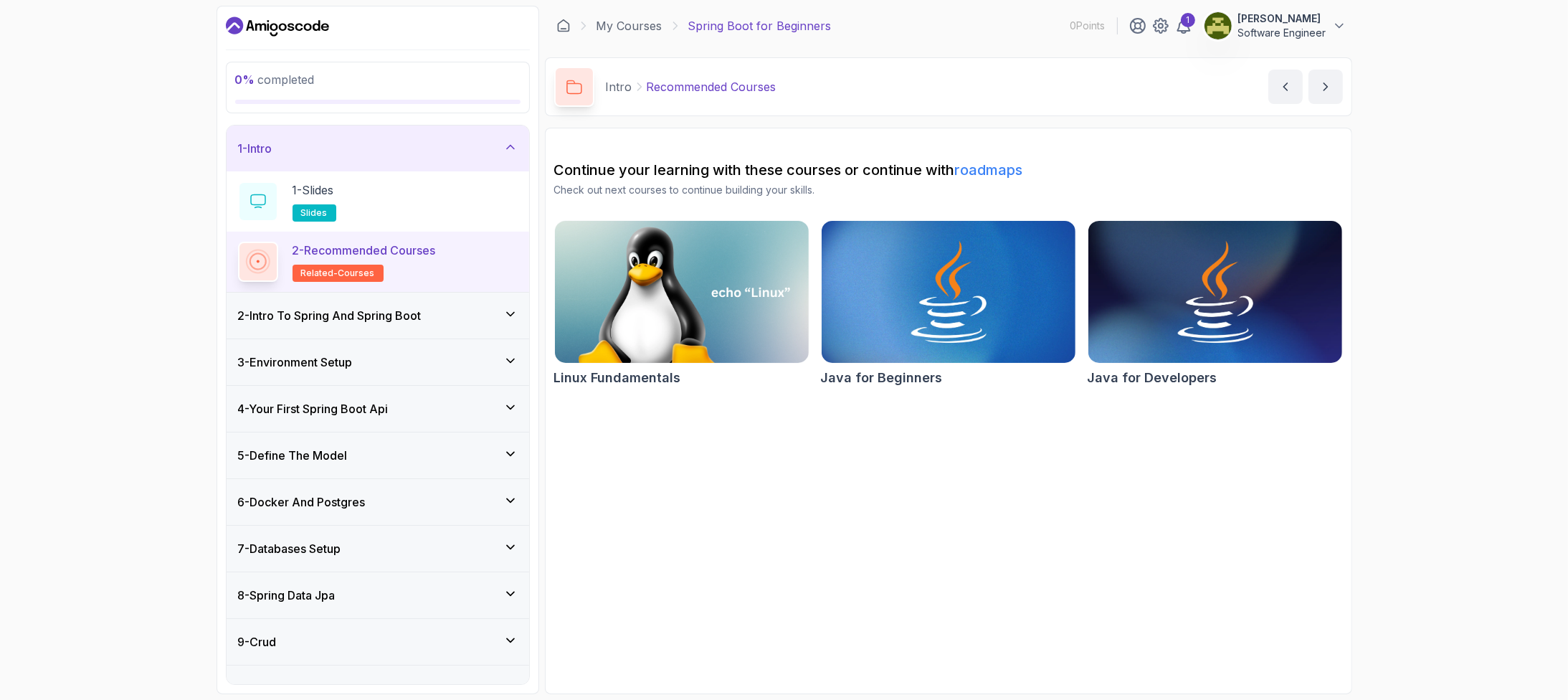 click on "Continue your learning with these courses or continue with  roadmaps Check out next courses to continue building your skills. Linux Fundamentals Java for Beginners Java for Developers" at bounding box center [949, 411] 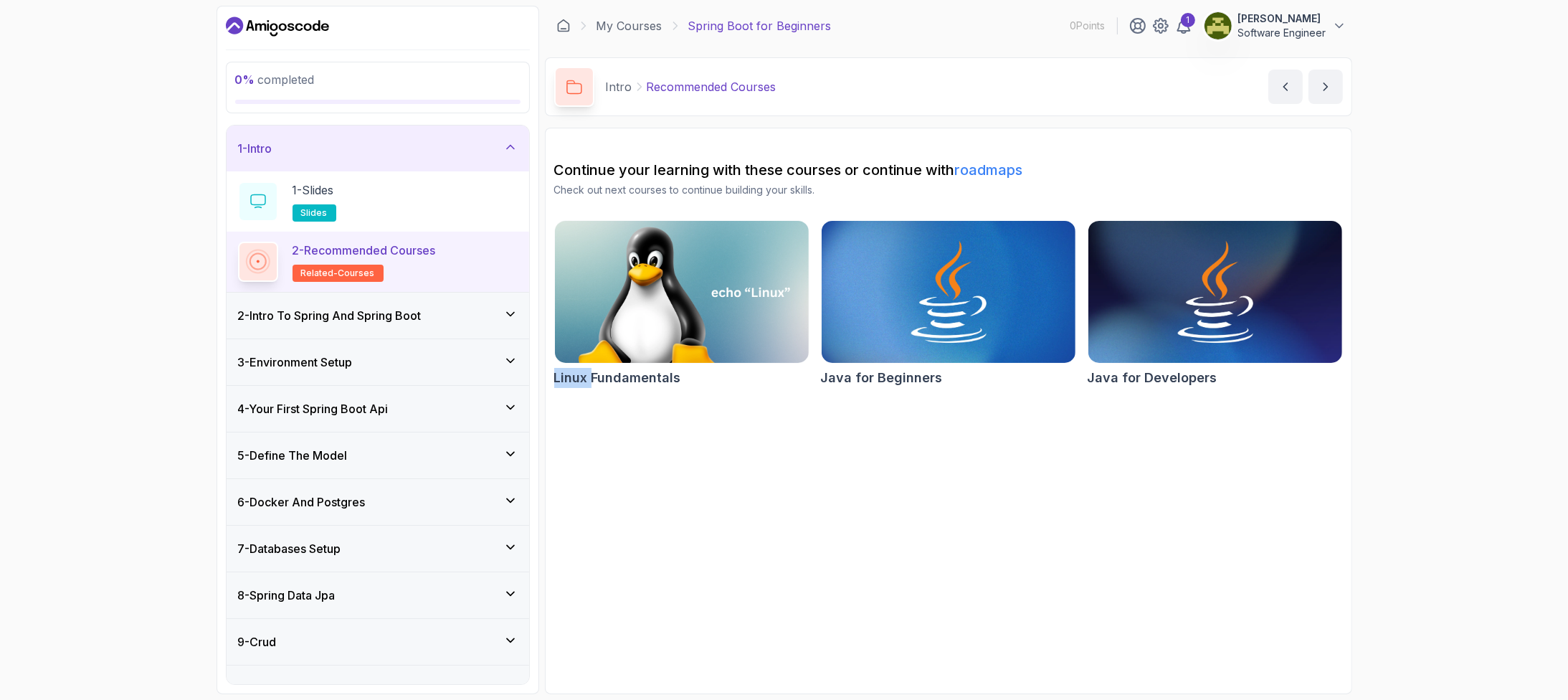 click on "Continue your learning with these courses or continue with  roadmaps Check out next courses to continue building your skills. Linux Fundamentals Java for Beginners Java for Developers" at bounding box center (949, 411) 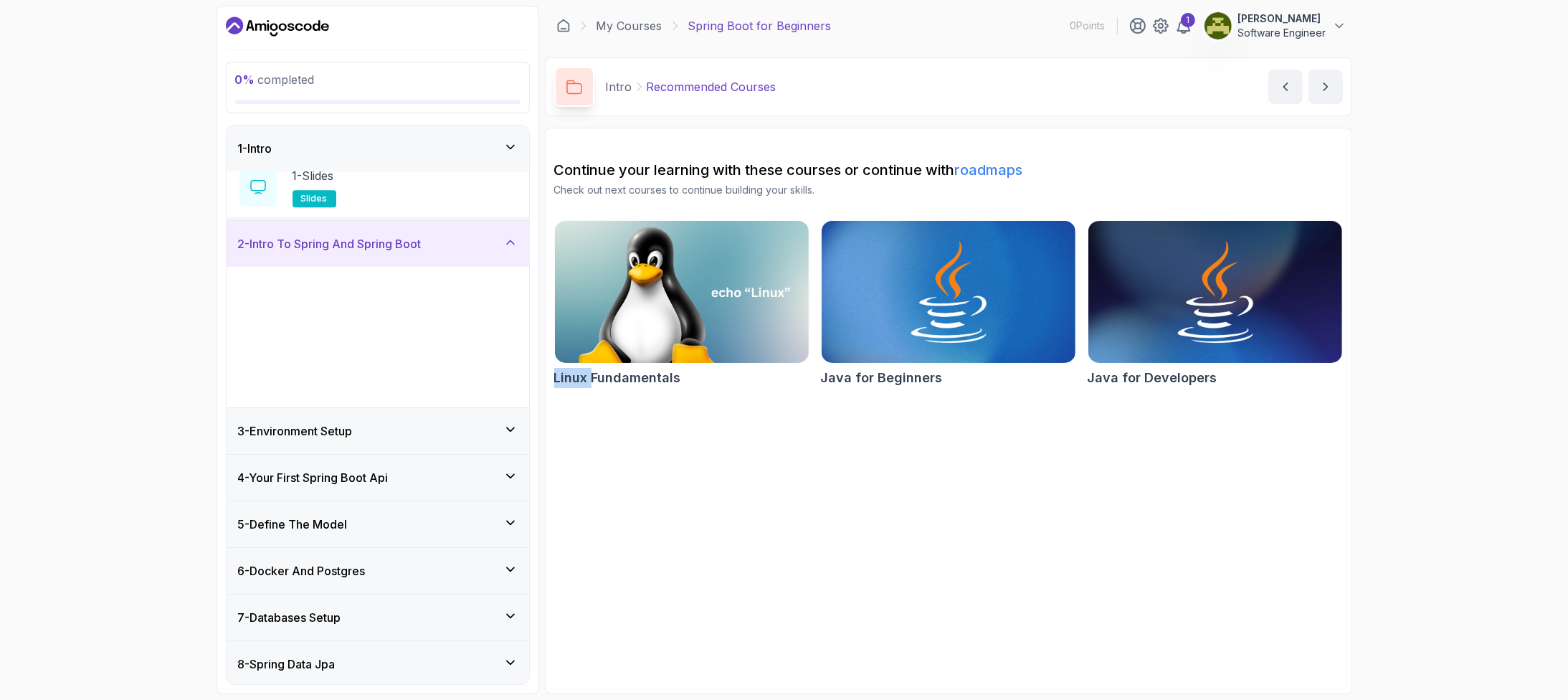 type 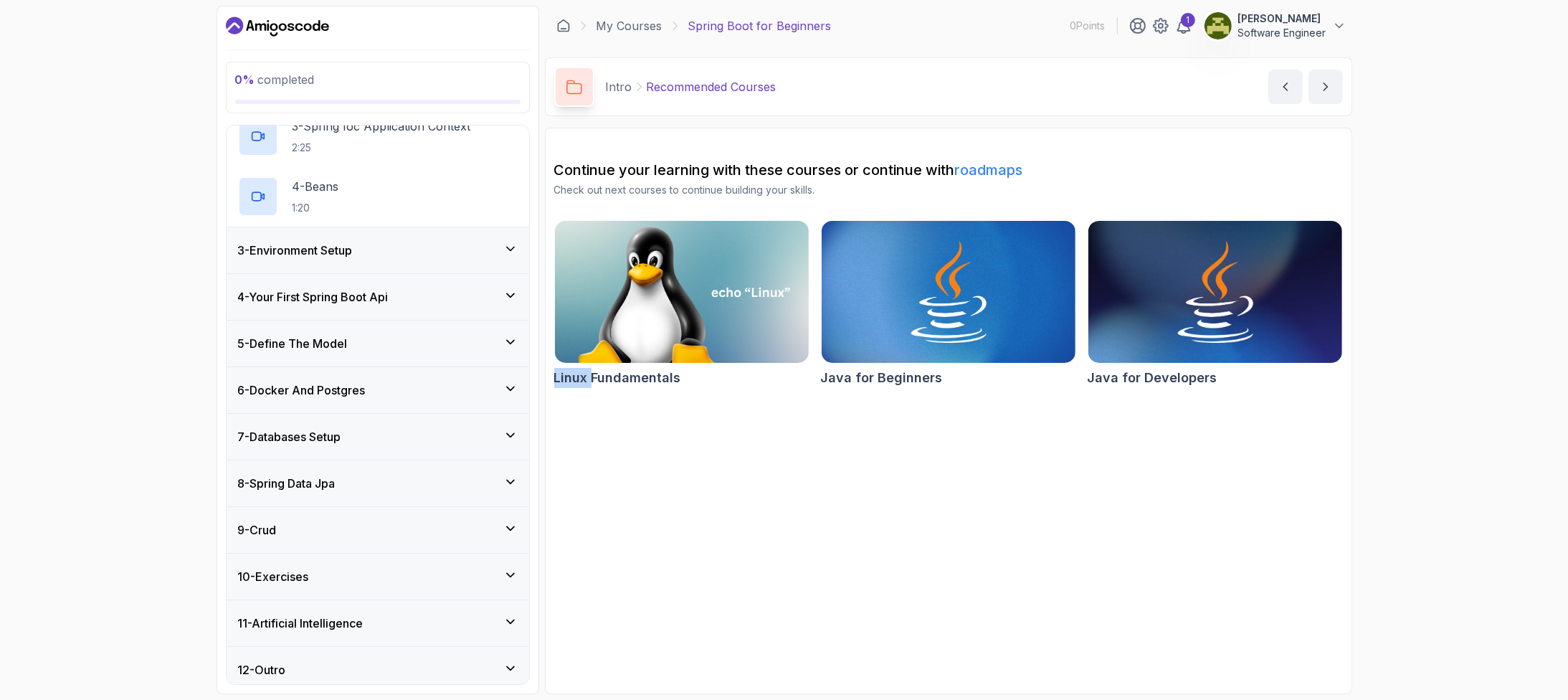 scroll, scrollTop: 247, scrollLeft: 0, axis: vertical 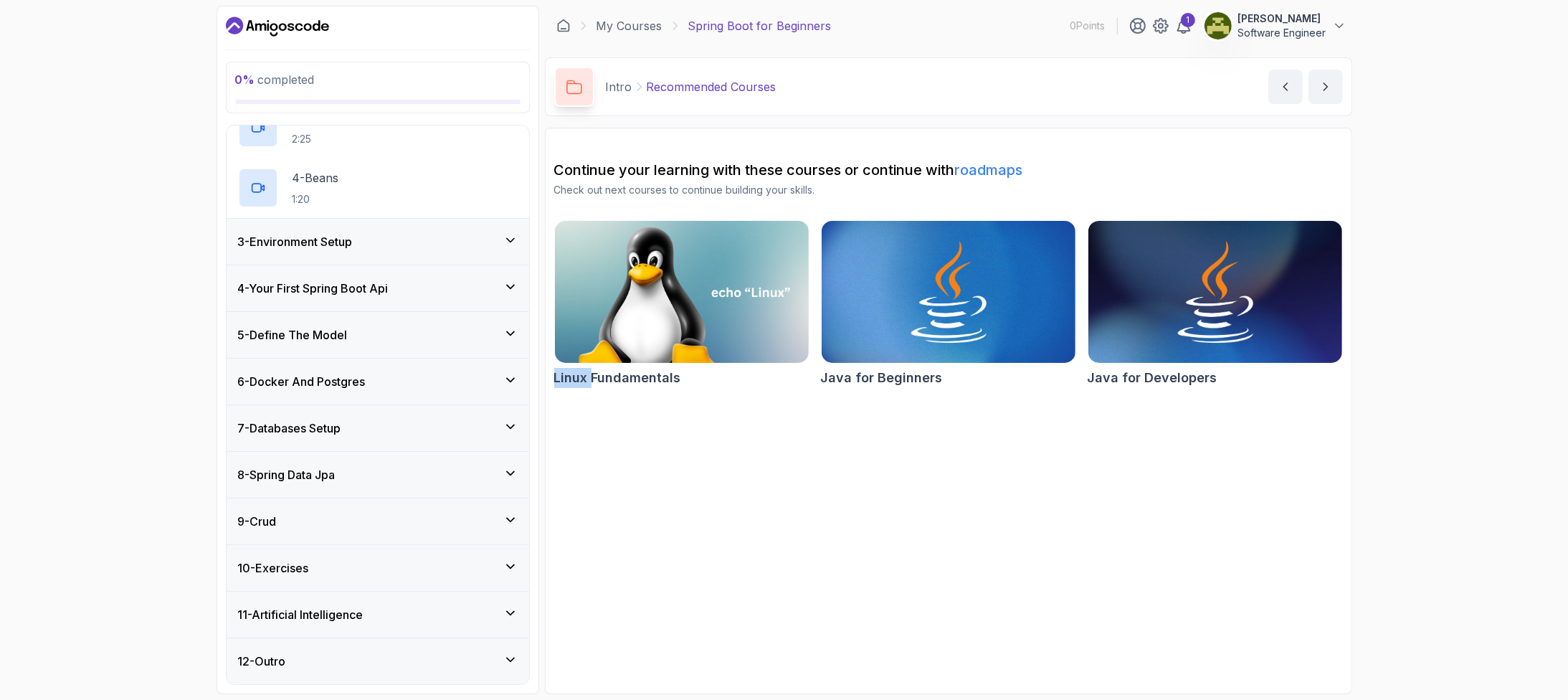 click on "12  -  Outro" at bounding box center (378, 661) 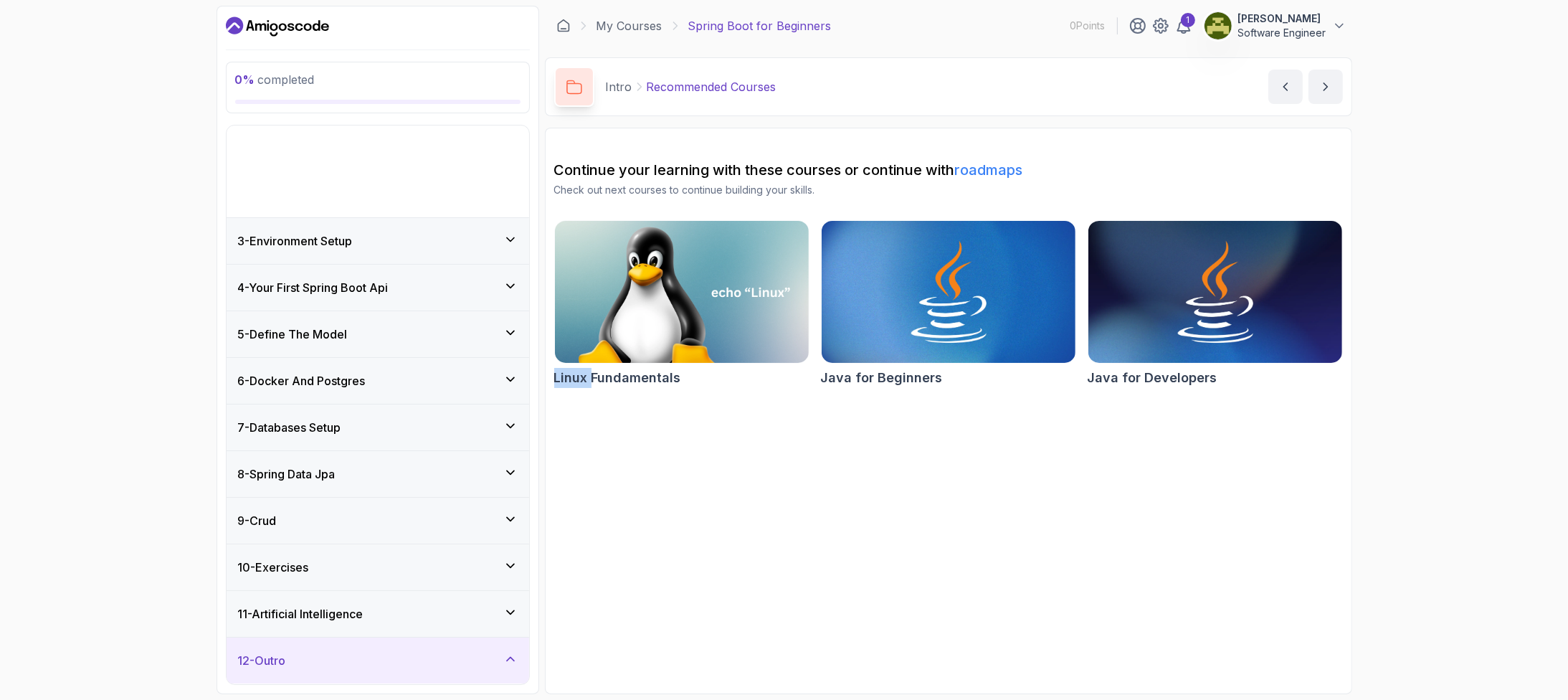 scroll, scrollTop: 6, scrollLeft: 0, axis: vertical 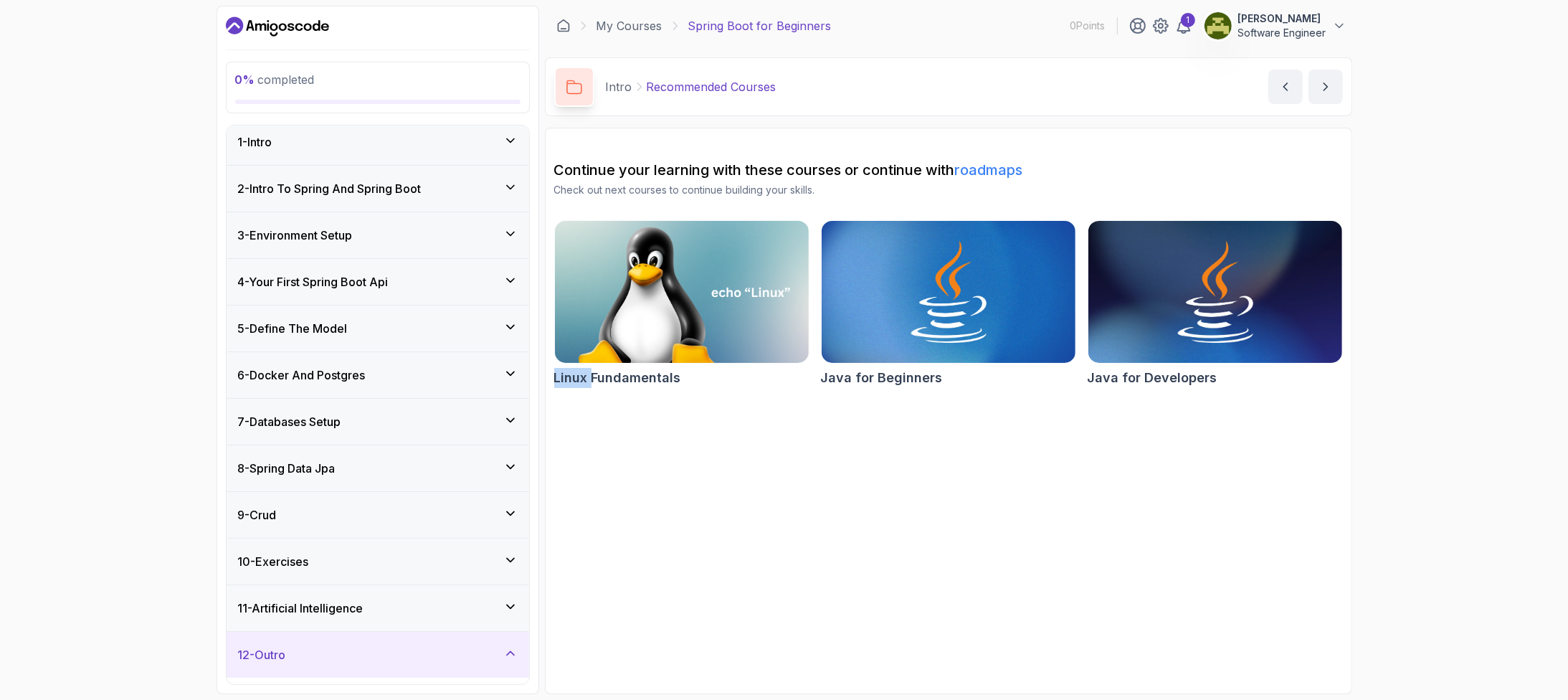 type 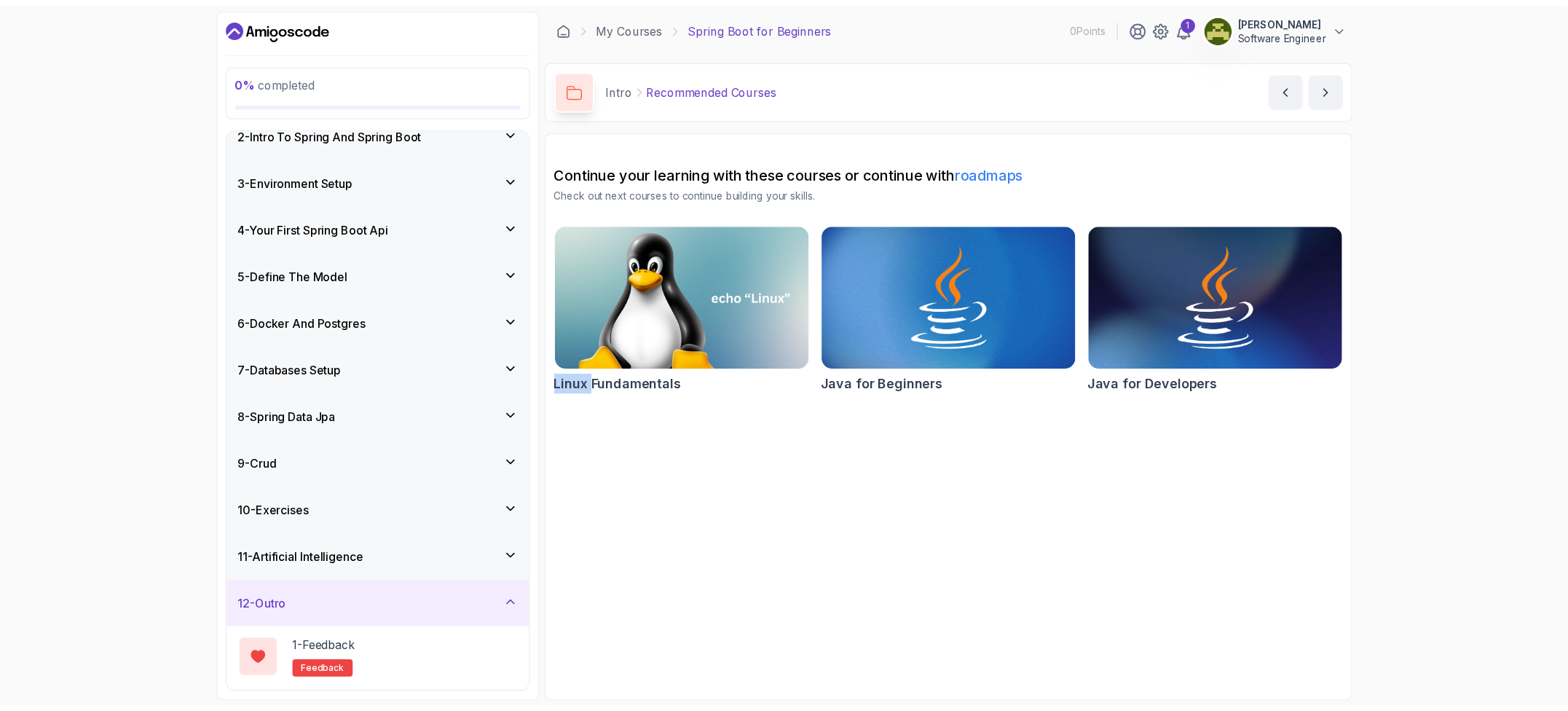 scroll, scrollTop: 129, scrollLeft: 0, axis: vertical 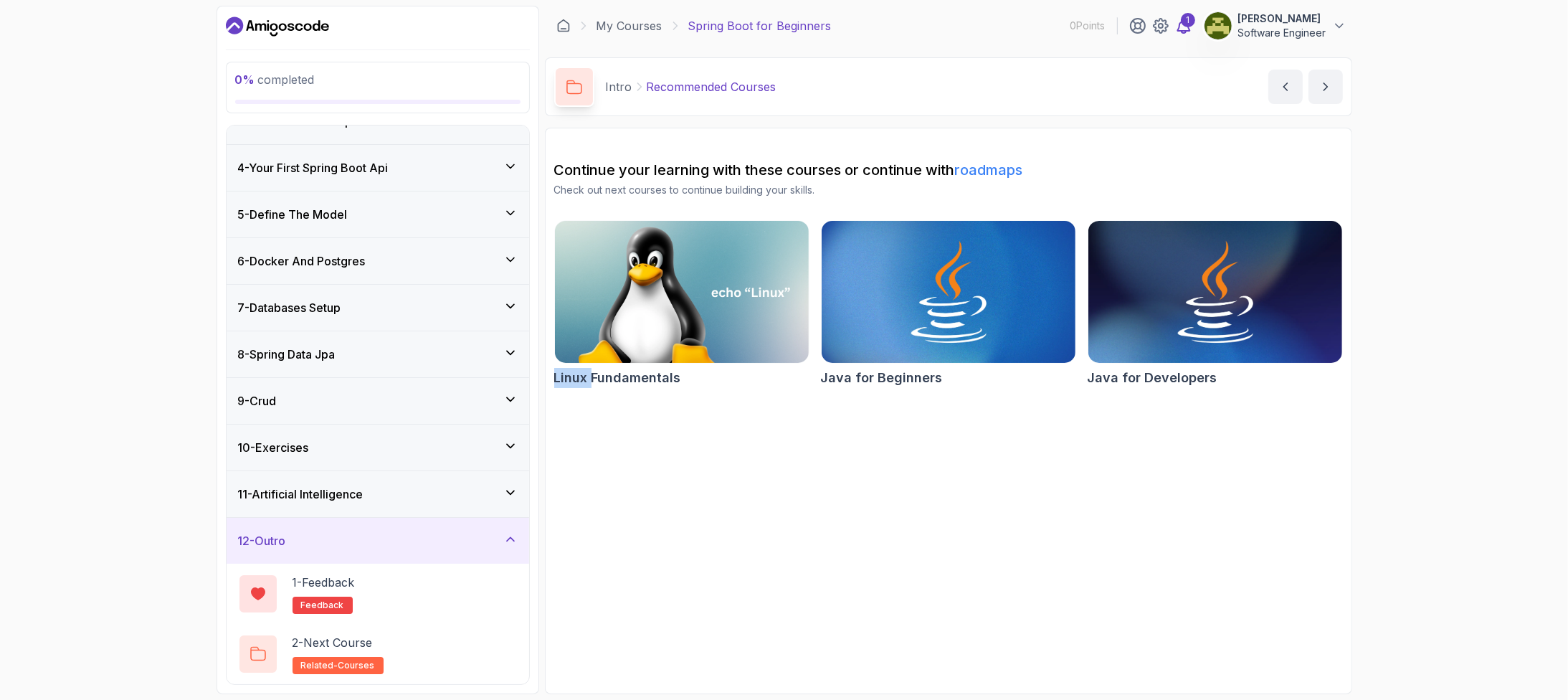 click on "1" at bounding box center (1188, 20) 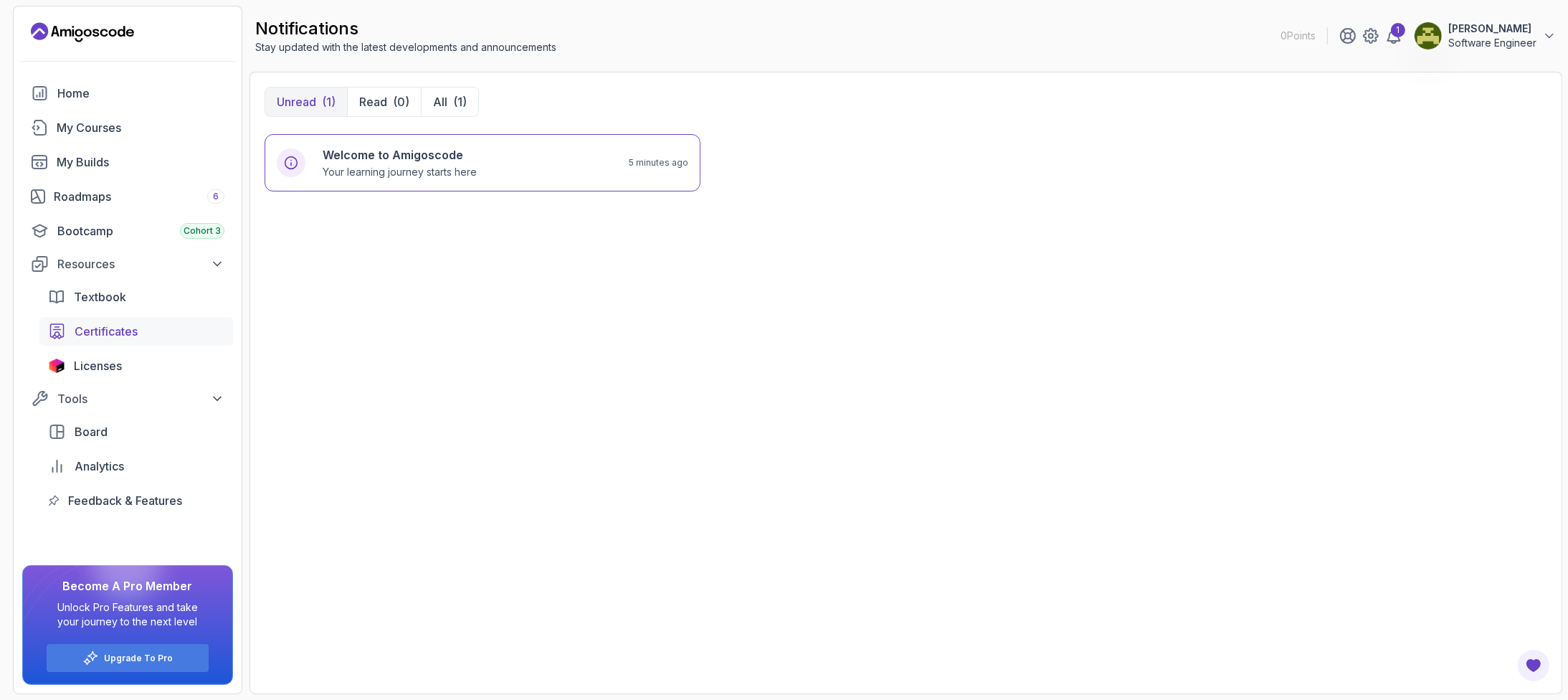 click on "Certificates" at bounding box center (149, 331) 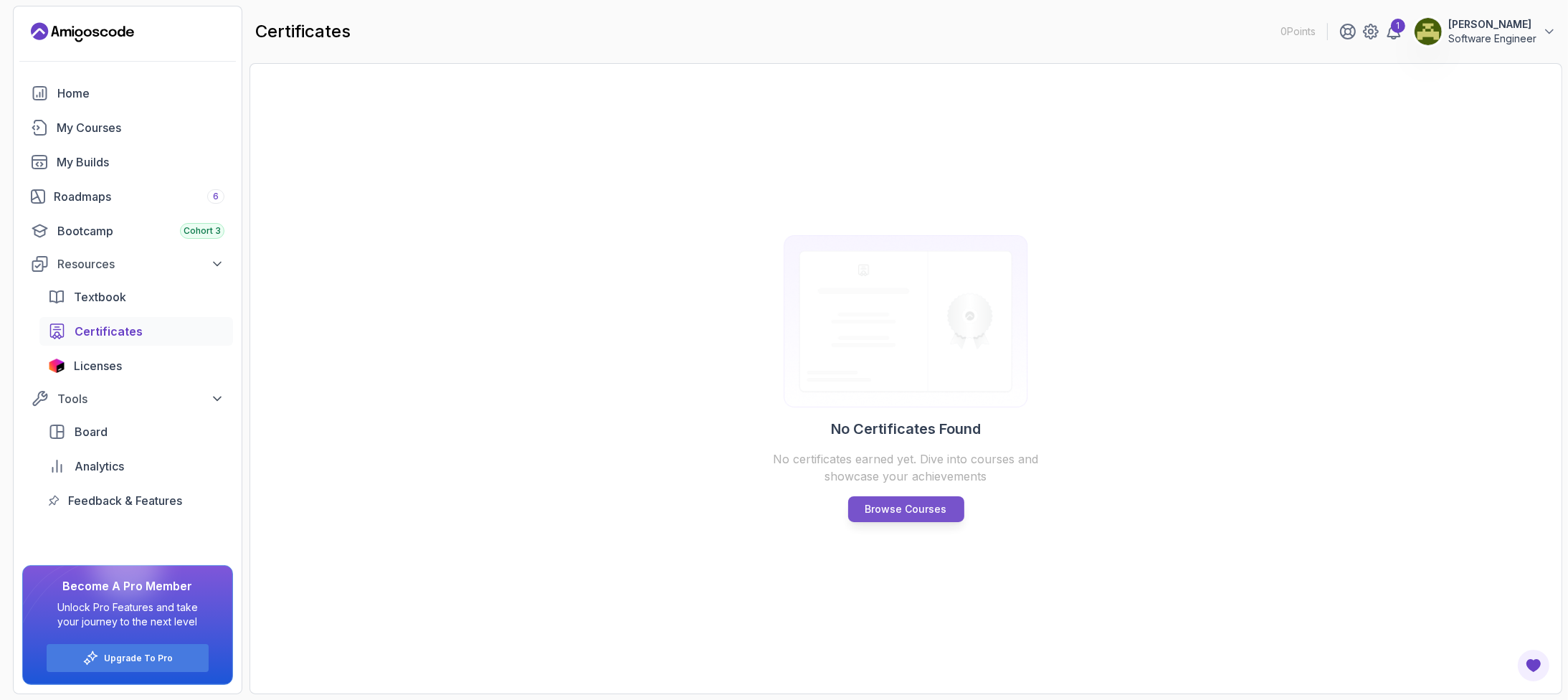 click on "Browse Courses" at bounding box center (906, 509) 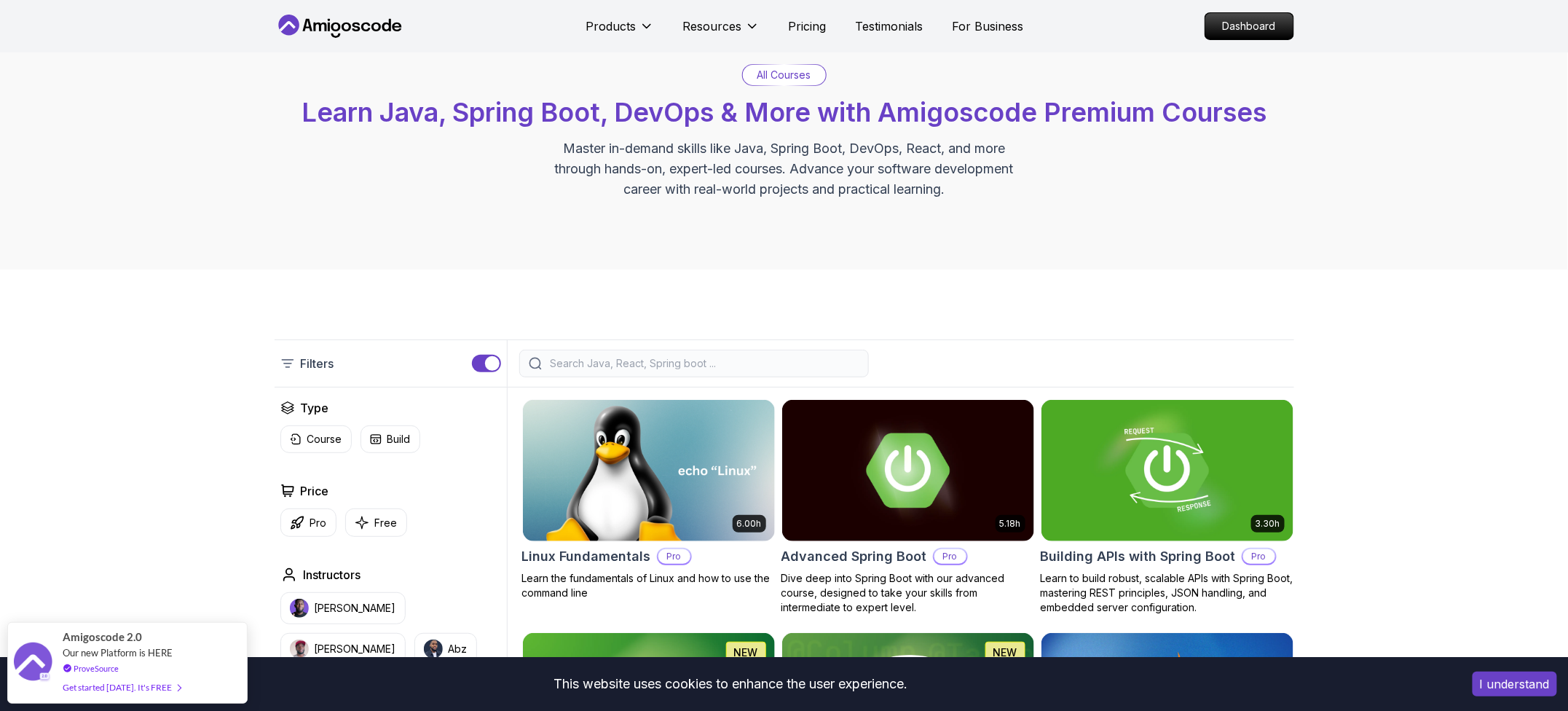 scroll, scrollTop: 117, scrollLeft: 0, axis: vertical 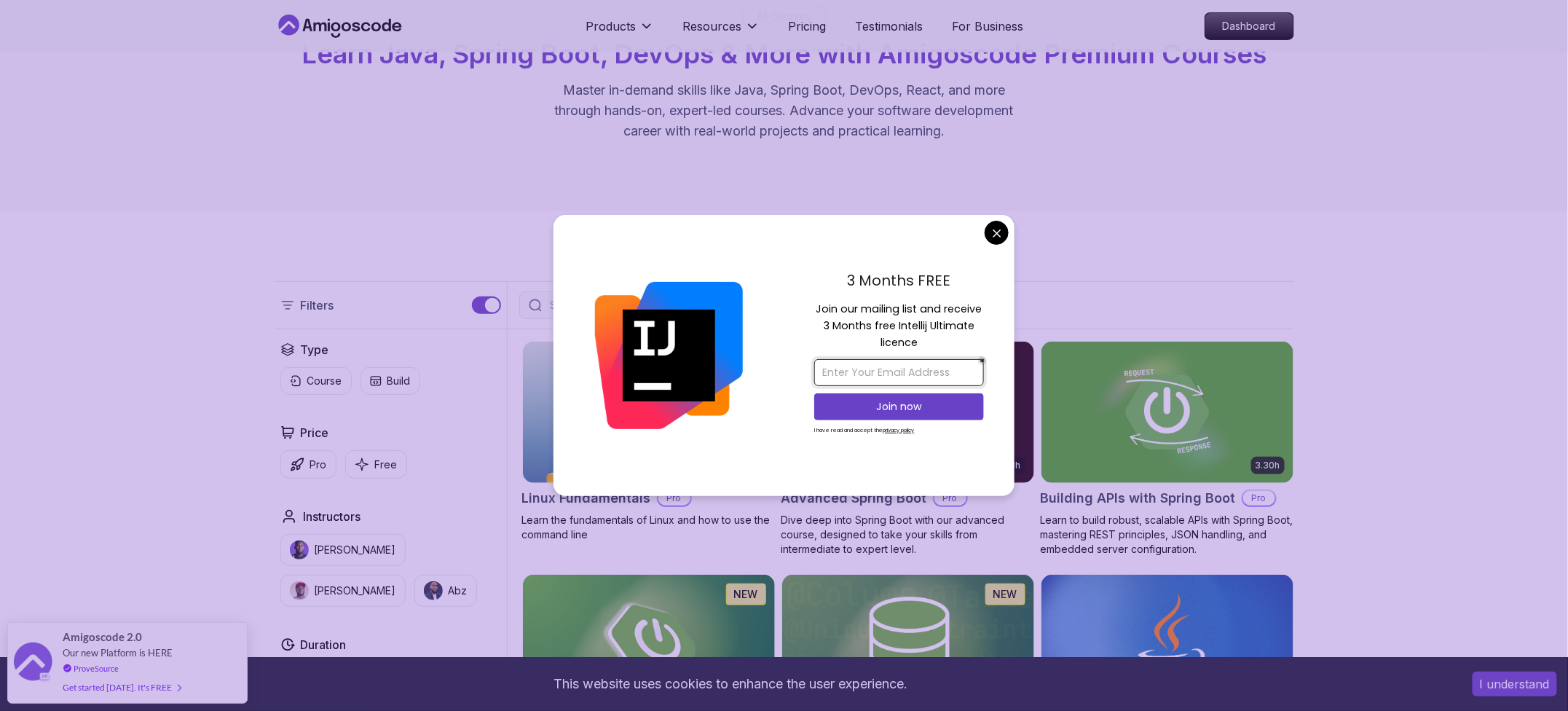 click at bounding box center [899, 372] 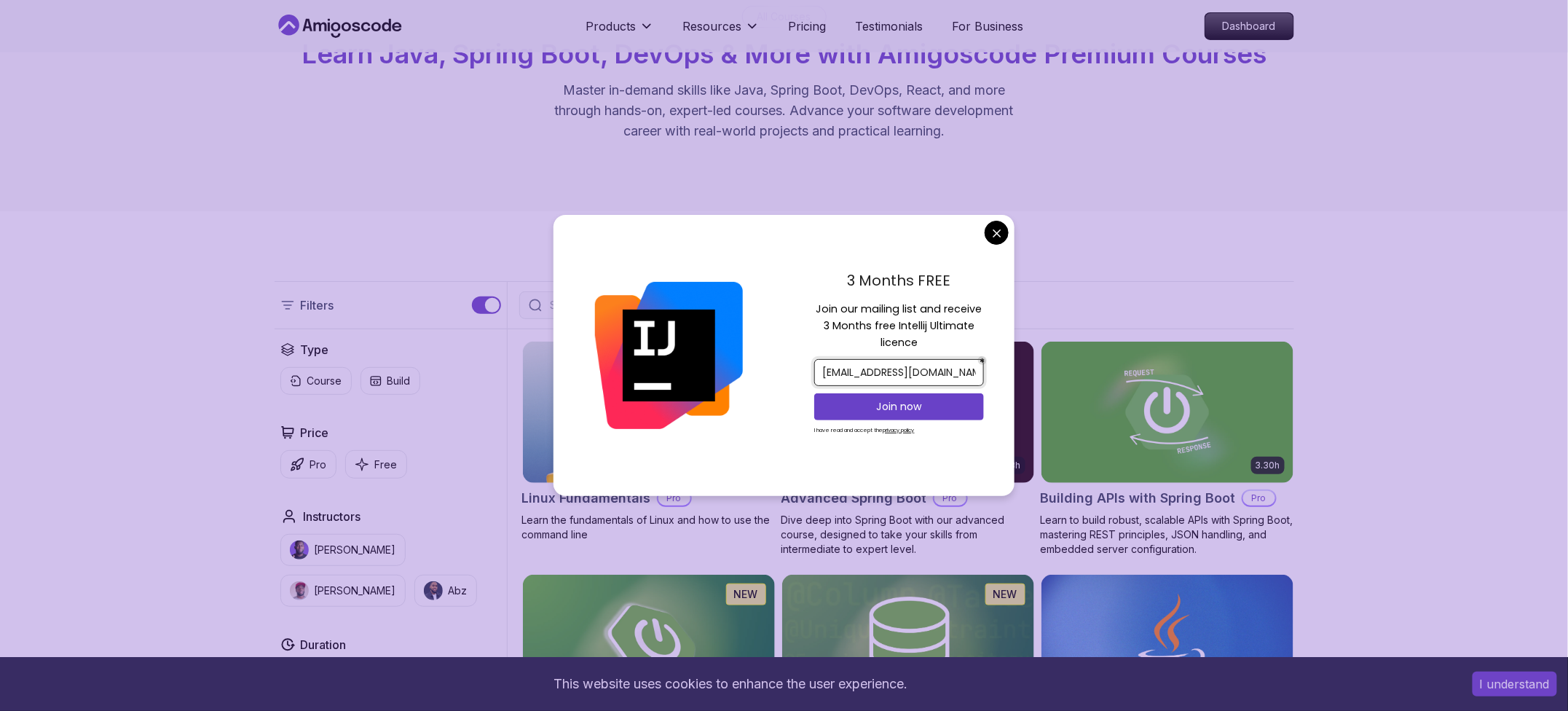 type on "lalisapaaa@gmail.com" 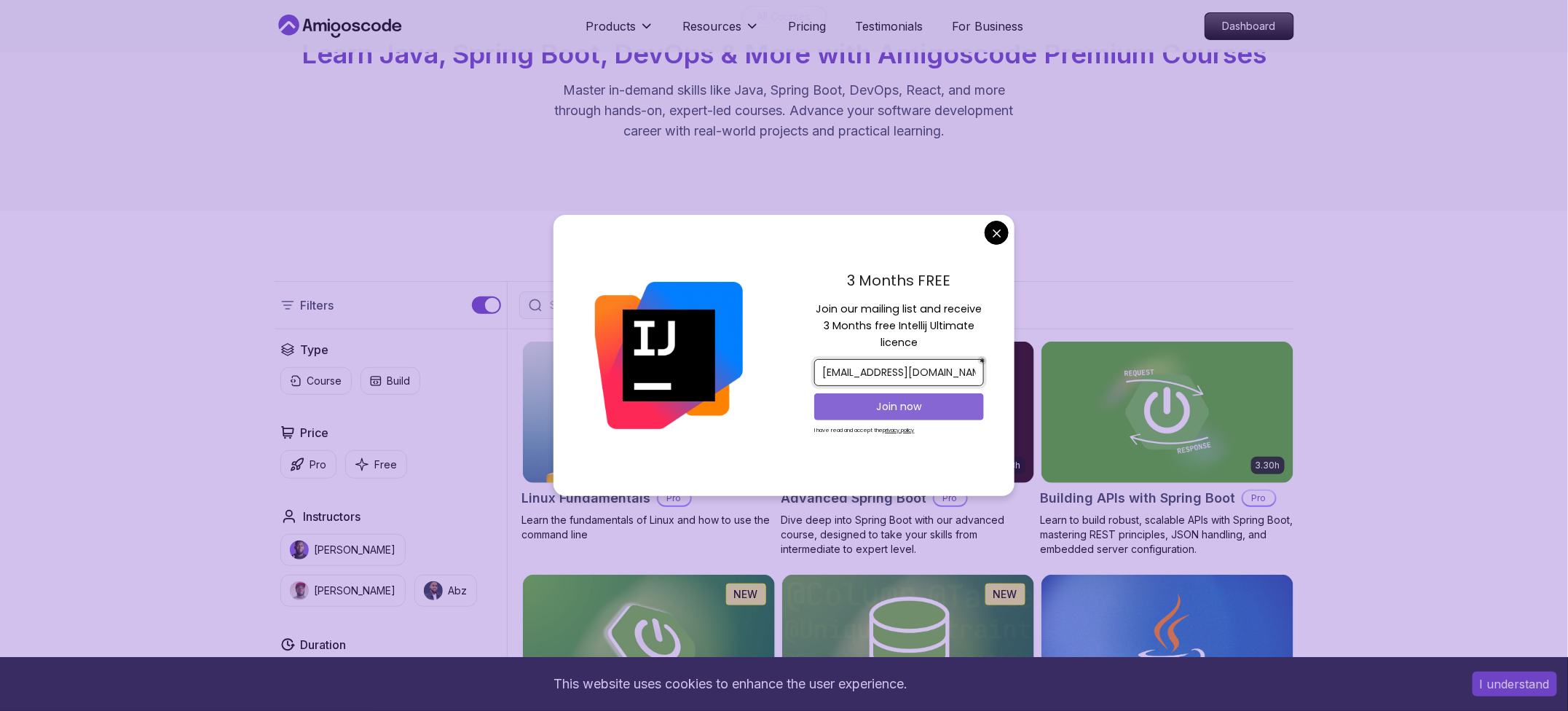 click on "Join now" at bounding box center [899, 406] 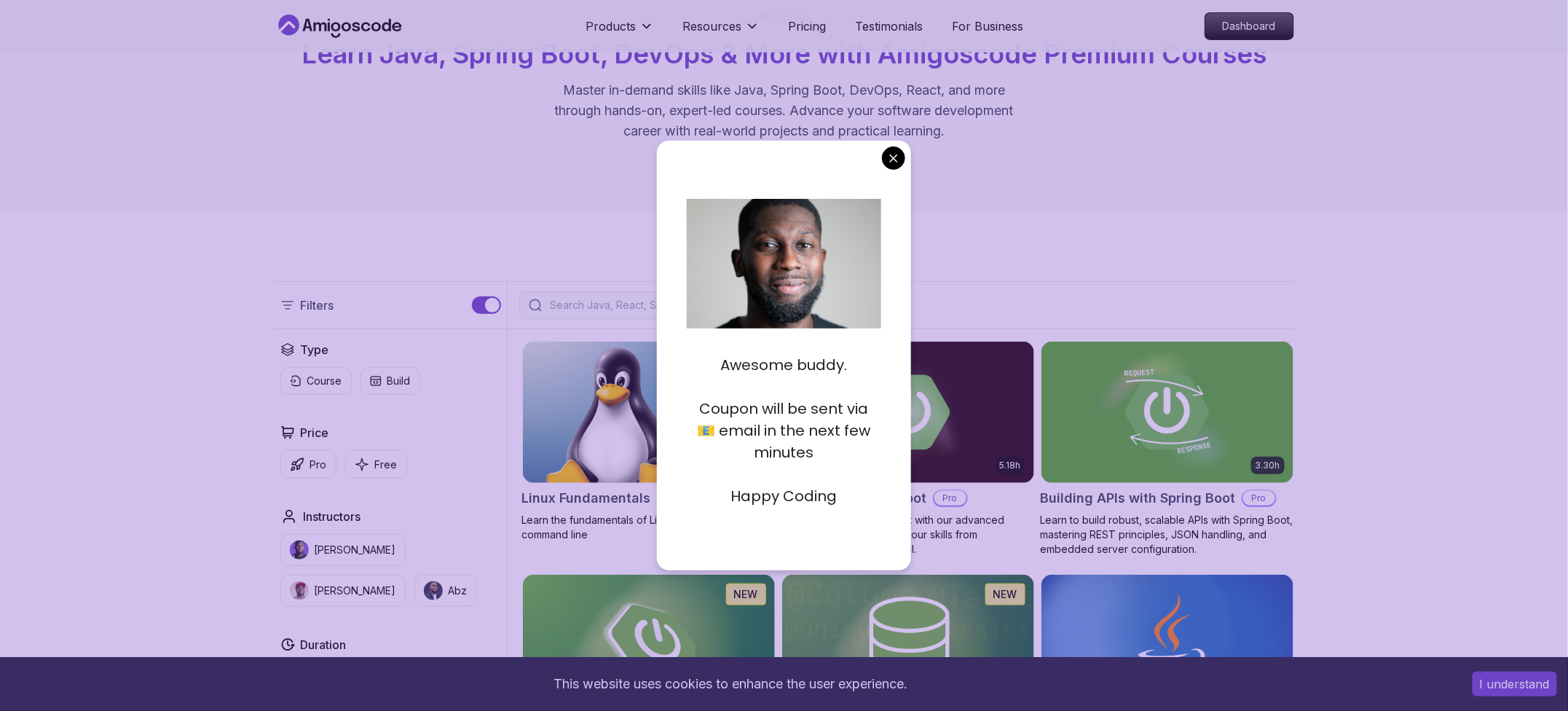 click on "Coupon will be sent via 📧 email in the next few minutes" at bounding box center (784, 431) 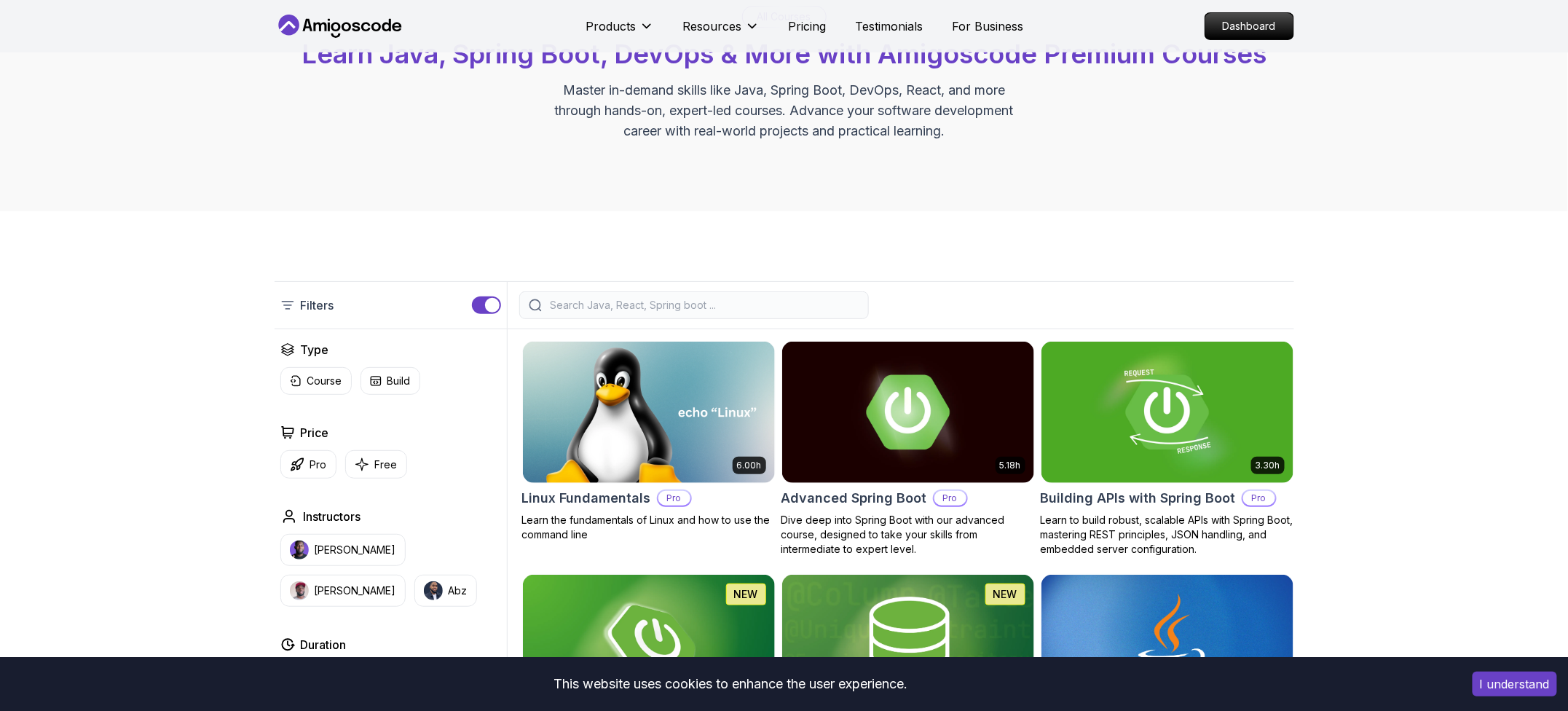 click on "This website uses cookies to enhance the user experience. I understand Products Resources Pricing Testimonials For Business Dashboard Products Resources Pricing Testimonials For Business Dashboard All Courses Learn Java, Spring Boot, DevOps & More with Amigoscode Premium Courses Master in-demand skills like Java, Spring Boot, DevOps, React, and more through hands-on, expert-led courses. Advance your software development career with real-world projects and practical learning. Filters Filters Type Course Build Price Pro Free Instructors Nelson Djalo Richard Abz Duration 0-1 Hour 1-3 Hours +3 Hours Track Front End Back End Dev Ops Full Stack Level Junior Mid-level Senior 6.00h Linux Fundamentals Pro Learn the fundamentals of Linux and how to use the command line 5.18h Advanced Spring Boot Pro Dive deep into Spring Boot with our advanced course, designed to take your skills from intermediate to expert level. 3.30h Building APIs with Spring Boot Pro 1.67h NEW Spring Boot for Beginners 6.65h NEW Spring Data JPA Pro" at bounding box center [784, 3515] 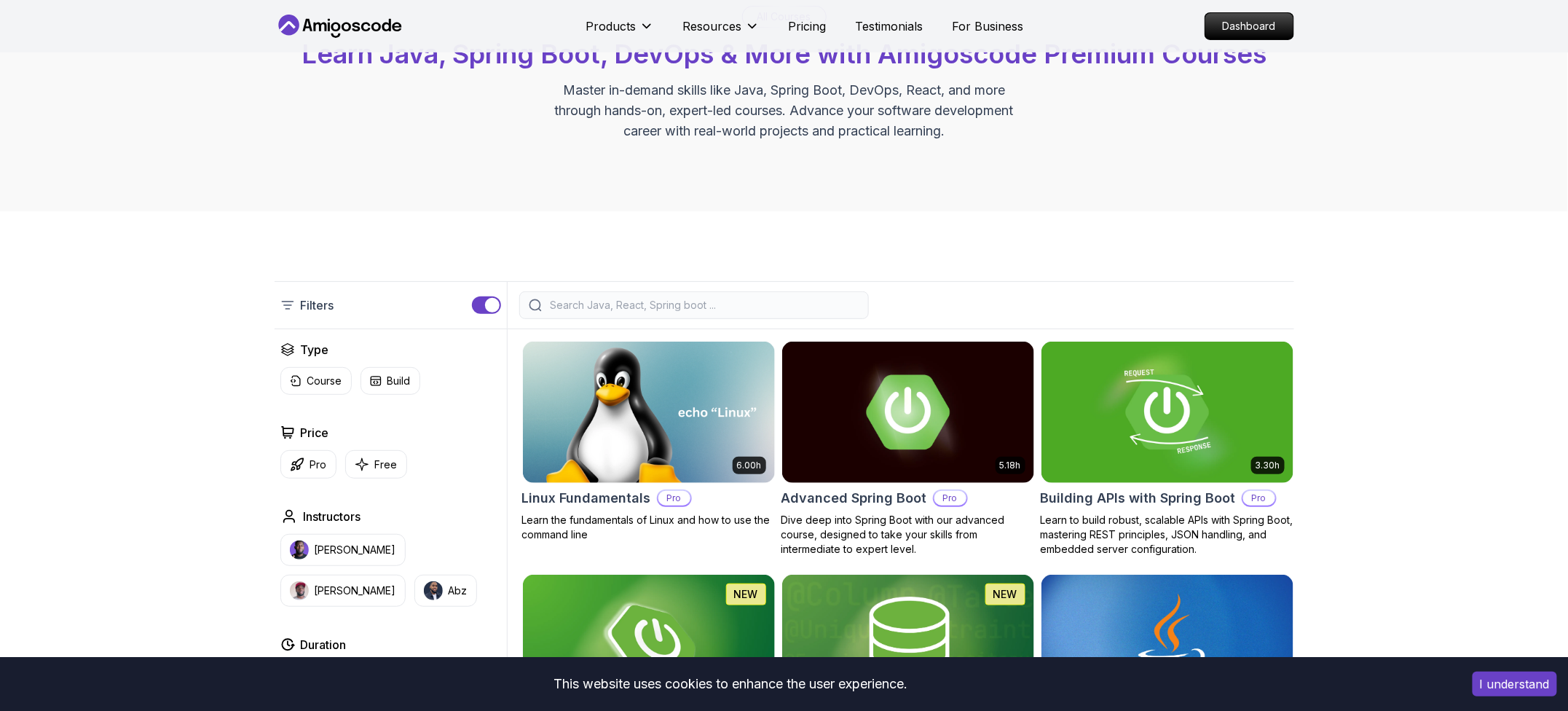 click on "Filters Filters Type Course Build Price Pro Free Instructors Nelson Djalo Richard Abz Duration 0-1 Hour 1-3 Hours +3 Hours Track Front End Back End Dev Ops Full Stack Level Junior Mid-level Senior 6.00h Linux Fundamentals Pro Learn the fundamentals of Linux and how to use the command line 5.18h Advanced Spring Boot Pro Dive deep into Spring Boot with our advanced course, designed to take your skills from intermediate to expert level. 3.30h Building APIs with Spring Boot Pro Learn to build robust, scalable APIs with Spring Boot, mastering REST principles, JSON handling, and embedded server configuration. 1.67h NEW Spring Boot for Beginners Build a CRUD API with Spring Boot and PostgreSQL database using Spring Data JPA and Spring AI 6.65h NEW Spring Data JPA Pro Master database management, advanced querying, and expert data handling with ease 2.41h Java for Beginners Beginner-friendly Java course for essential programming skills and application development 9.18h Java for Developers Pro 54m Maven Essentials Pro" at bounding box center (784, 2173) 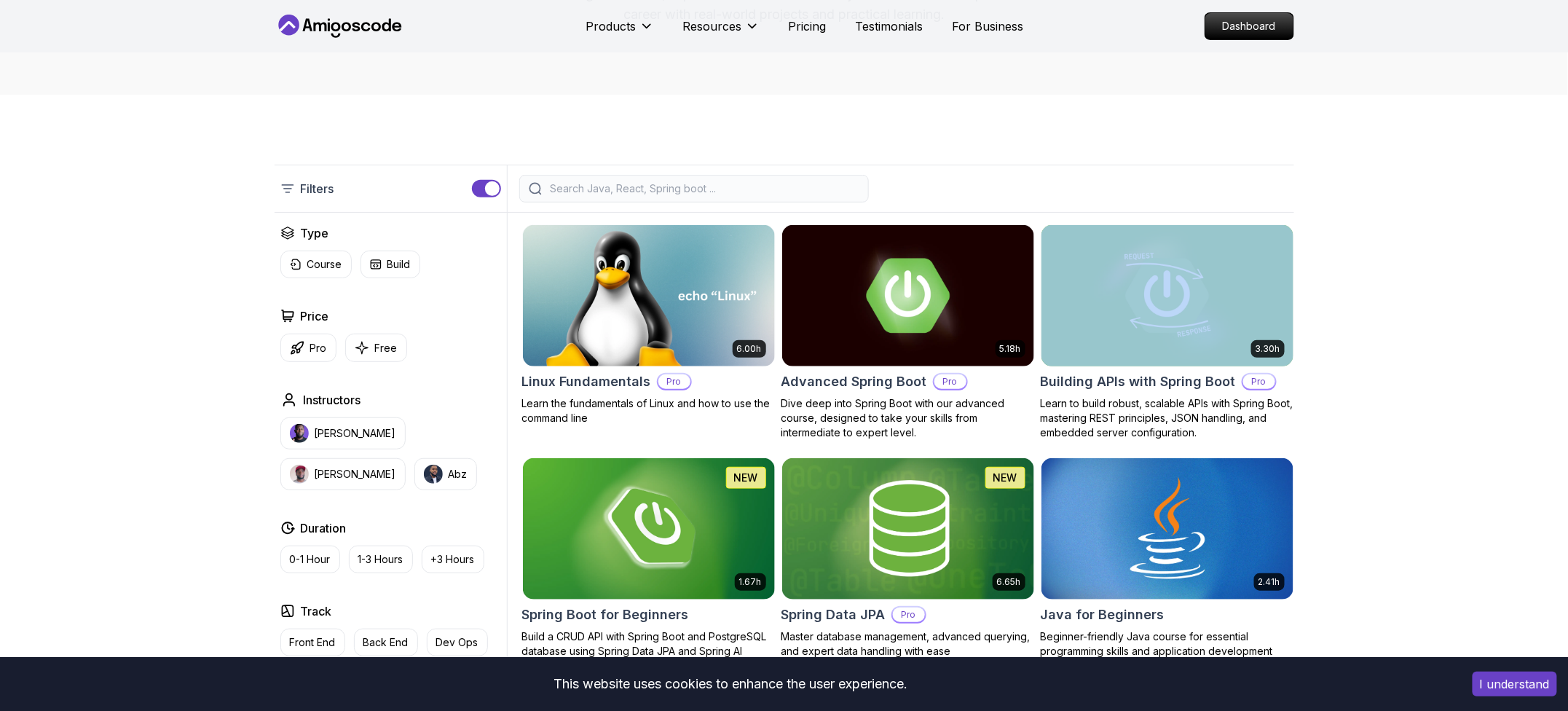 scroll, scrollTop: 291, scrollLeft: 0, axis: vertical 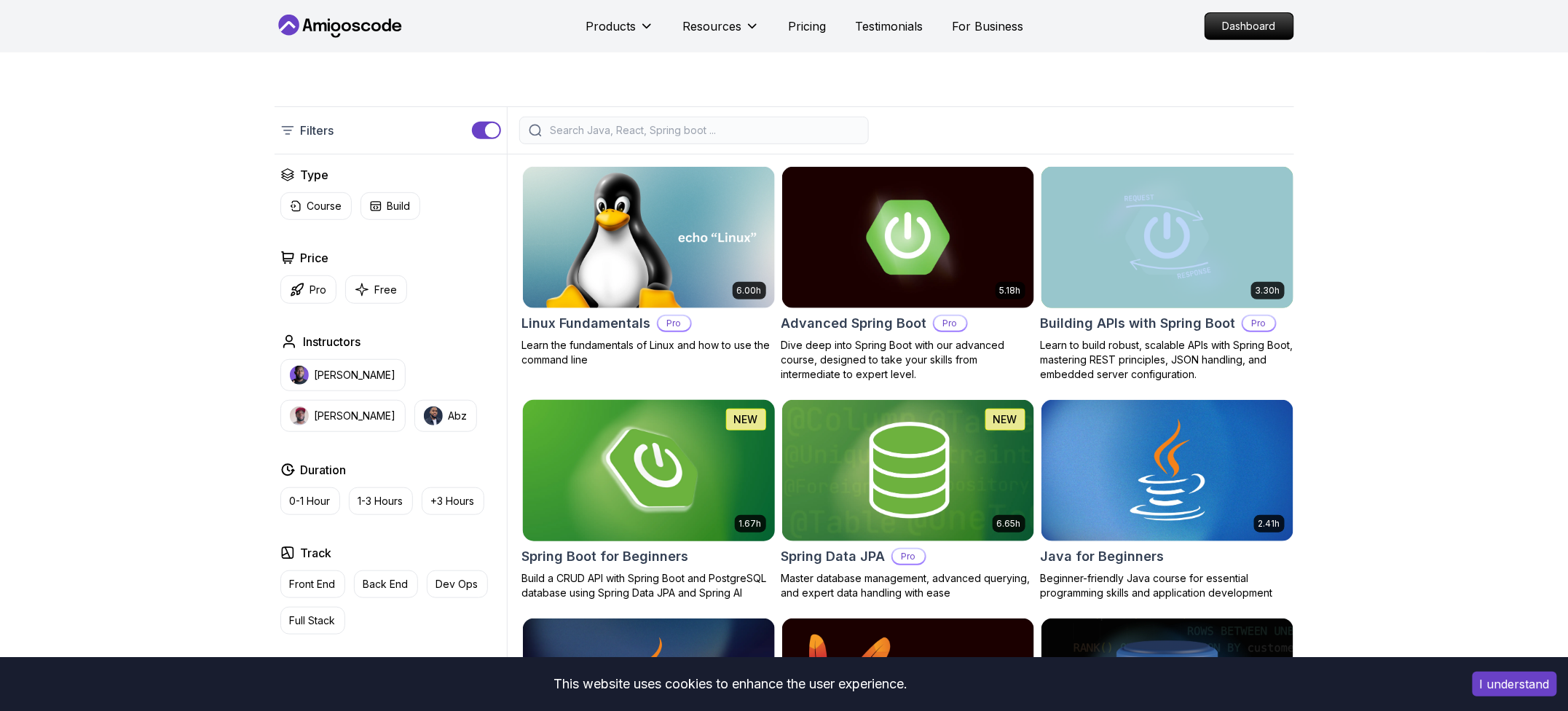click at bounding box center [648, 470] 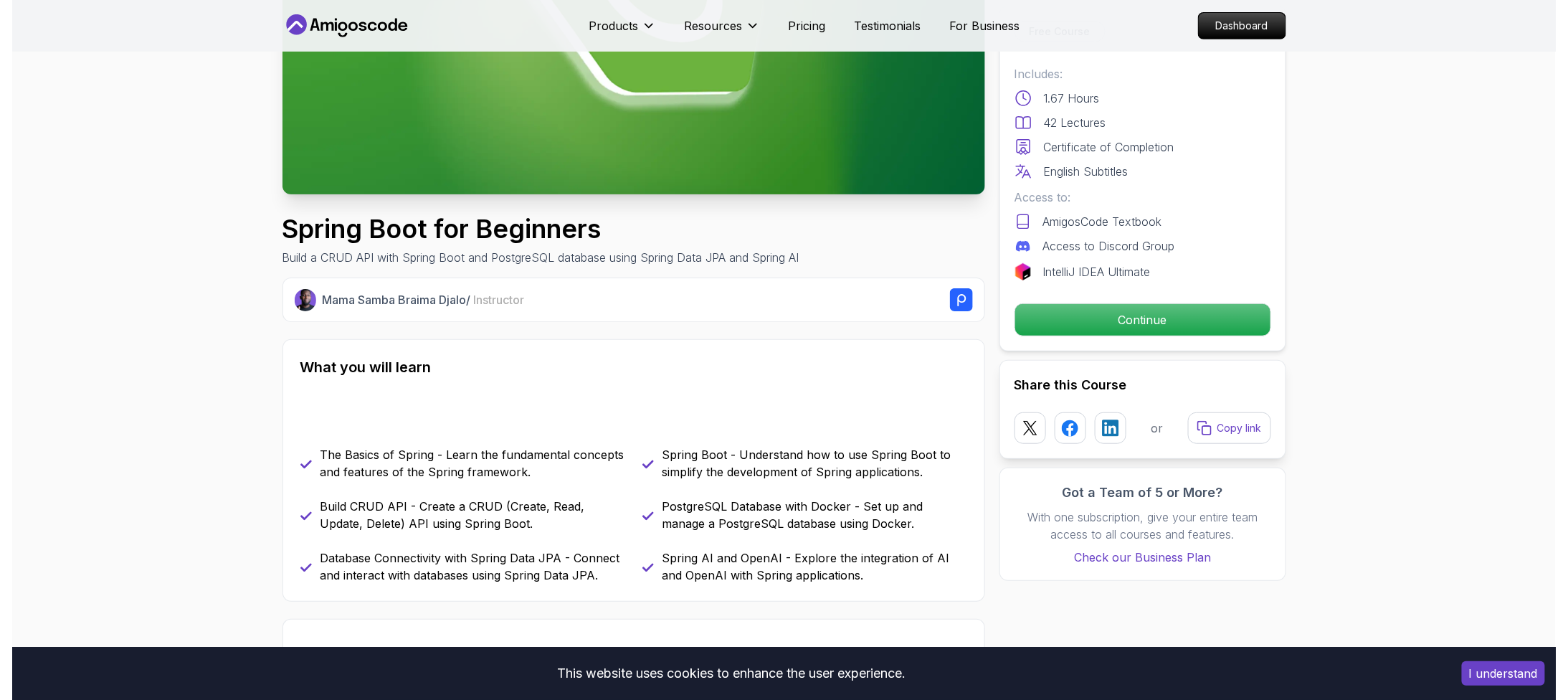 scroll, scrollTop: 0, scrollLeft: 0, axis: both 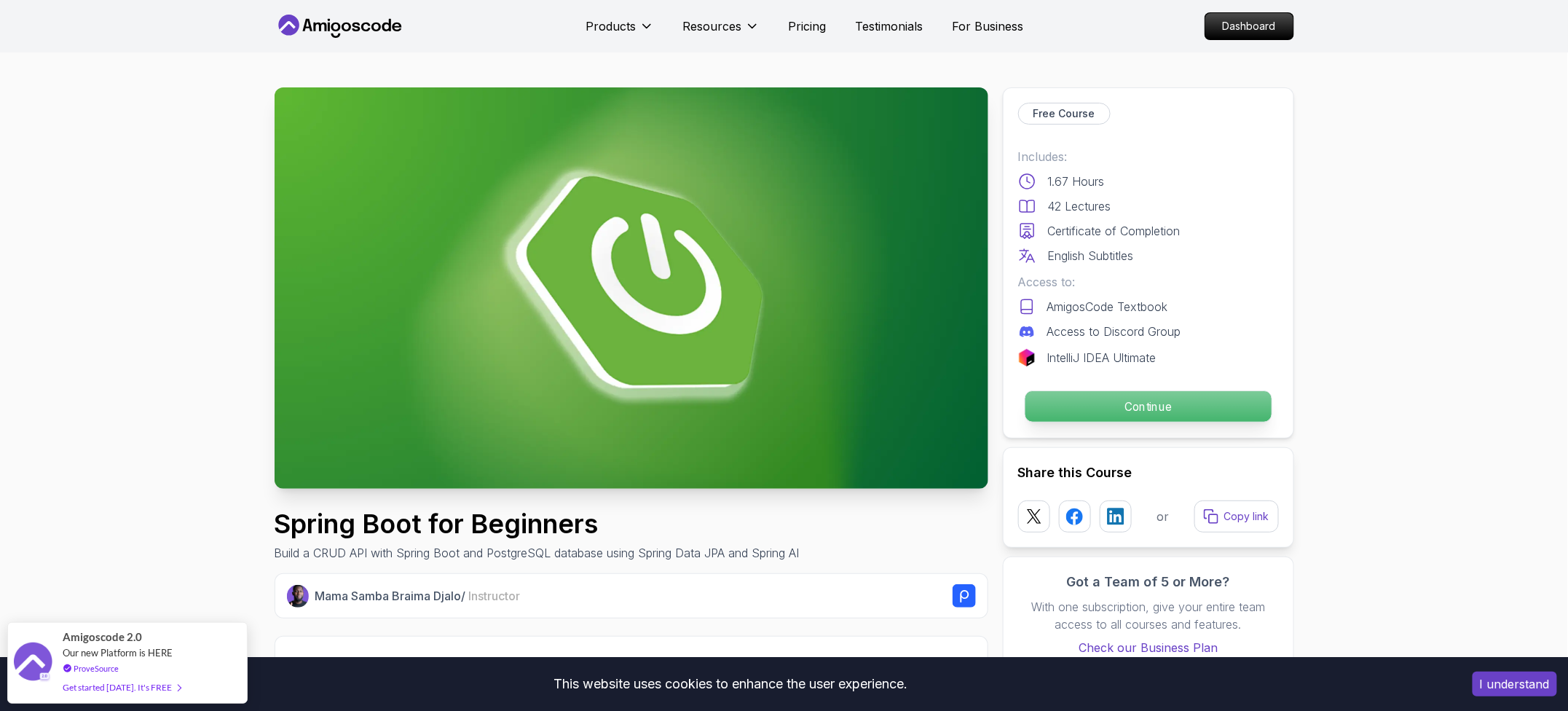 click on "Continue" at bounding box center (1148, 406) 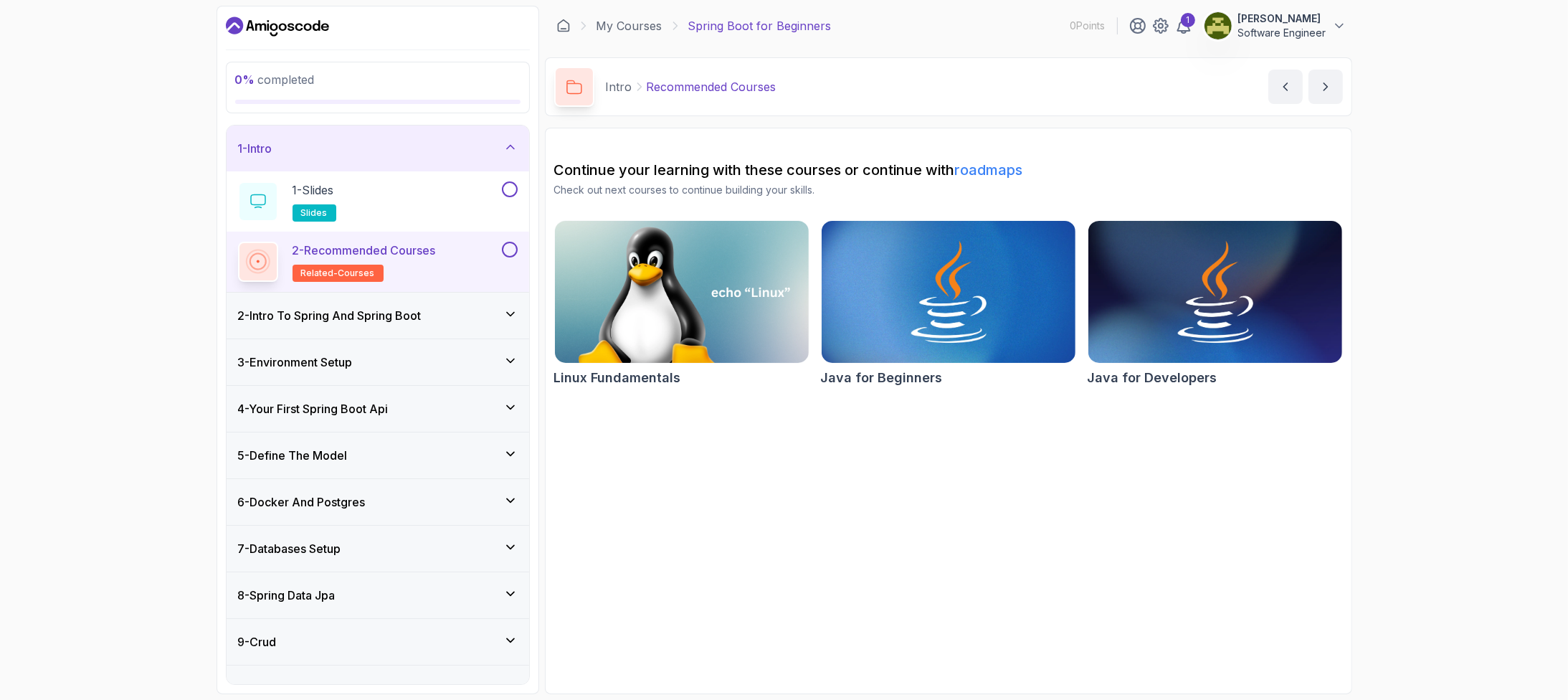 click on "1  -  Intro" at bounding box center [378, 148] 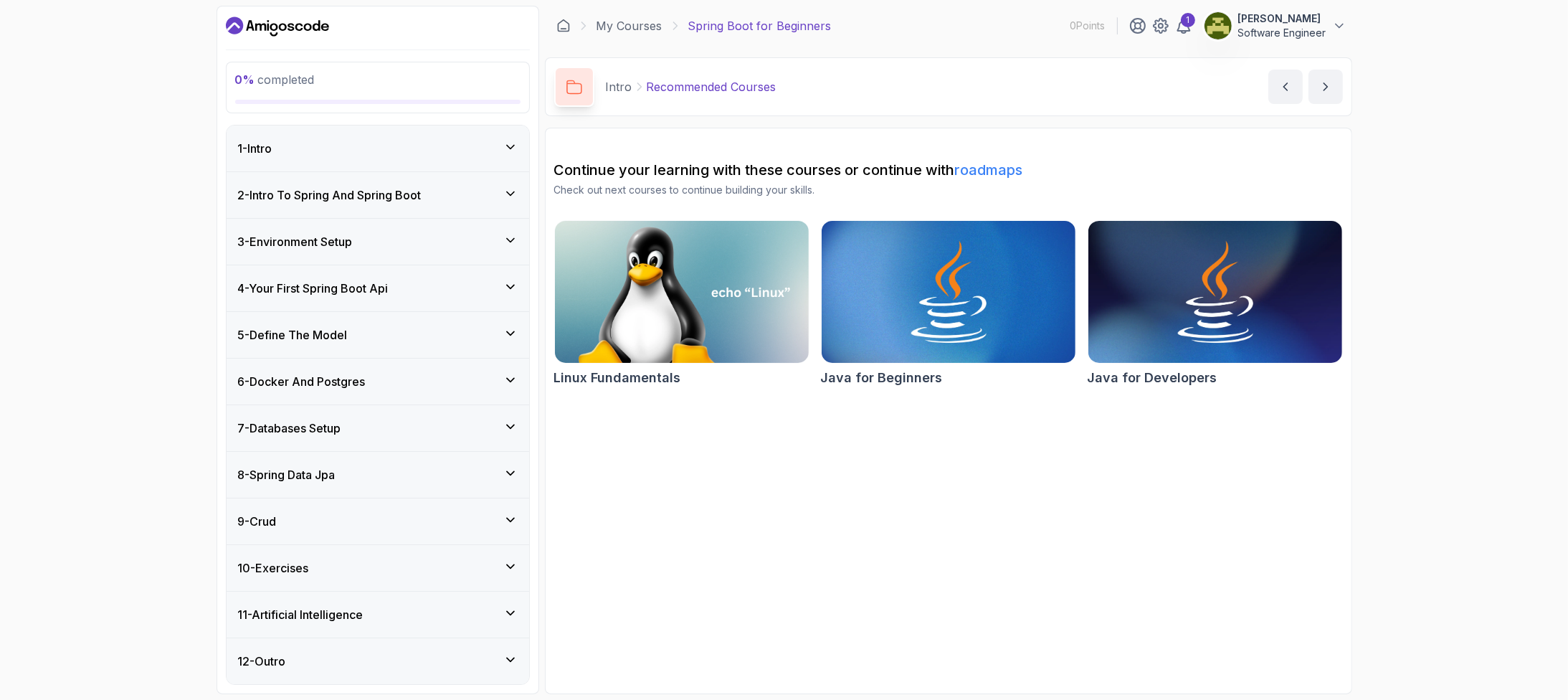 click on "1  -  Intro" at bounding box center [378, 148] 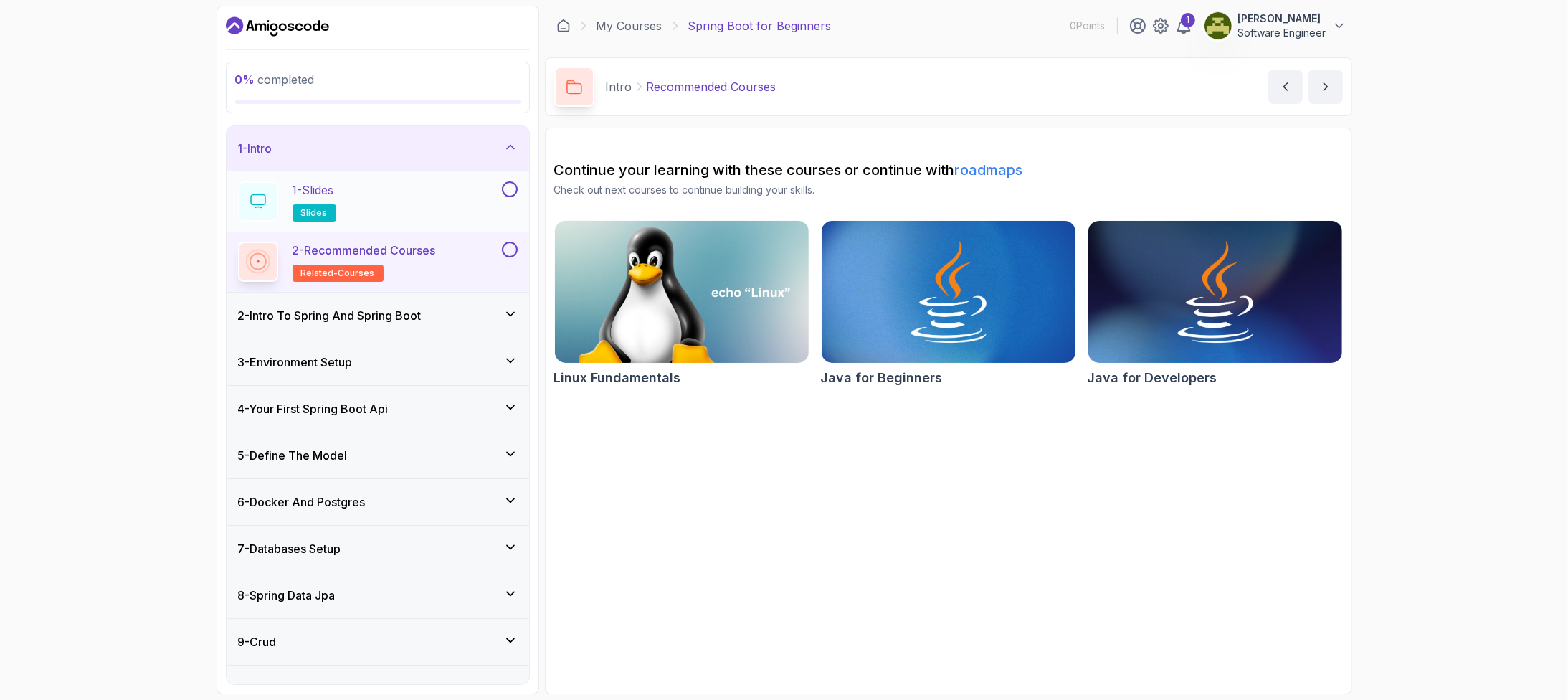 click on "1  -  Slides slides" at bounding box center [369, 202] 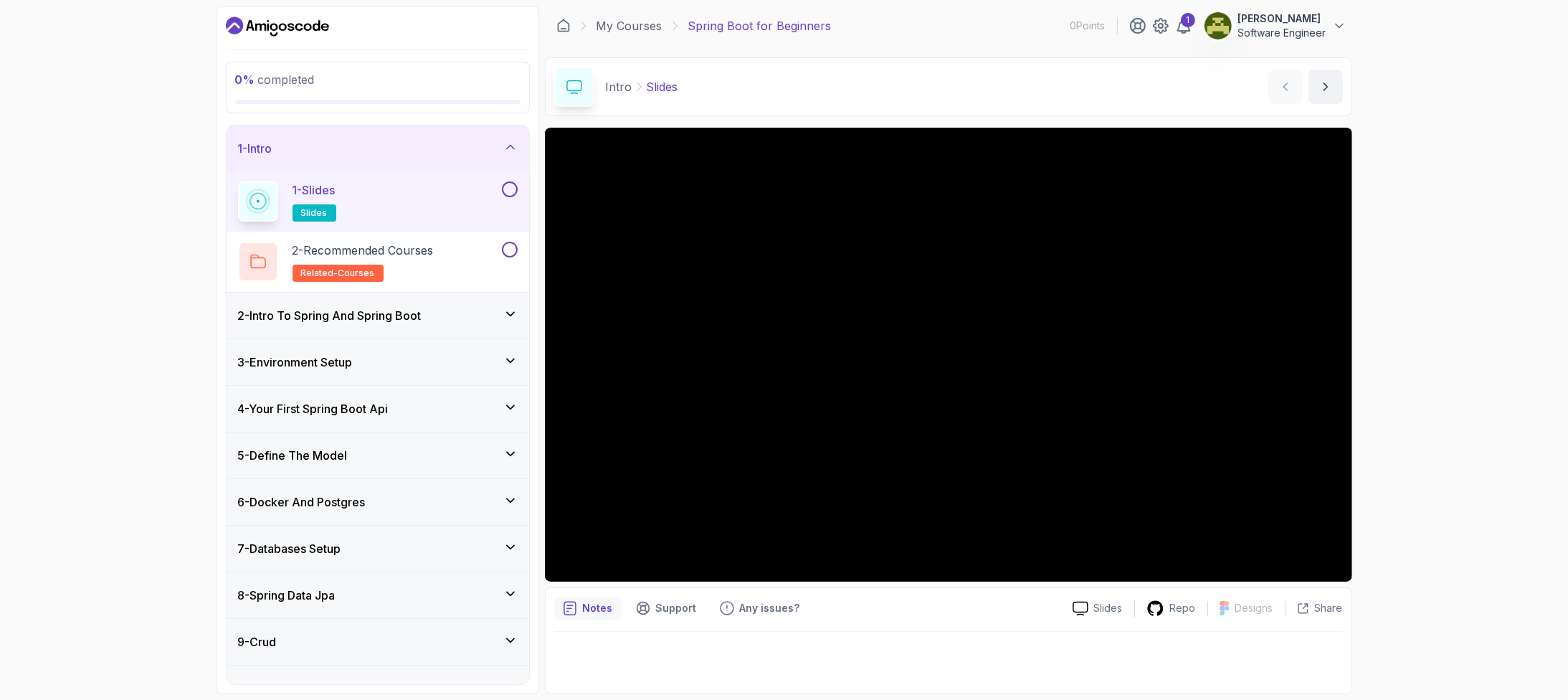 click on "0 % completed 1  -  Intro 1  -  Slides slides 2  -  Recommended Courses related-courses 2  -  Intro To Spring And Spring Boot 3  -  Environment Setup 4  -  Your First Spring Boot Api 5  -  Define The Model 6  -  Docker And Postgres 7  -  Databases Setup 8  -  Spring Data Jpa 9  -  Crud 10  -  Exercises 11  -  Artificial Intelligence 12  -  Outro My Courses Spring Boot for Beginners 0  Points 1 LELISA WAKTOLA Software Engineer 1 - Intro  0 % completed Intro Slides Slides by  nelson Slides Repo Designs Design not available Share Notes Support Any issues? Slides Repo Designs Design not available Share" at bounding box center [784, 350] 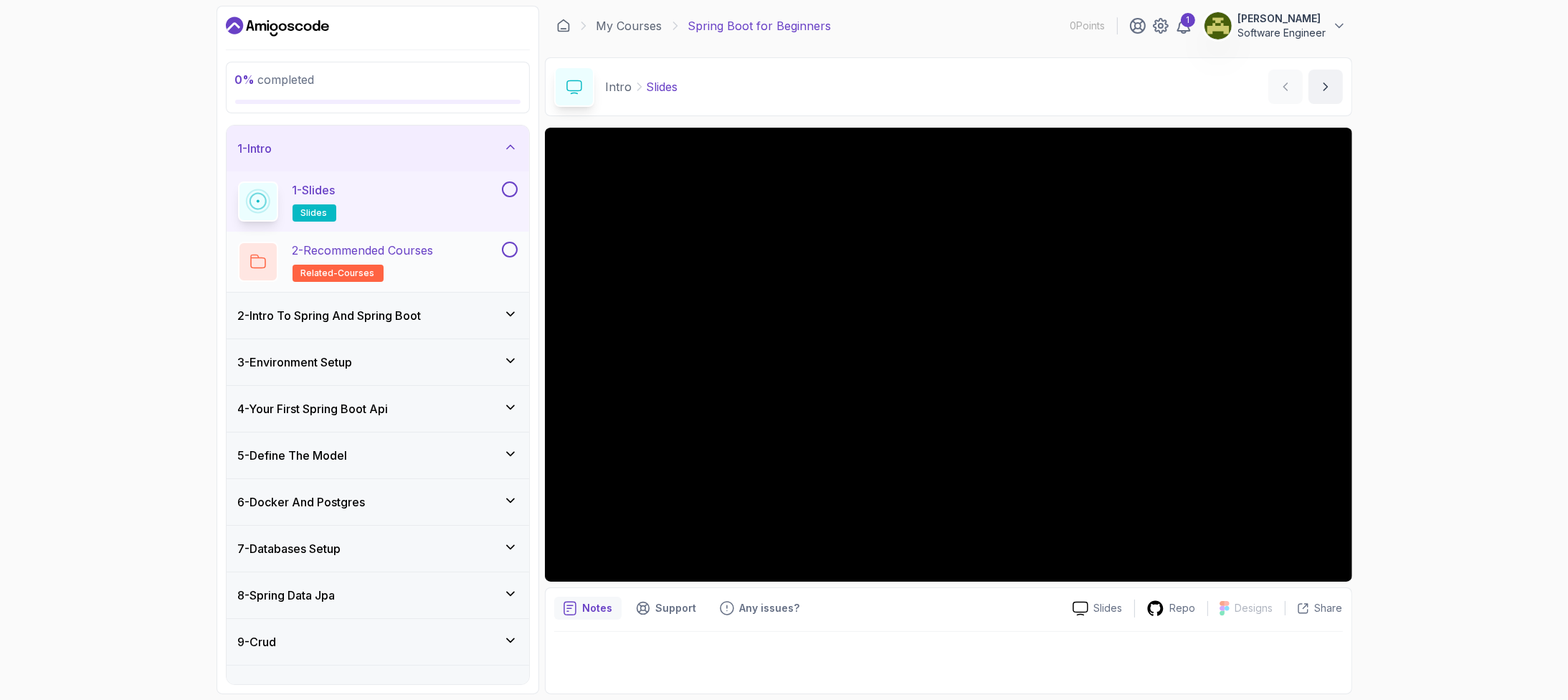 click on "2  -  Recommended Courses related-courses" at bounding box center [363, 262] 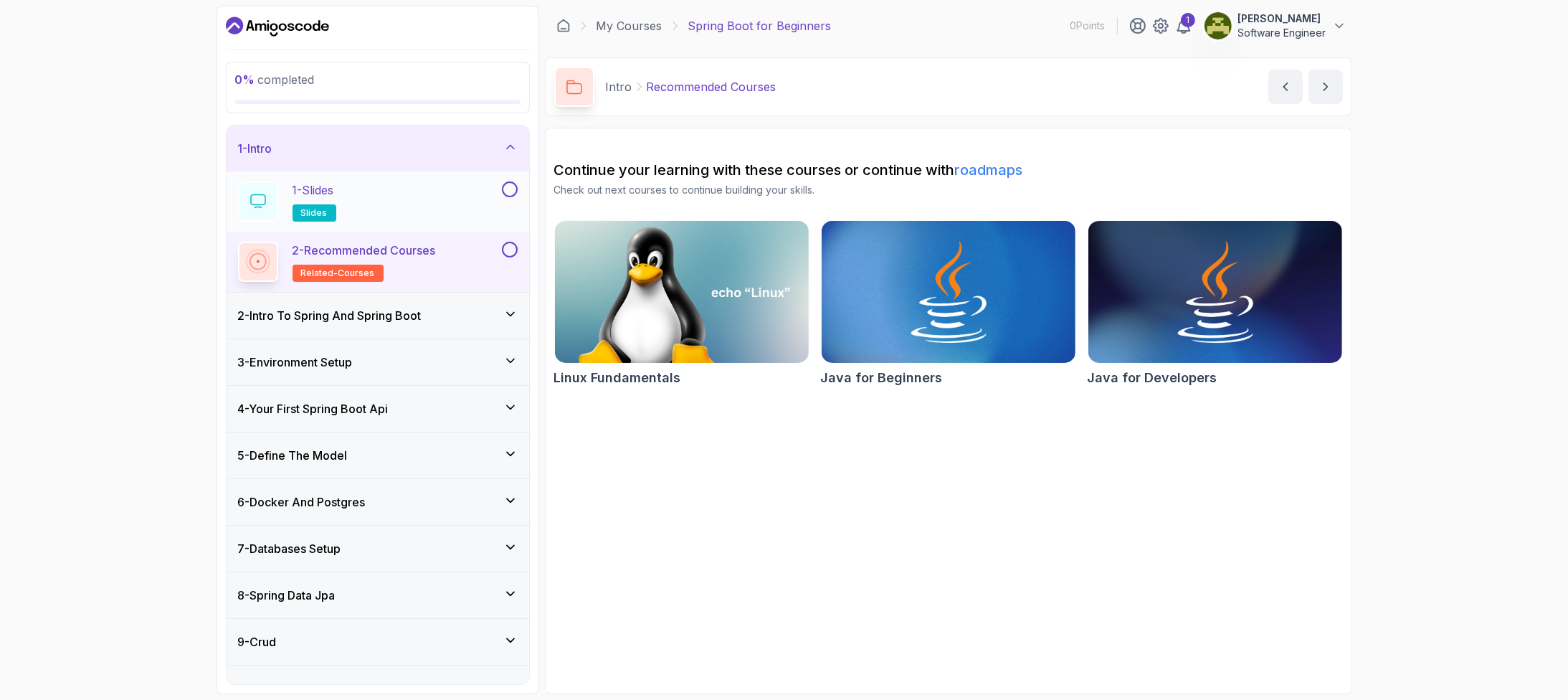 click at bounding box center (510, 189) 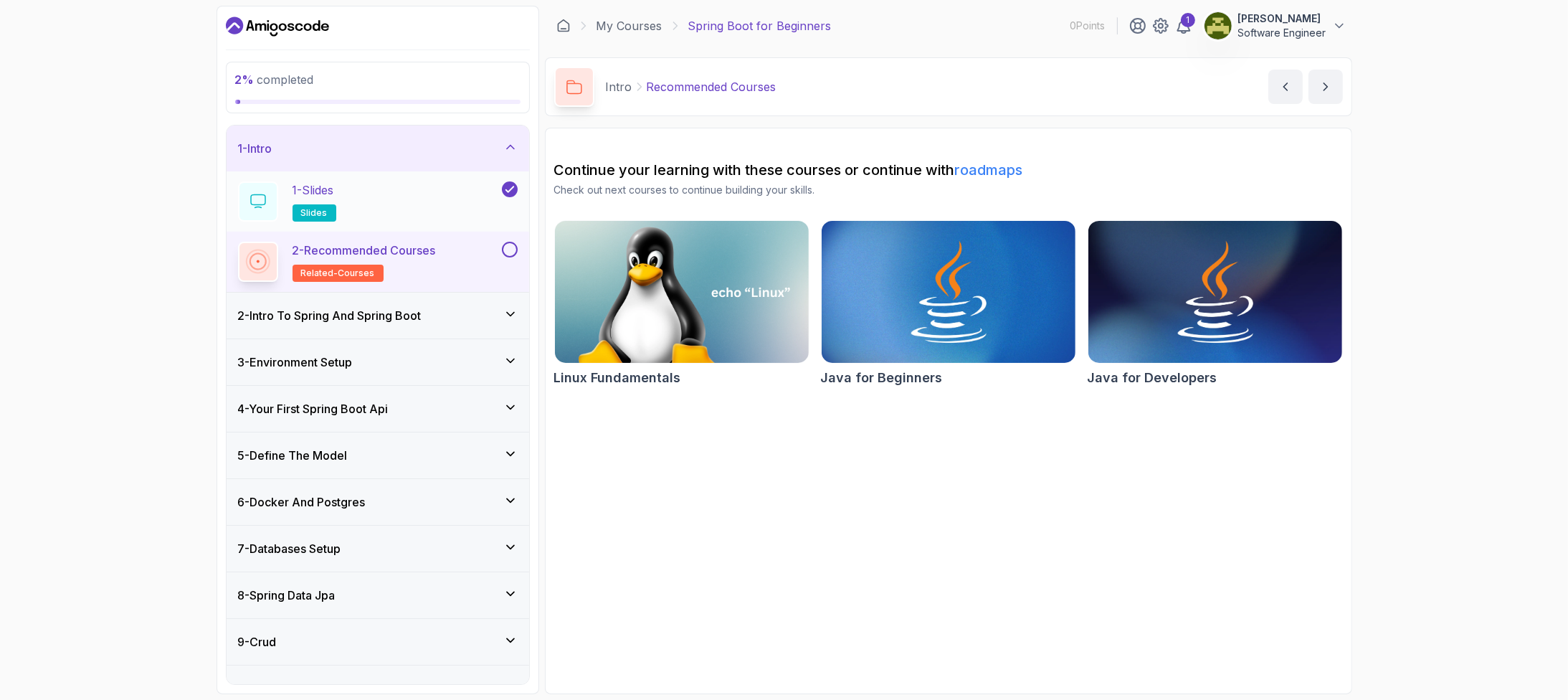 click on "1  -  Slides slides" at bounding box center [369, 202] 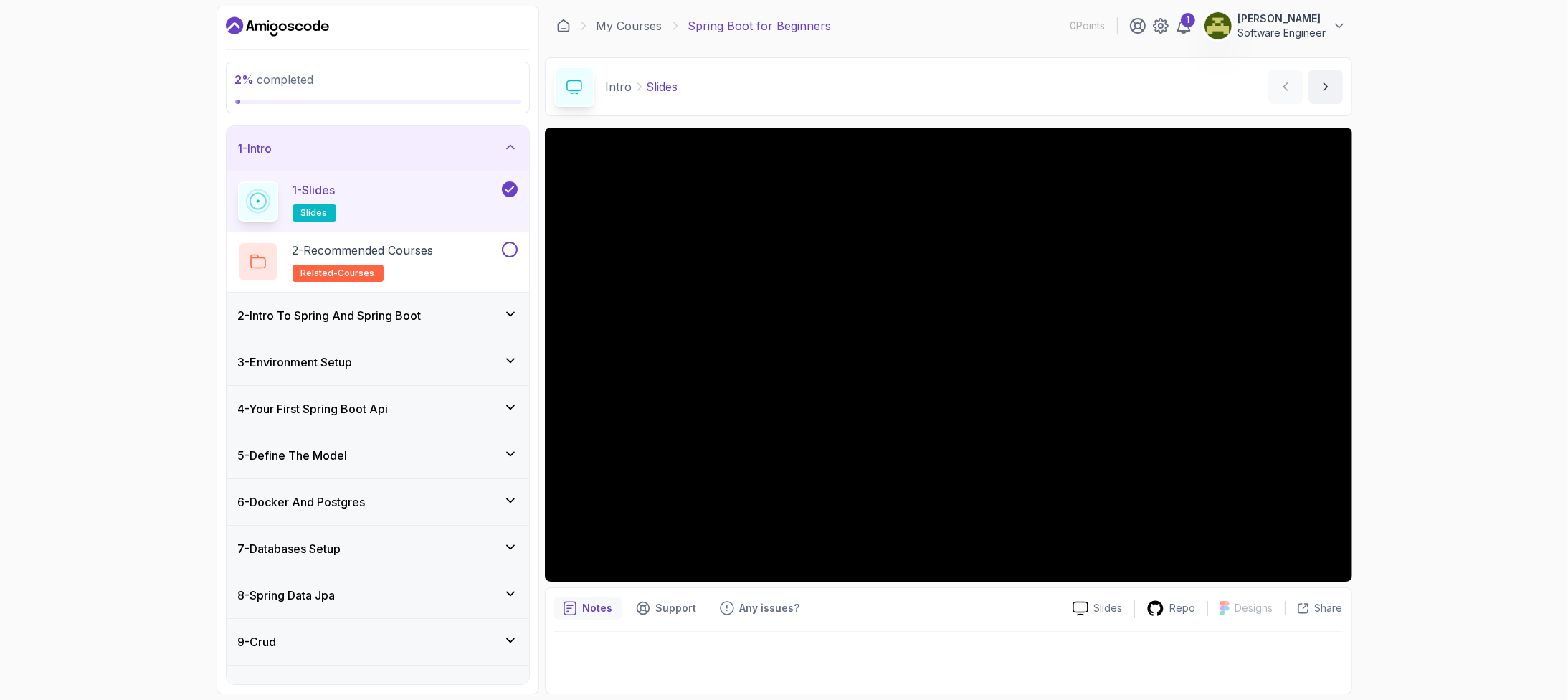 type 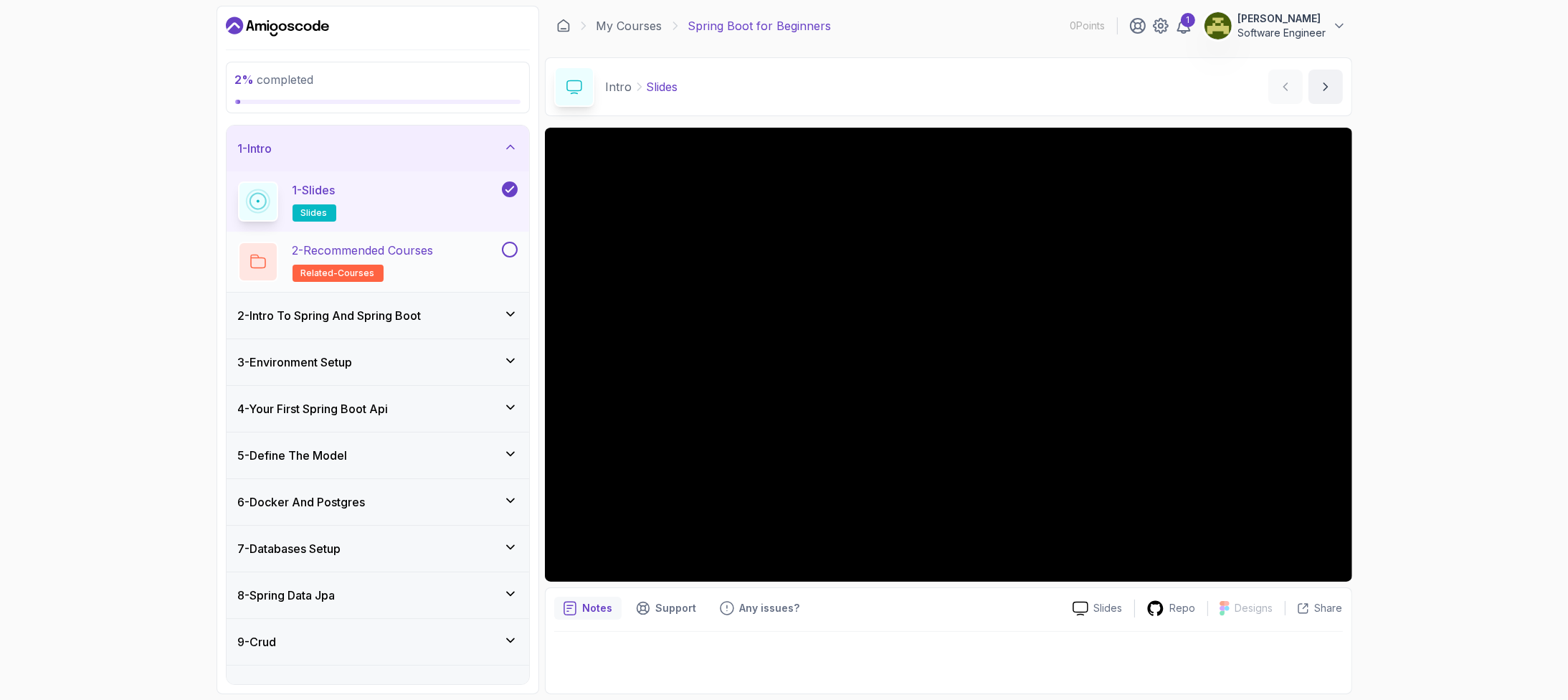 click on "2  -  Recommended Courses related-courses" at bounding box center (363, 262) 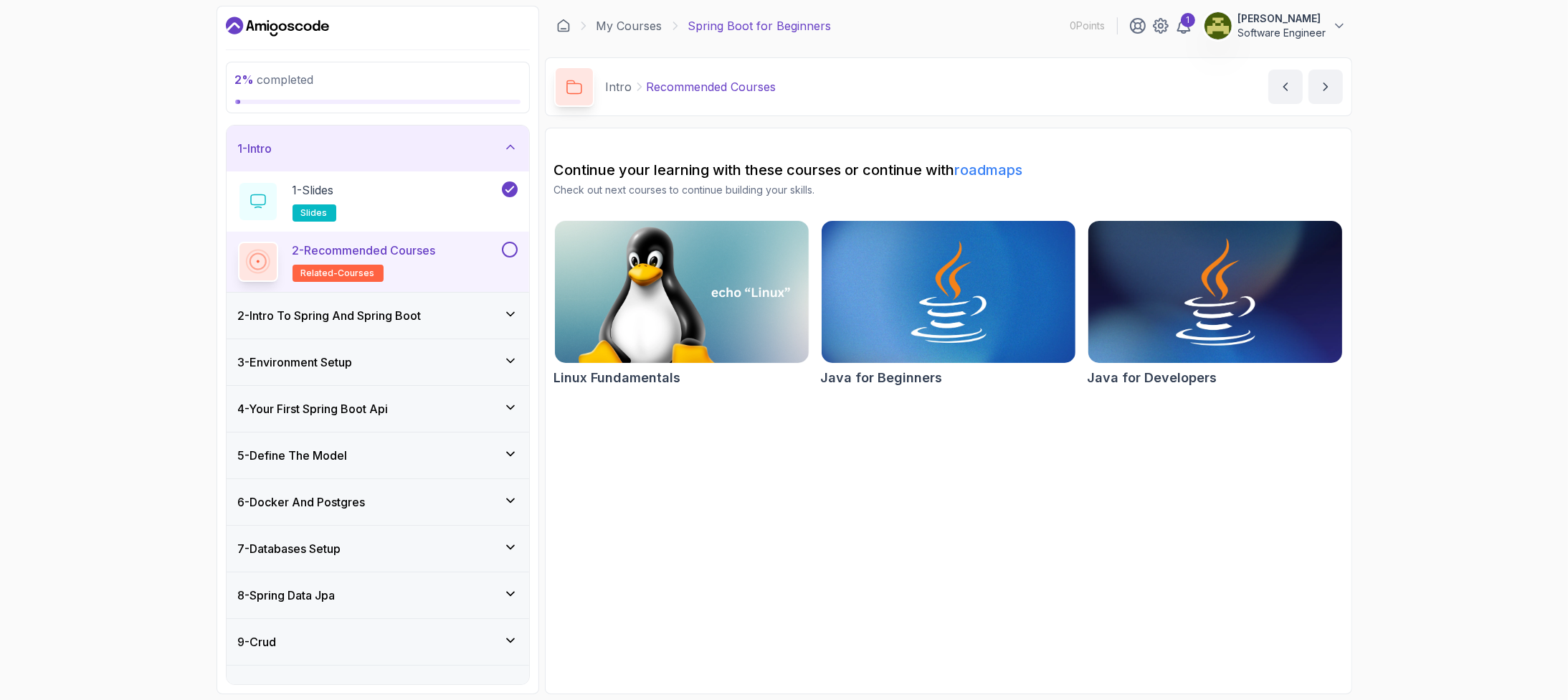 click at bounding box center [1215, 292] 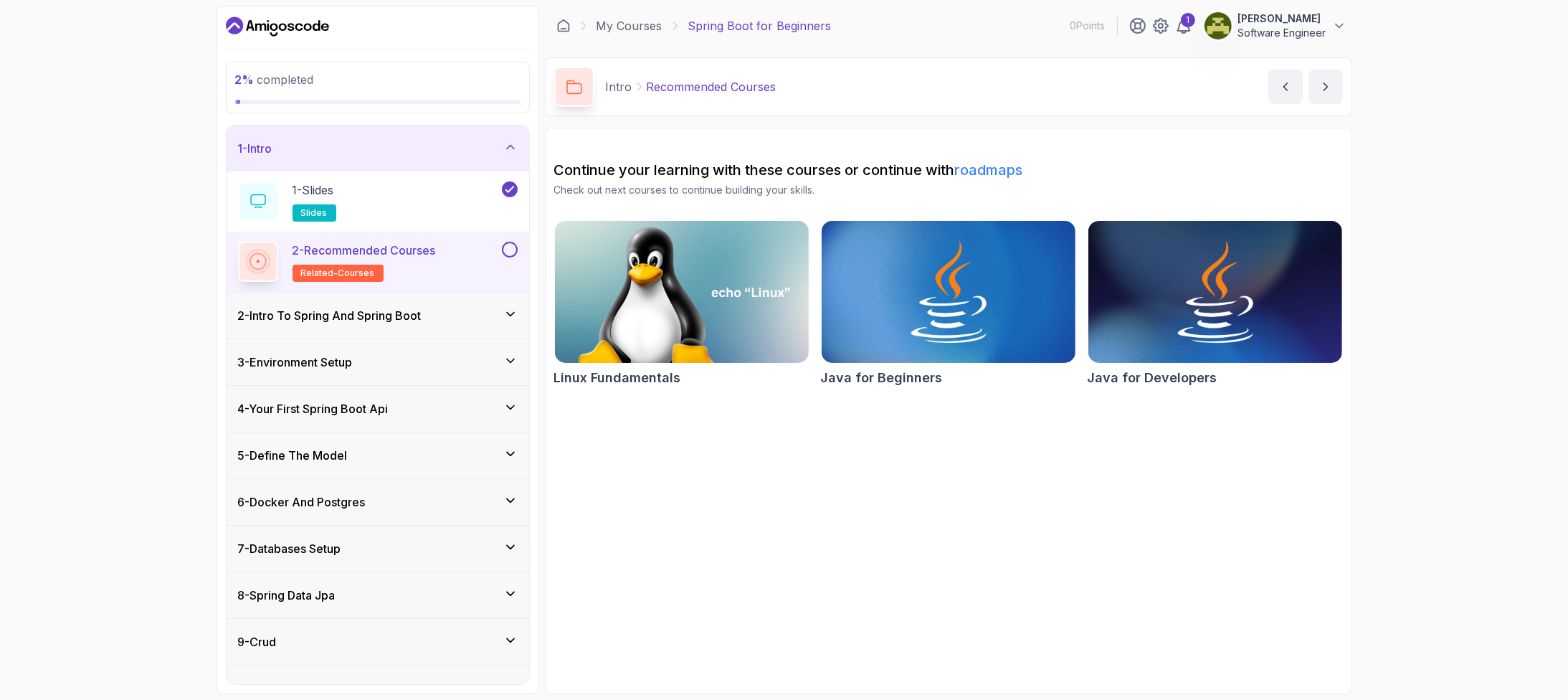 click on "2  -  Recommended Courses related-courses" at bounding box center (378, 262) 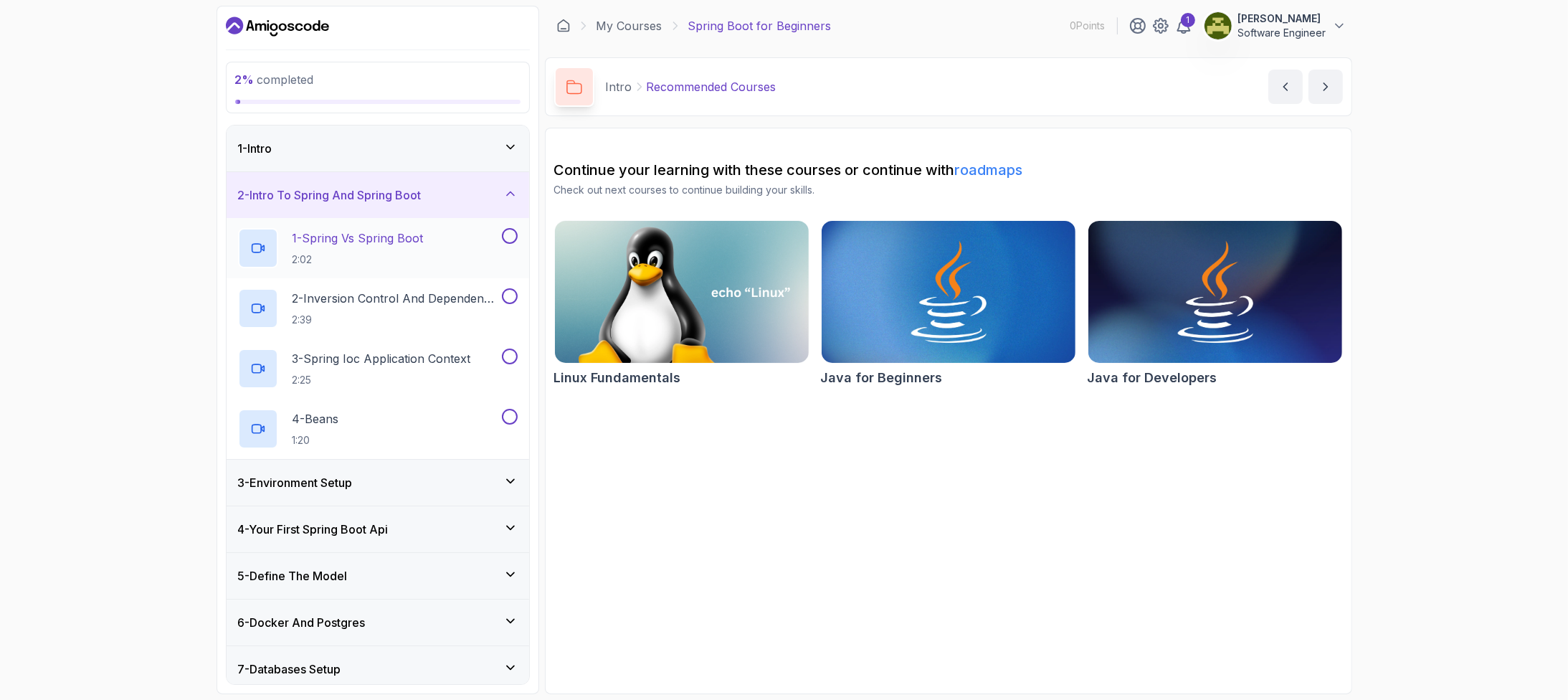 click on "1  -  Spring Vs Spring Boot 2:02" at bounding box center [369, 248] 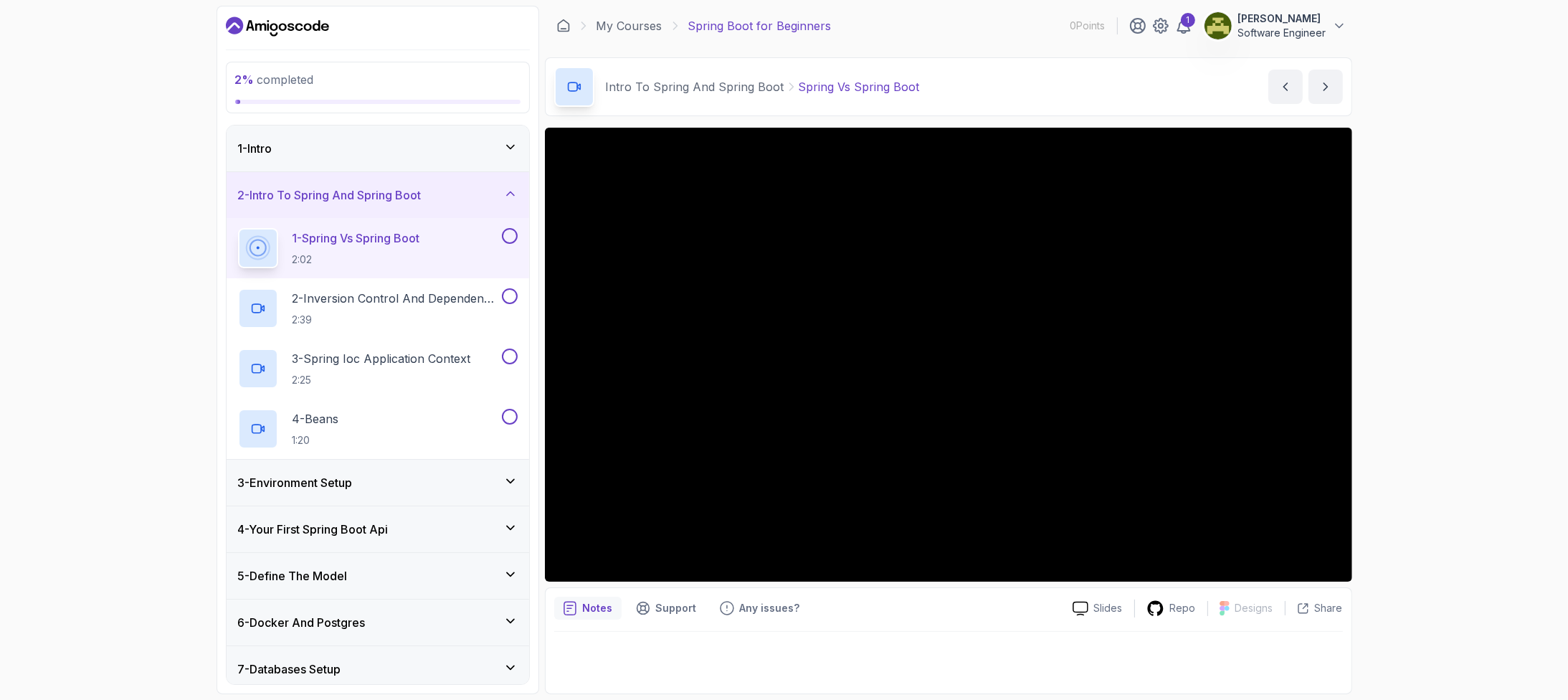 type 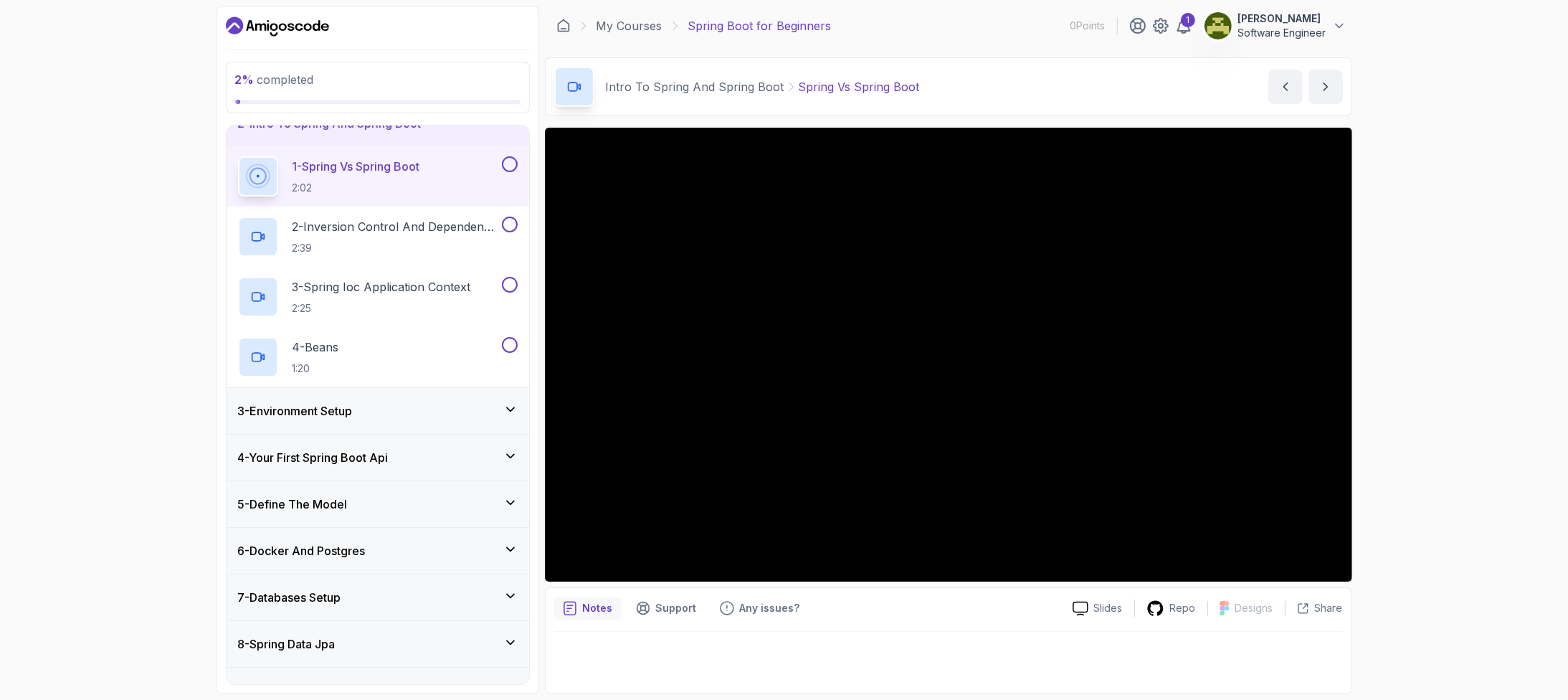 scroll, scrollTop: 0, scrollLeft: 0, axis: both 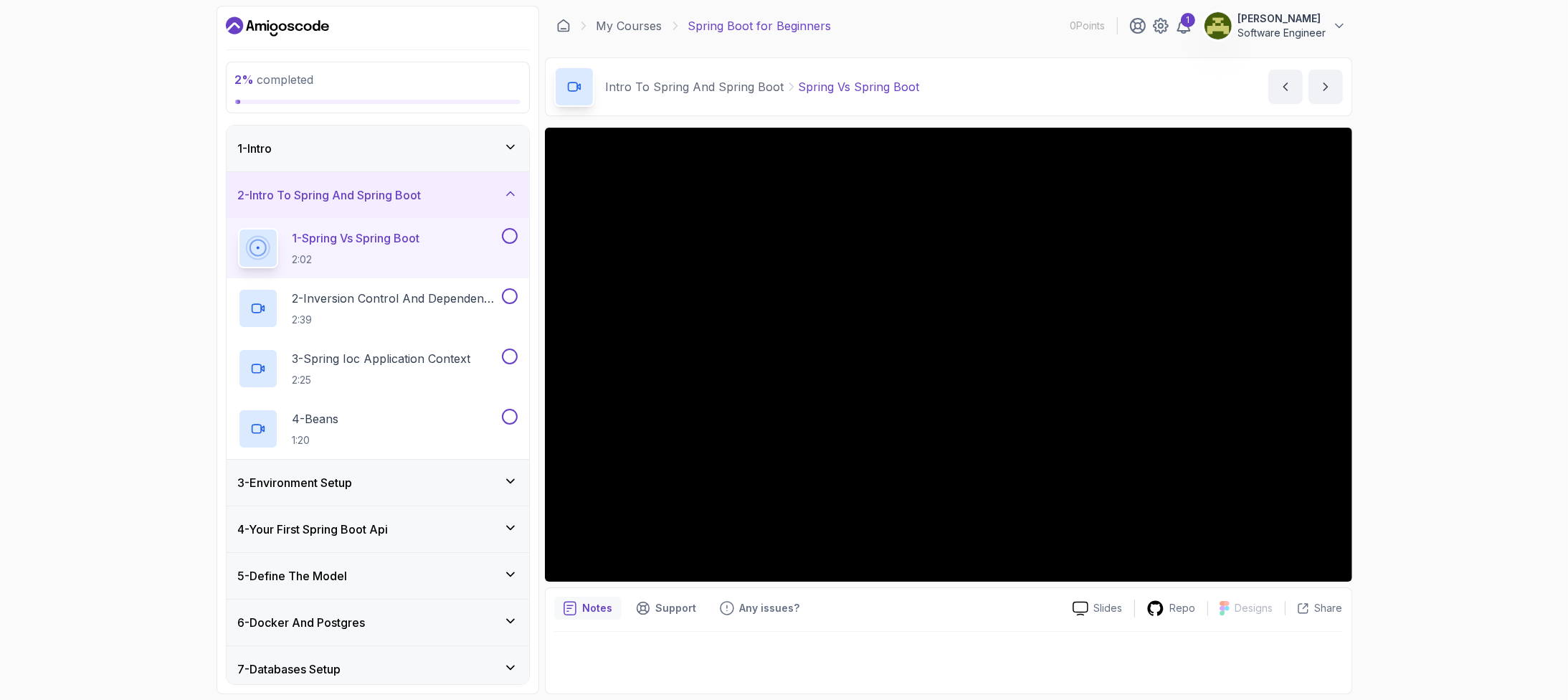 click on "2 % completed 1  -  Intro 2  -  Intro To Spring And Spring Boot 1  -  Spring Vs Spring Boot 2:02 2  -  Inversion Control And Dependency Injection 2:39 3  -  Spring Ioc Application Context 2:25 4  -  Beans 1:20 3  -  Environment Setup 4  -  Your First Spring Boot Api 5  -  Define The Model 6  -  Docker And Postgres 7  -  Databases Setup 8  -  Spring Data Jpa 9  -  Crud 10  -  Exercises 11  -  Artificial Intelligence 12  -  Outro" at bounding box center (378, 350) 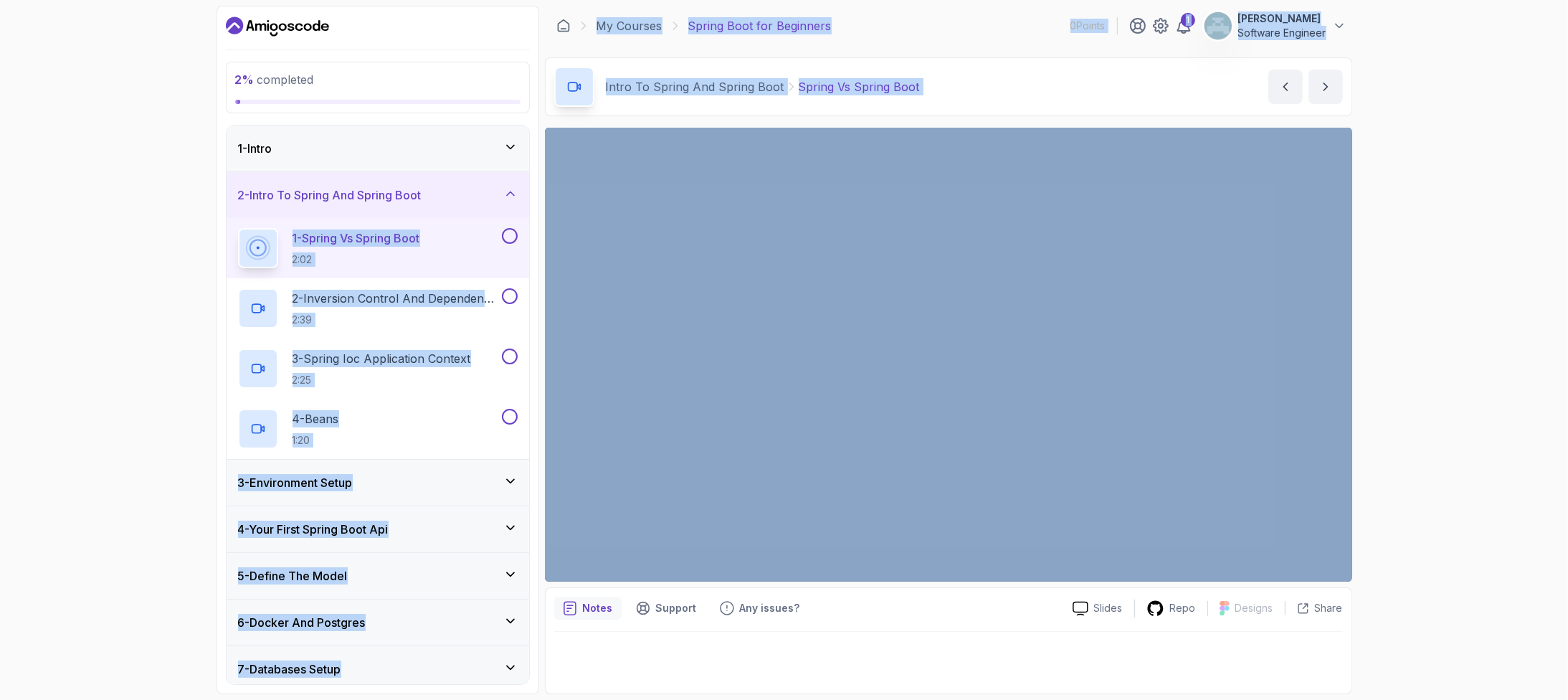 drag, startPoint x: 532, startPoint y: 191, endPoint x: 541, endPoint y: 166, distance: 26.57066 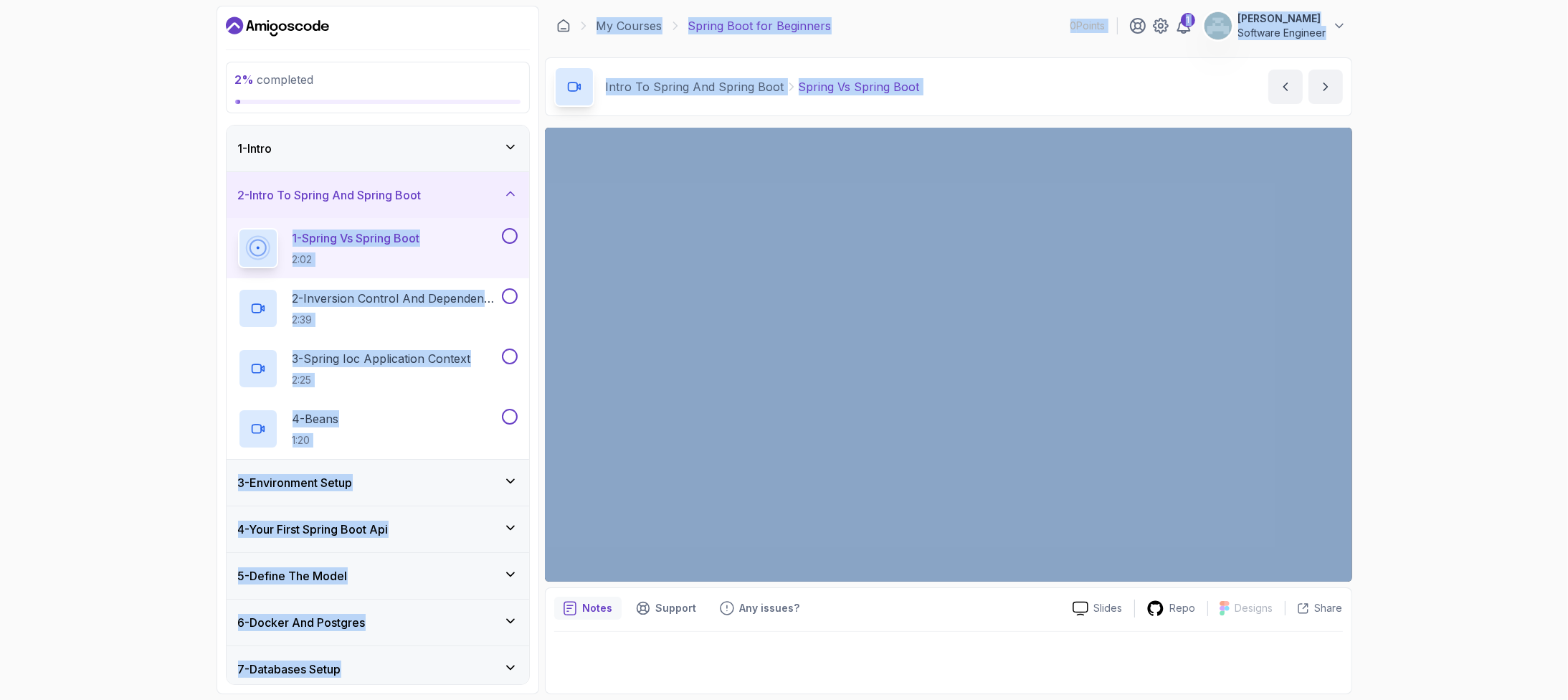 click on "2 % completed 1  -  Intro 2  -  Intro To Spring And Spring Boot 1  -  Spring Vs Spring Boot 2:02 2  -  Inversion Control And Dependency Injection 2:39 3  -  Spring Ioc Application Context 2:25 4  -  Beans 1:20 3  -  Environment Setup 4  -  Your First Spring Boot Api 5  -  Define The Model 6  -  Docker And Postgres 7  -  Databases Setup 8  -  Spring Data Jpa 9  -  Crud 10  -  Exercises 11  -  Artificial Intelligence 12  -  Outro My Courses Spring Boot for Beginners 0  Points 1 LELISA WAKTOLA Software Engineer 2 - Intro To Spring And Spring Boot  2 % completed Intro To Spring And Spring Boot Spring Vs Spring Boot Spring Vs Spring Boot by  nelson Slides Repo Designs Design not available Share Notes Support Any issues? Slides Repo Designs Design not available Share" at bounding box center [784, 350] 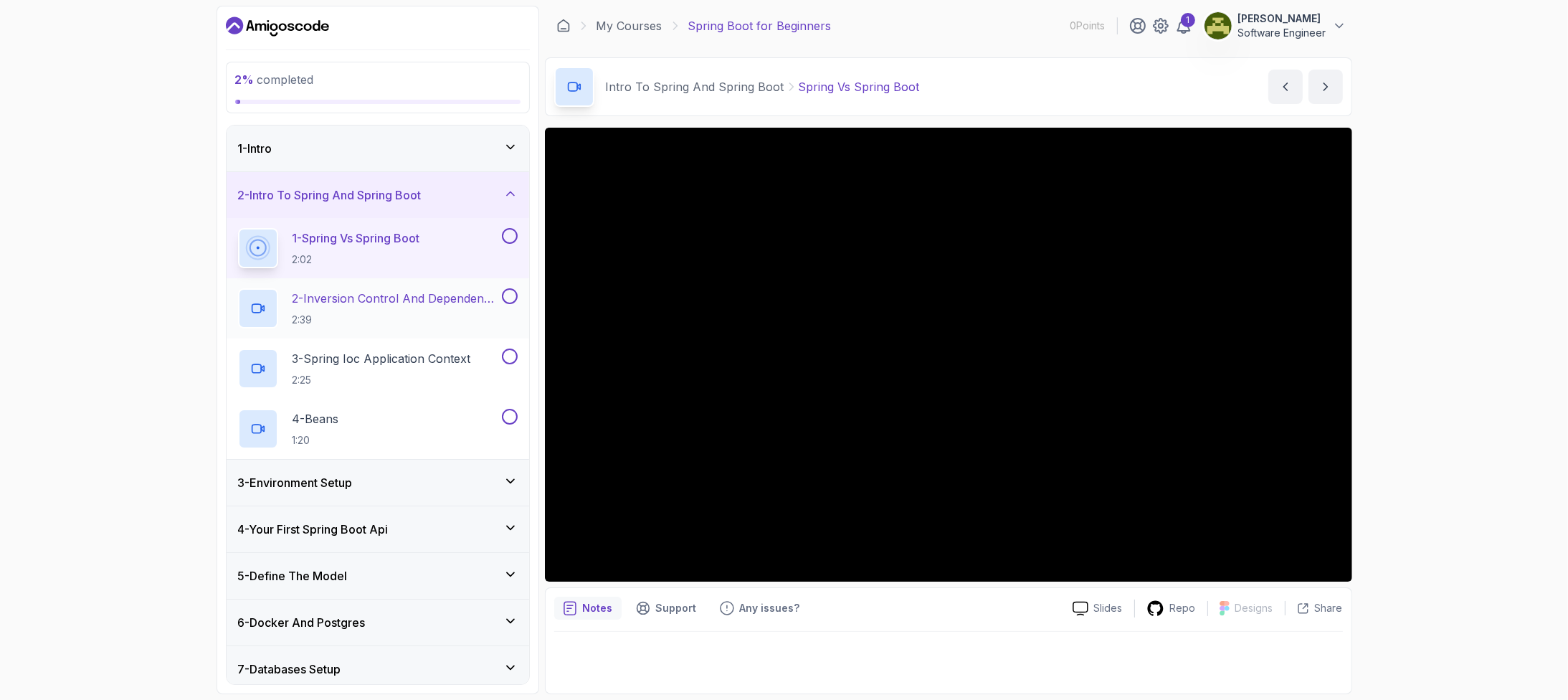 click on "2  -  Inversion Control And Dependency Injection 2:39" at bounding box center (378, 308) 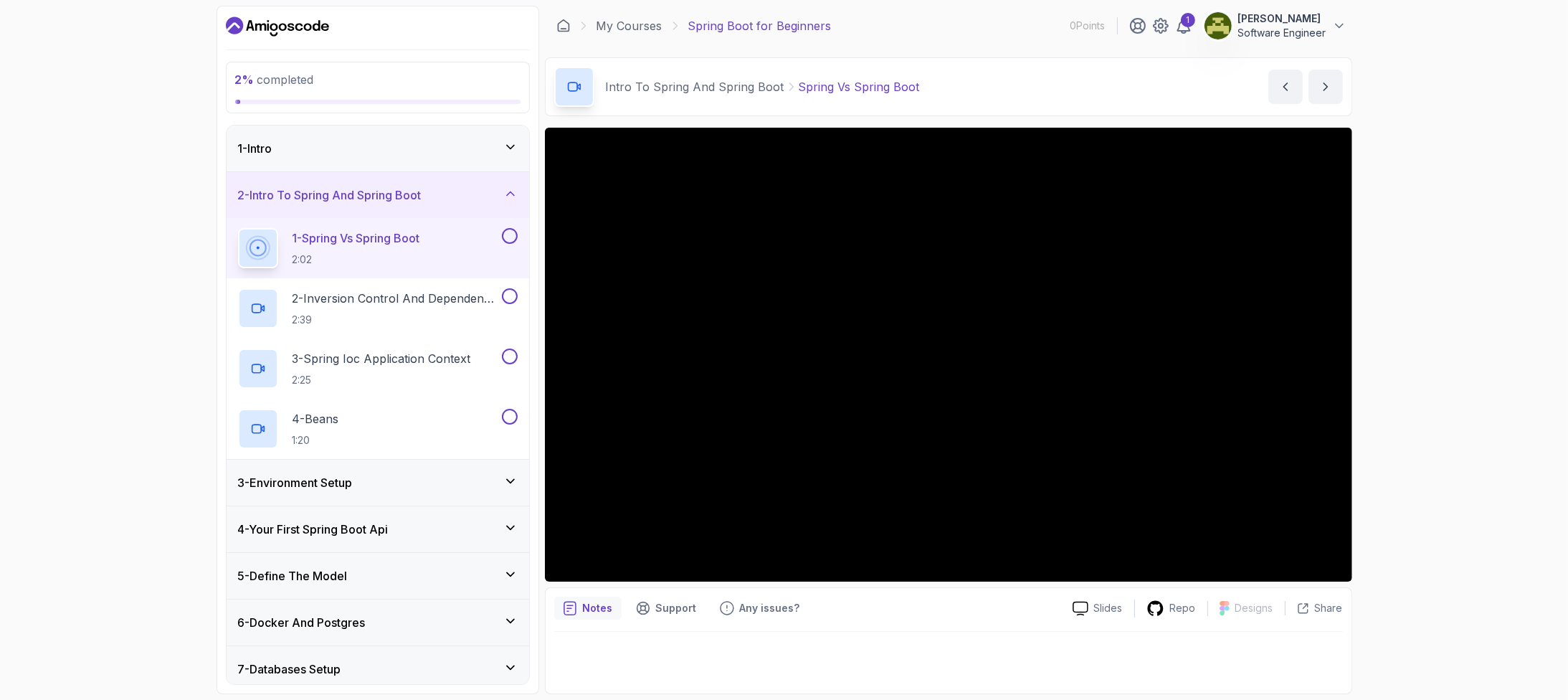 click on "Notes" at bounding box center [598, 608] 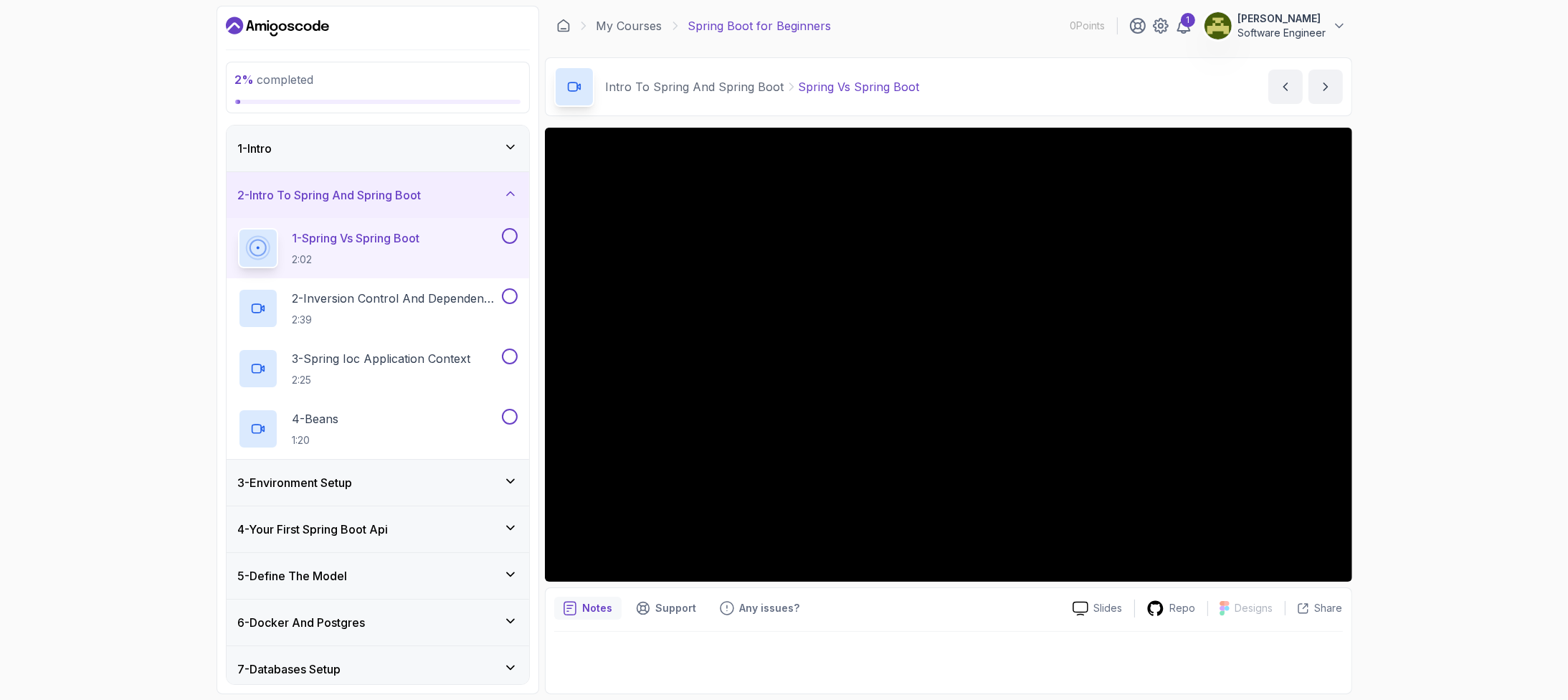 click on "Notes" at bounding box center [598, 608] 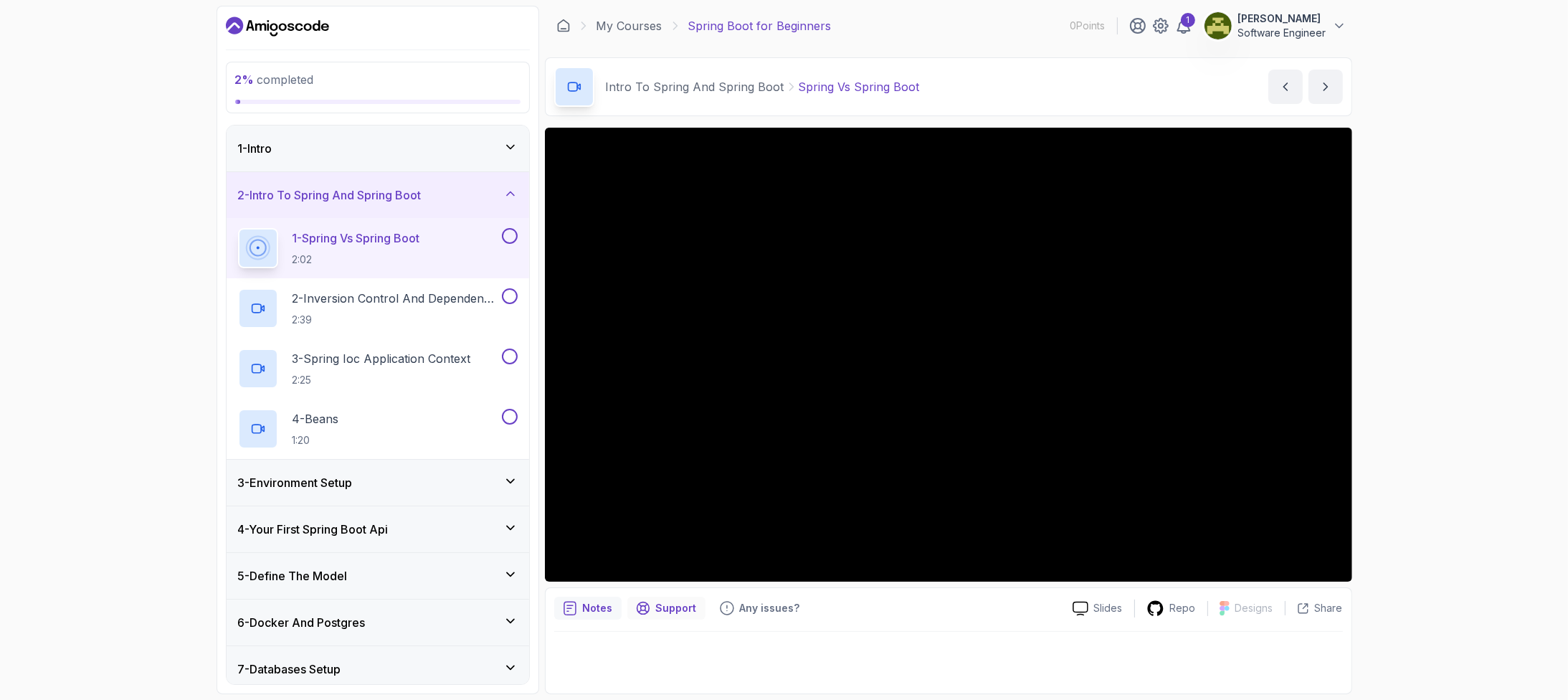 click on "Support" at bounding box center [666, 608] 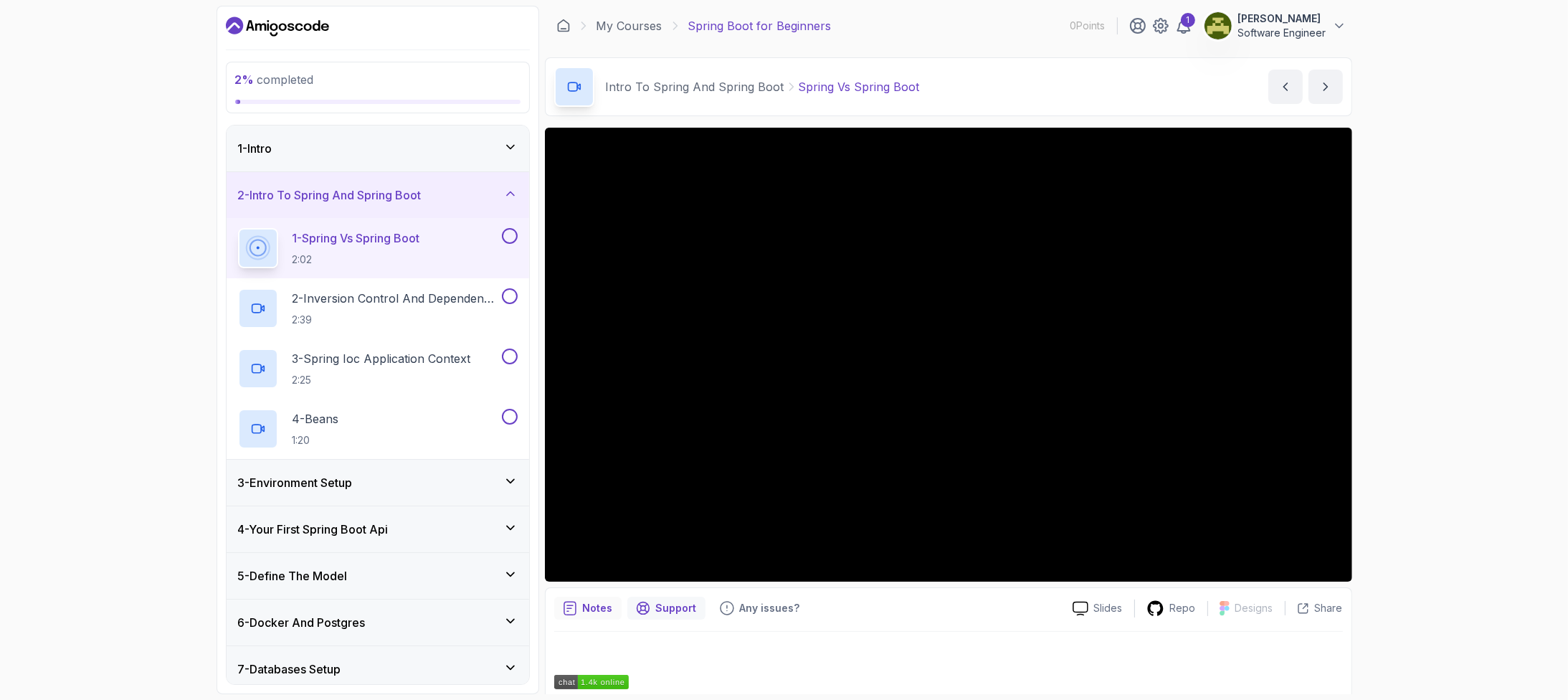 click on "Notes" at bounding box center [598, 608] 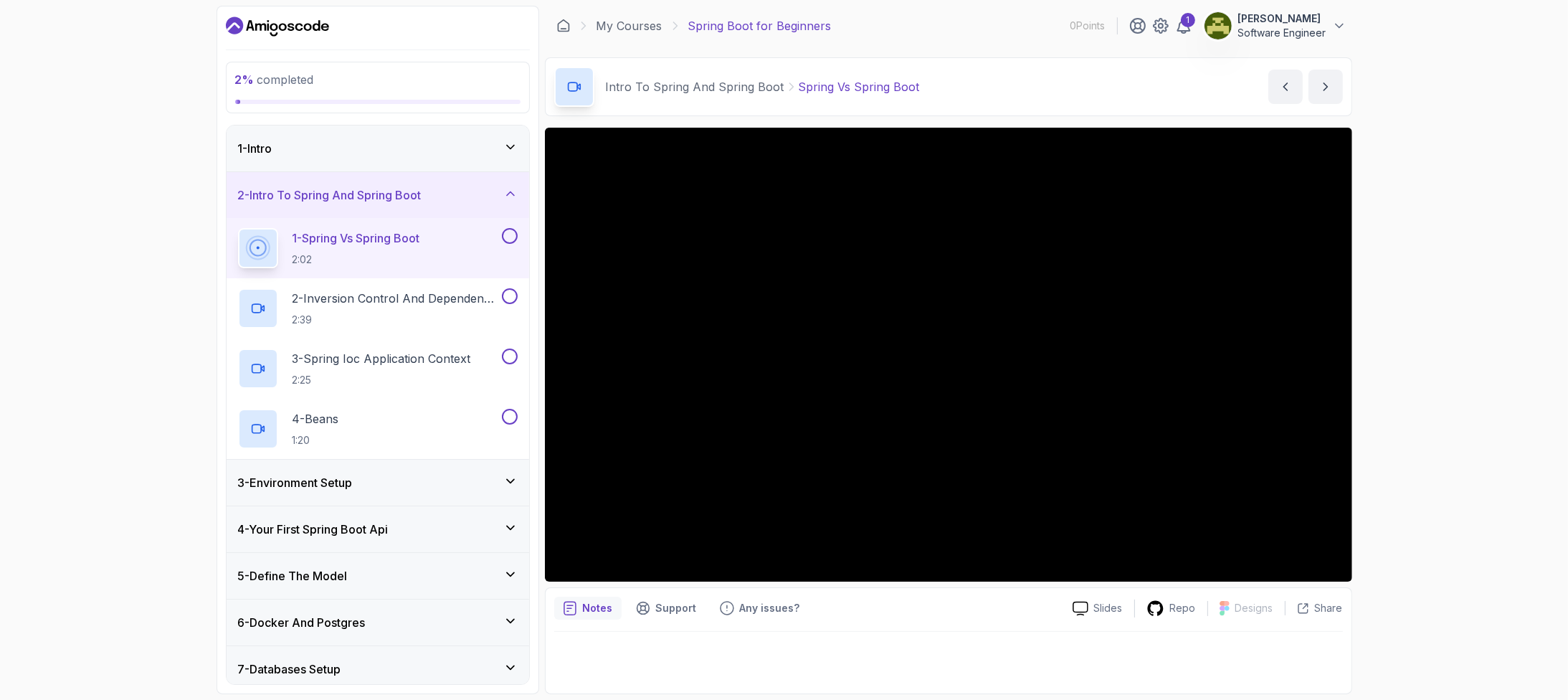 click on "Notes" at bounding box center [598, 608] 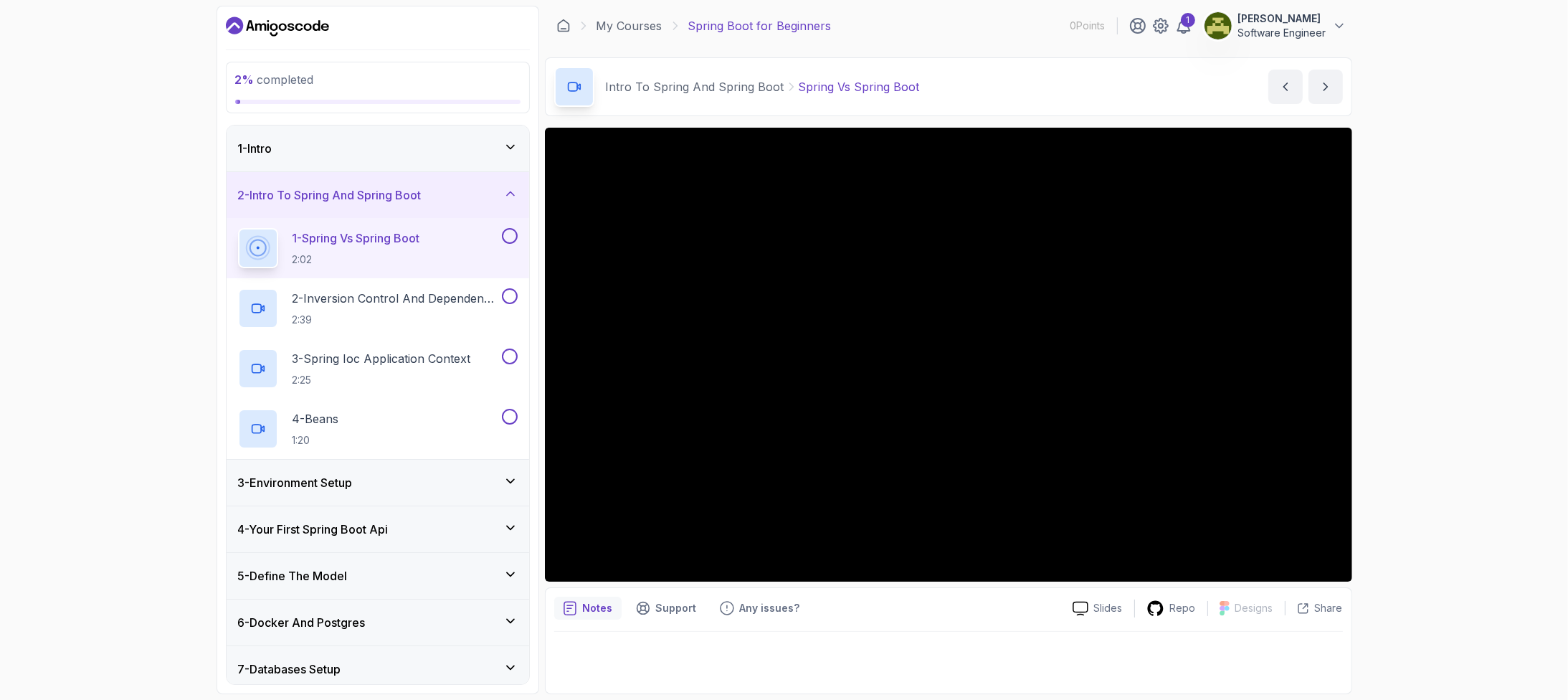 click on "2 % completed 1  -  Intro 2  -  Intro To Spring And Spring Boot 1  -  Spring Vs Spring Boot 2:02 2  -  Inversion Control And Dependency Injection 2:39 3  -  Spring Ioc Application Context 2:25 4  -  Beans 1:20 3  -  Environment Setup 4  -  Your First Spring Boot Api 5  -  Define The Model 6  -  Docker And Postgres 7  -  Databases Setup 8  -  Spring Data Jpa 9  -  Crud 10  -  Exercises 11  -  Artificial Intelligence 12  -  Outro My Courses Spring Boot for Beginners 0  Points 1 LELISA WAKTOLA Software Engineer 2 - Intro To Spring And Spring Boot  2 % completed Intro To Spring And Spring Boot Spring Vs Spring Boot Spring Vs Spring Boot by  nelson Slides Repo Designs Design not available Share Notes Support Any issues? Slides Repo Designs Design not available Share" at bounding box center (784, 350) 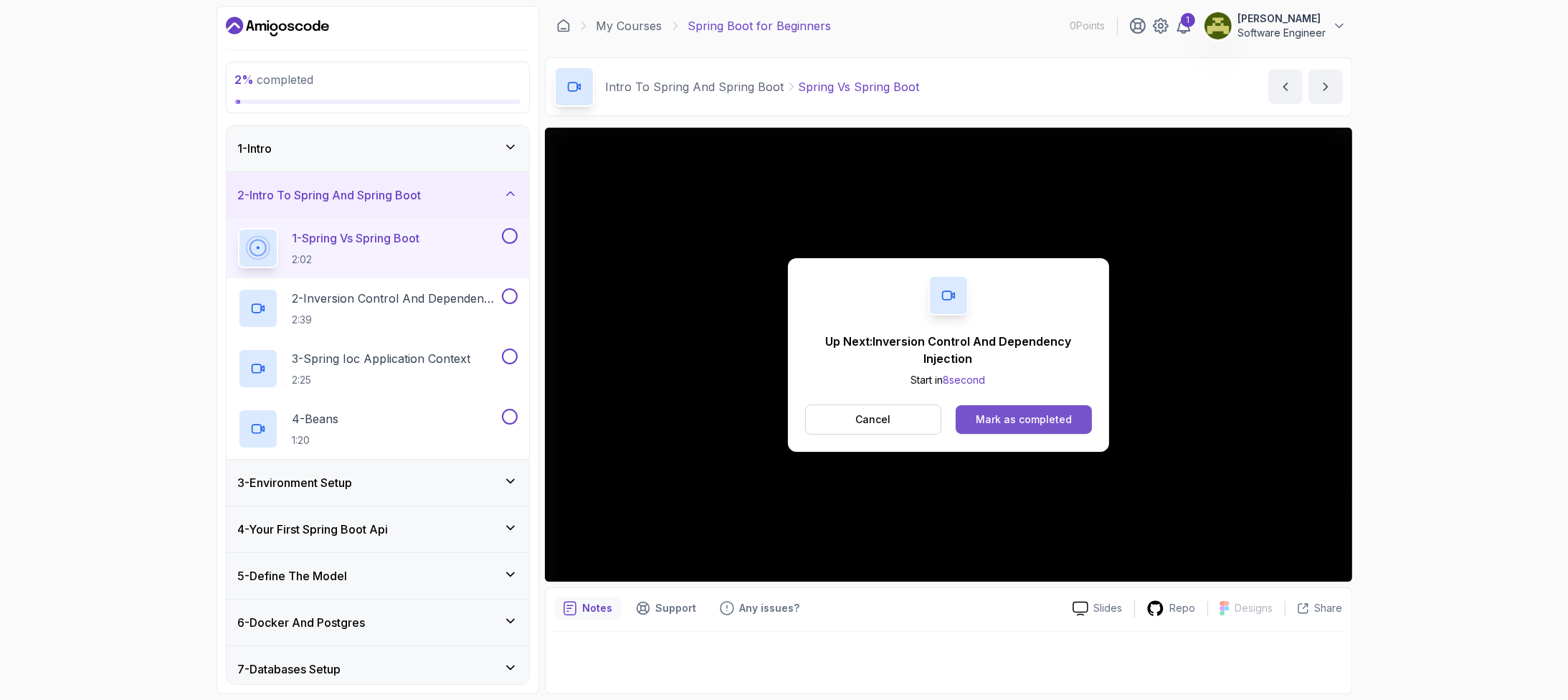 click on "Mark as completed" at bounding box center [1024, 420] 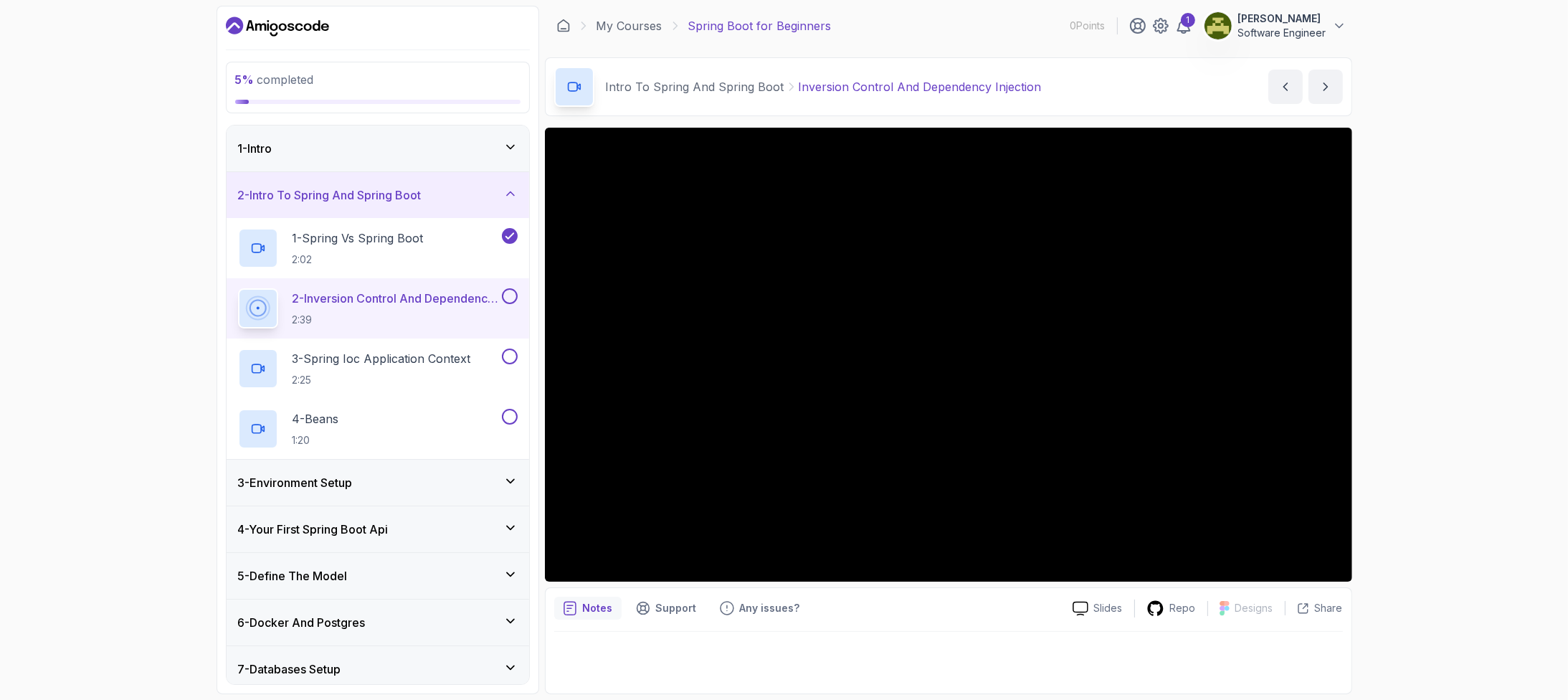click on "5 % completed 1  -  Intro 2  -  Intro To Spring And Spring Boot 1  -  Spring Vs Spring Boot 2:02 2  -  Inversion Control And Dependency Injection 2:39 3  -  Spring Ioc Application Context 2:25 4  -  Beans 1:20 3  -  Environment Setup 4  -  Your First Spring Boot Api 5  -  Define The Model 6  -  Docker And Postgres 7  -  Databases Setup 8  -  Spring Data Jpa 9  -  Crud 10  -  Exercises 11  -  Artificial Intelligence 12  -  Outro My Courses Spring Boot for Beginners 0  Points 1 LELISA WAKTOLA Software Engineer 2 - Intro To Spring And Spring Boot  5 % completed Intro To Spring And Spring Boot Inversion Control And Dependency Injection Inversion Control And Dependency Injection by  nelson Slides Repo Designs Design not available Share Notes Support Any issues? Slides Repo Designs Design not available Share" at bounding box center [784, 350] 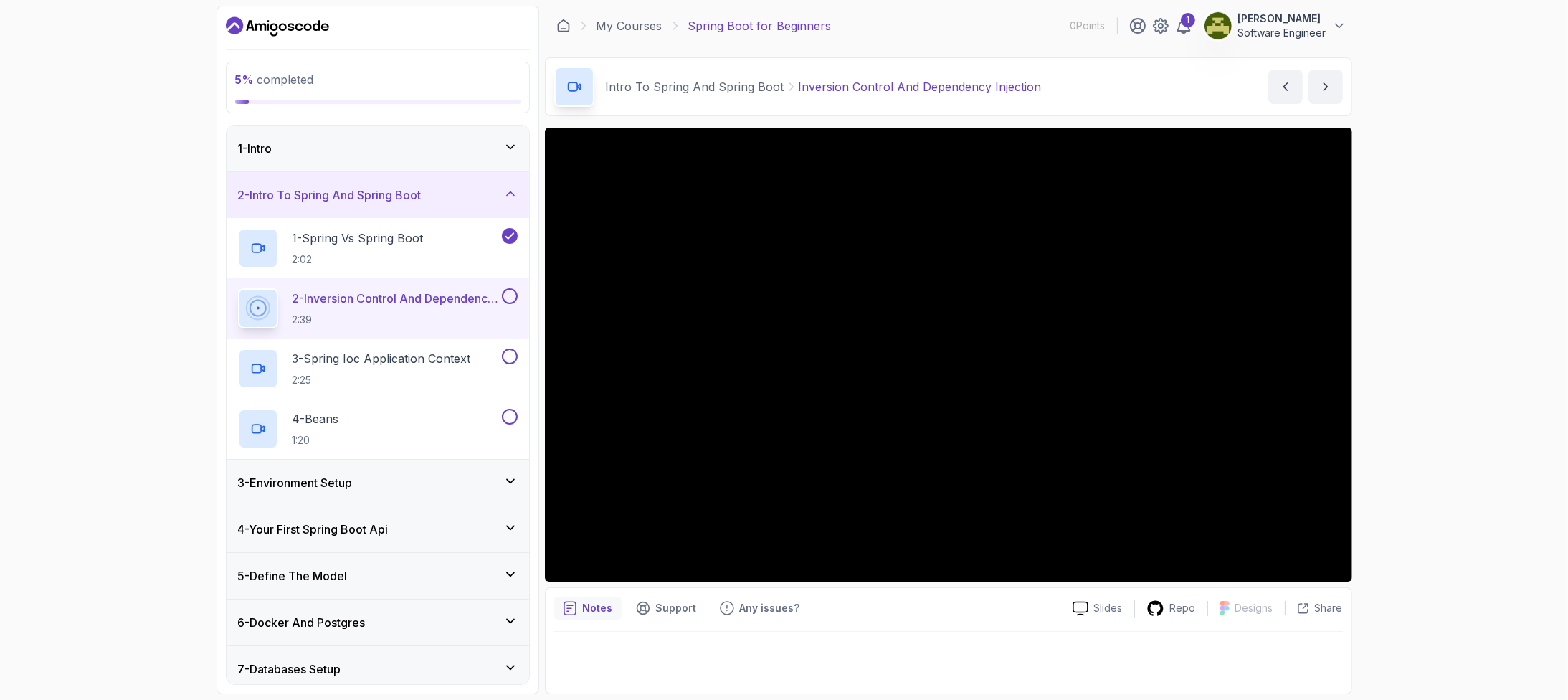 click on "5 % completed 1  -  Intro 2  -  Intro To Spring And Spring Boot 1  -  Spring Vs Spring Boot 2:02 2  -  Inversion Control And Dependency Injection 2:39 3  -  Spring Ioc Application Context 2:25 4  -  Beans 1:20 3  -  Environment Setup 4  -  Your First Spring Boot Api 5  -  Define The Model 6  -  Docker And Postgres 7  -  Databases Setup 8  -  Spring Data Jpa 9  -  Crud 10  -  Exercises 11  -  Artificial Intelligence 12  -  Outro My Courses Spring Boot for Beginners 0  Points 1 LELISA WAKTOLA Software Engineer 2 - Intro To Spring And Spring Boot  5 % completed Intro To Spring And Spring Boot Inversion Control And Dependency Injection Inversion Control And Dependency Injection by  nelson Slides Repo Designs Design not available Share Notes Support Any issues? Slides Repo Designs Design not available Share" at bounding box center [784, 350] 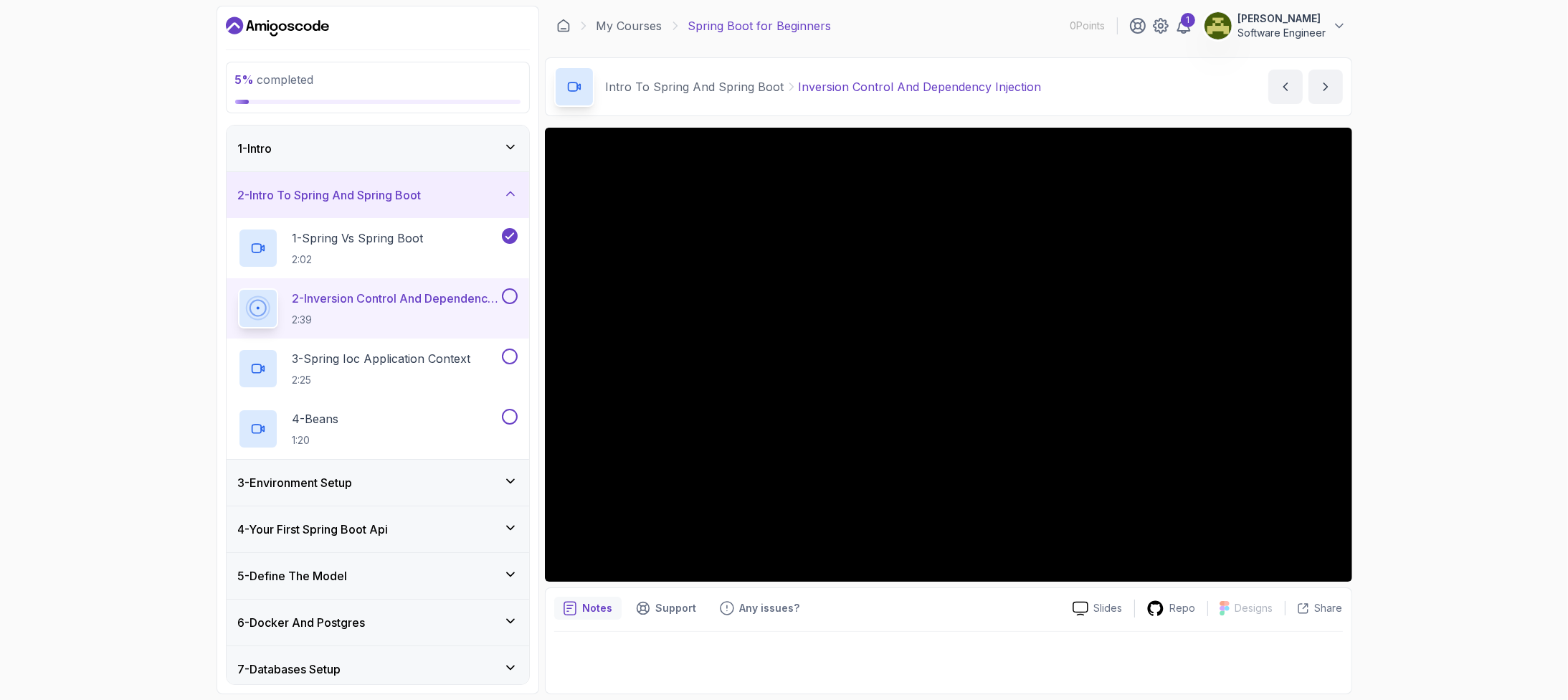 click on "5 % completed 1  -  Intro 2  -  Intro To Spring And Spring Boot 1  -  Spring Vs Spring Boot 2:02 2  -  Inversion Control And Dependency Injection 2:39 3  -  Spring Ioc Application Context 2:25 4  -  Beans 1:20 3  -  Environment Setup 4  -  Your First Spring Boot Api 5  -  Define The Model 6  -  Docker And Postgres 7  -  Databases Setup 8  -  Spring Data Jpa 9  -  Crud 10  -  Exercises 11  -  Artificial Intelligence 12  -  Outro" at bounding box center [378, 350] 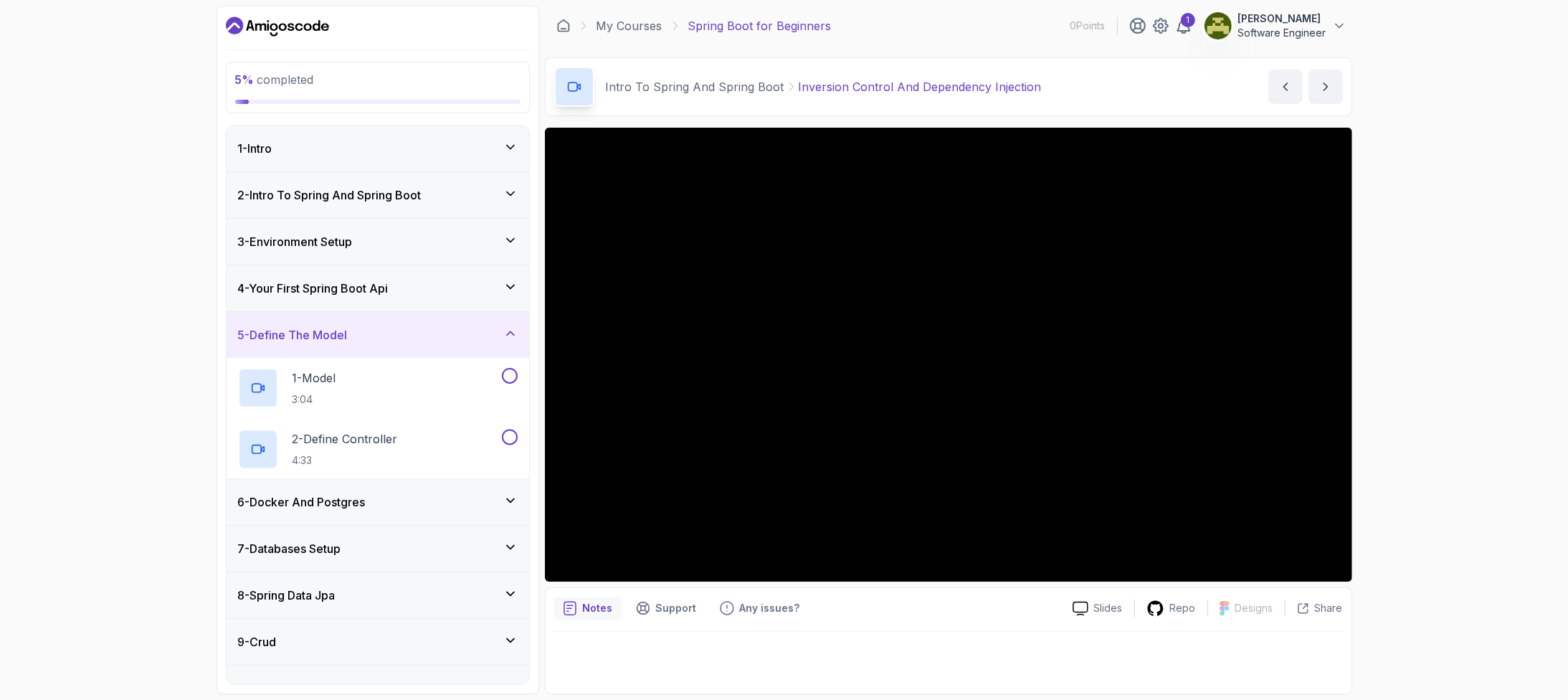 type 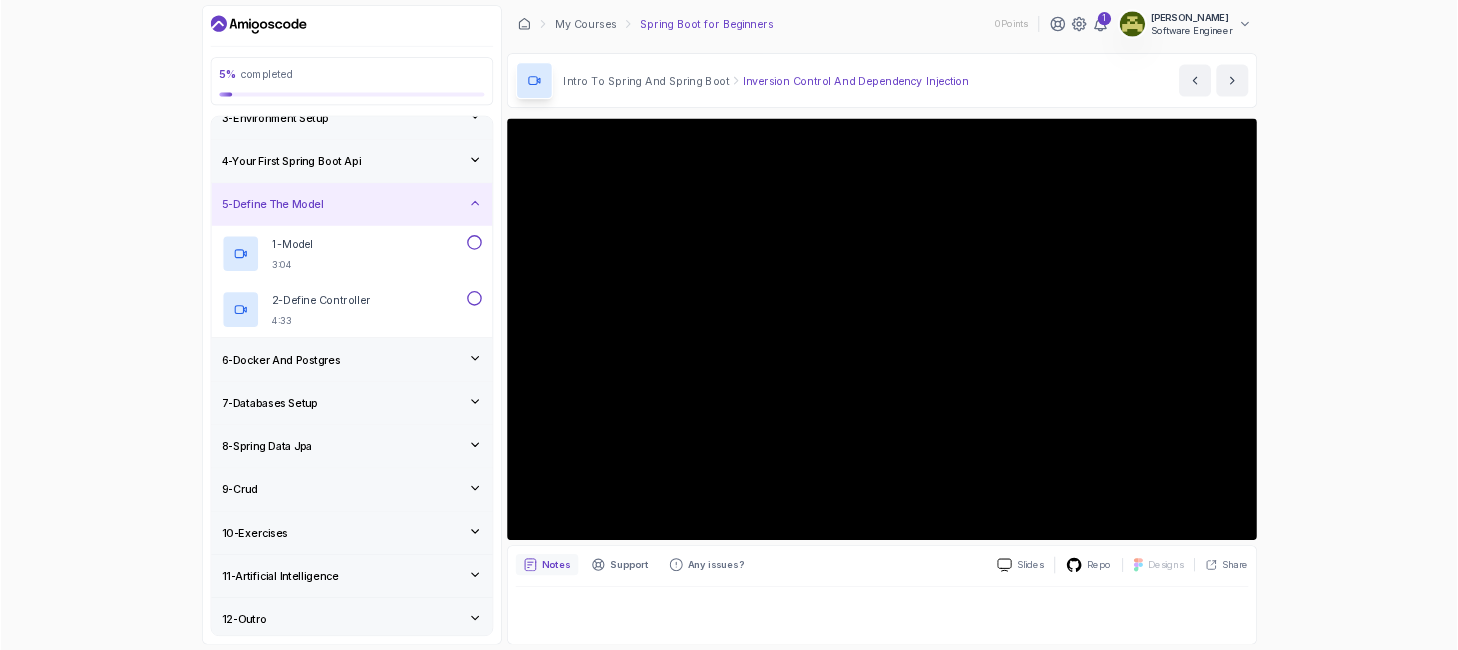 scroll, scrollTop: 177, scrollLeft: 0, axis: vertical 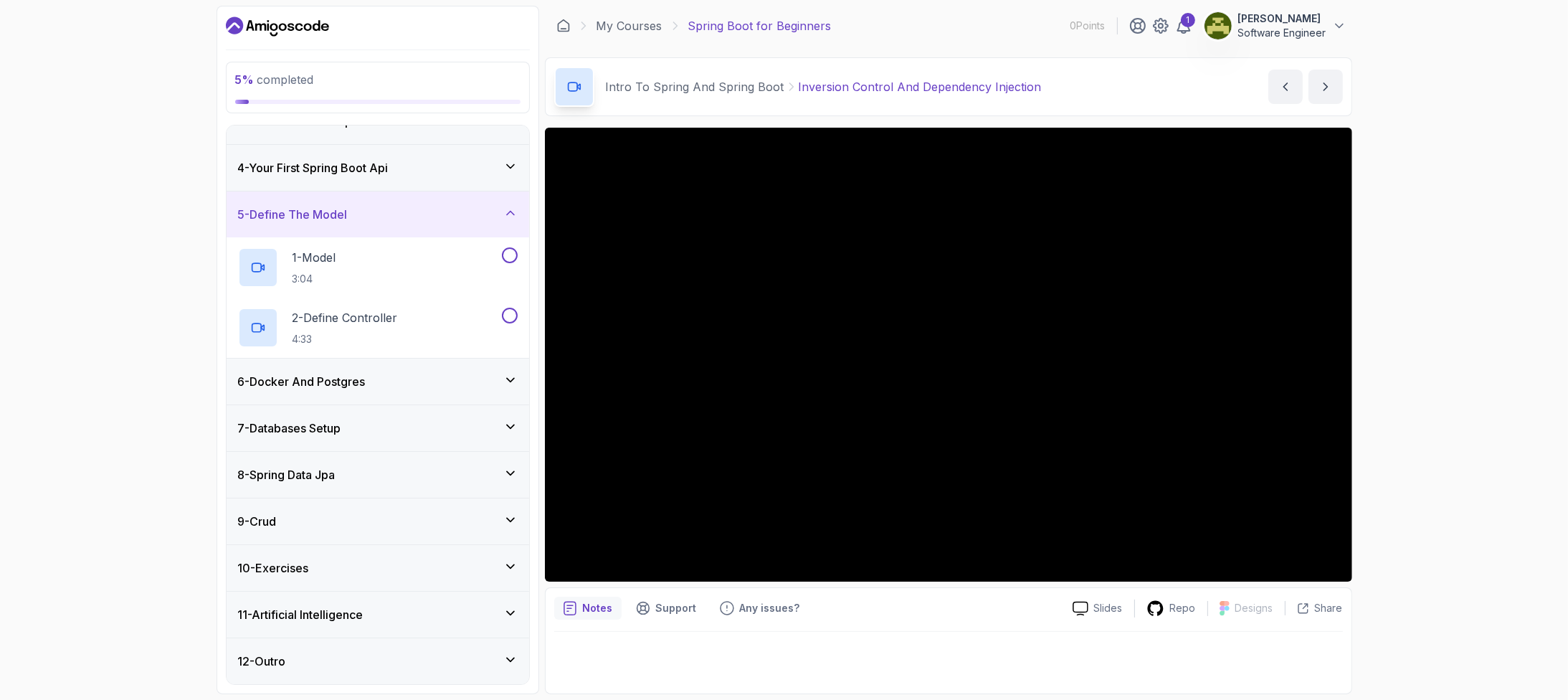click on "5 % completed 1  -  Intro 2  -  Intro To Spring And Spring Boot 3  -  Environment Setup 4  -  Your First Spring Boot Api 5  -  Define The Model 1  -  Model 3:04 2  -  Define Controller 4:33 6  -  Docker And Postgres 7  -  Databases Setup 8  -  Spring Data Jpa 9  -  Crud 10  -  Exercises 11  -  Artificial Intelligence 12  -  Outro" at bounding box center (378, 350) 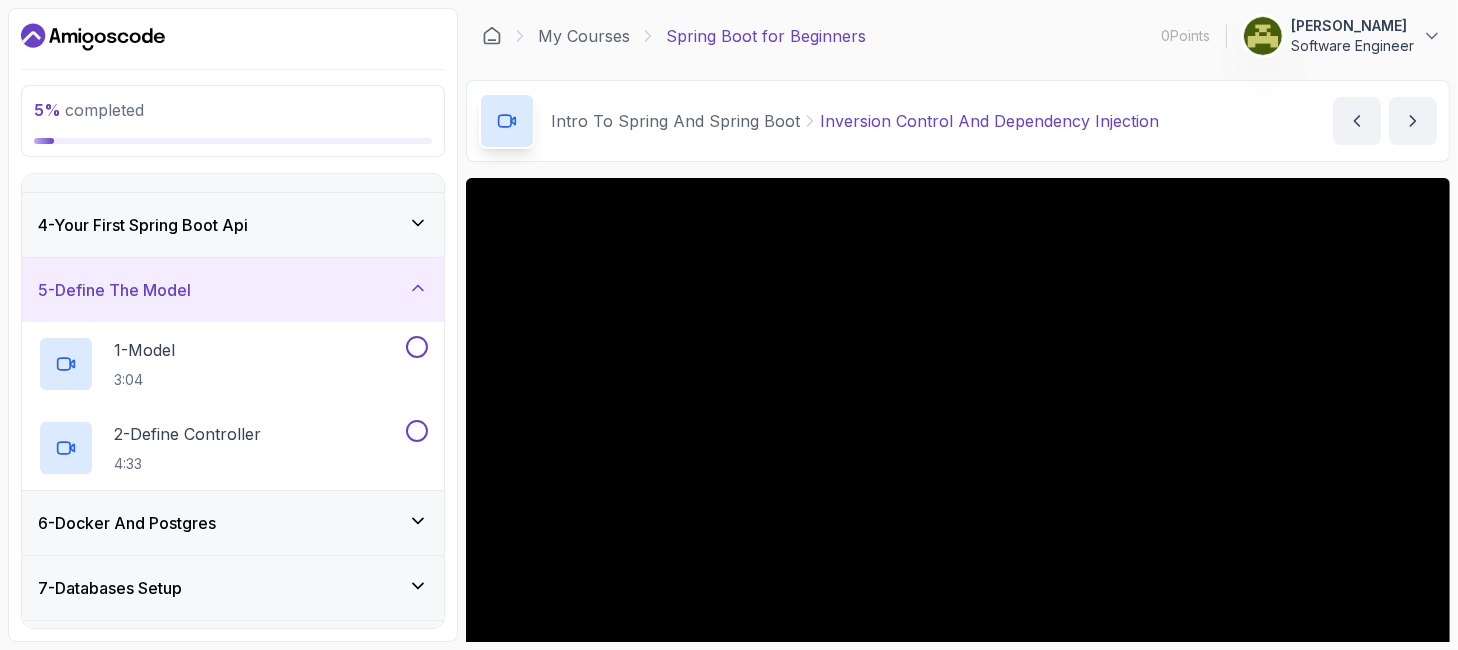 click on "My Courses Spring Boot for Beginners 0  Points 1 LELISA WAKTOLA Software Engineer" at bounding box center [958, 36] 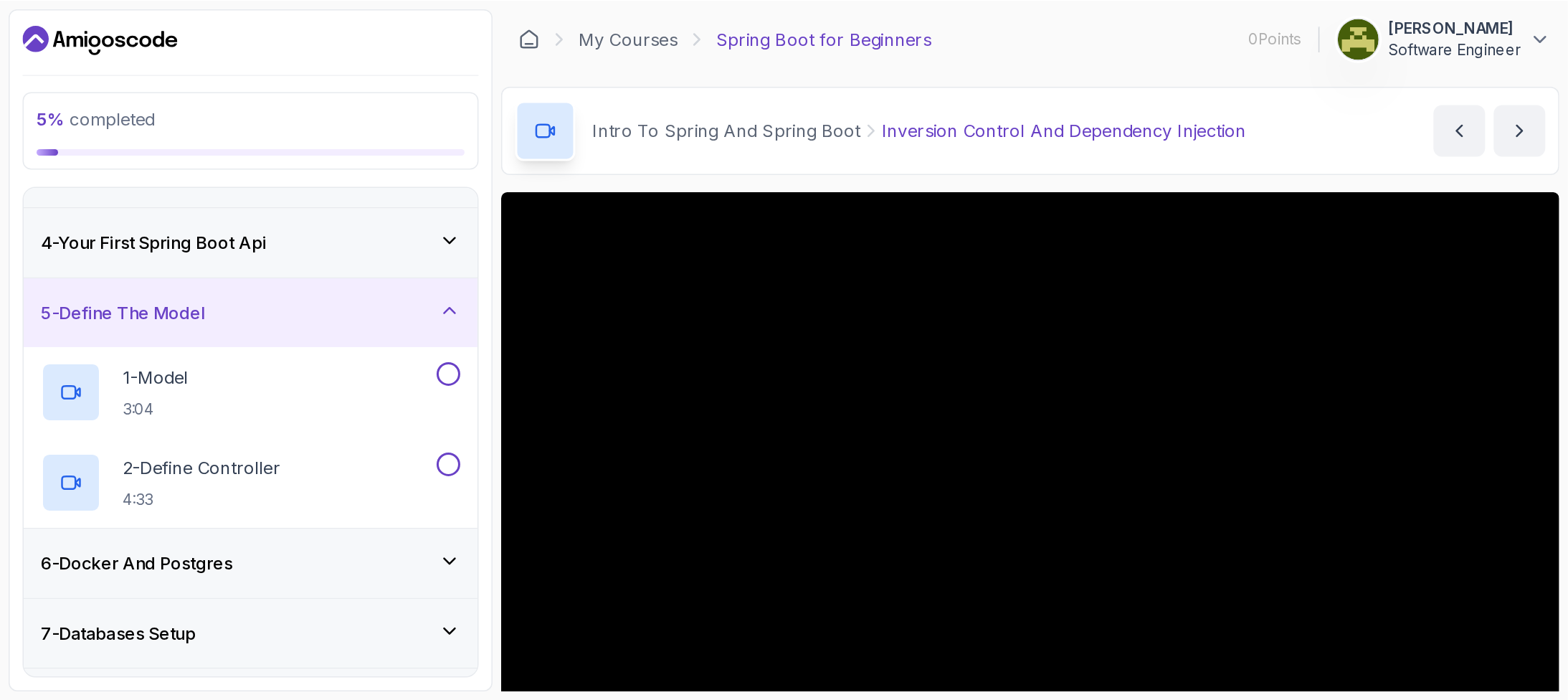 scroll, scrollTop: 125, scrollLeft: 0, axis: vertical 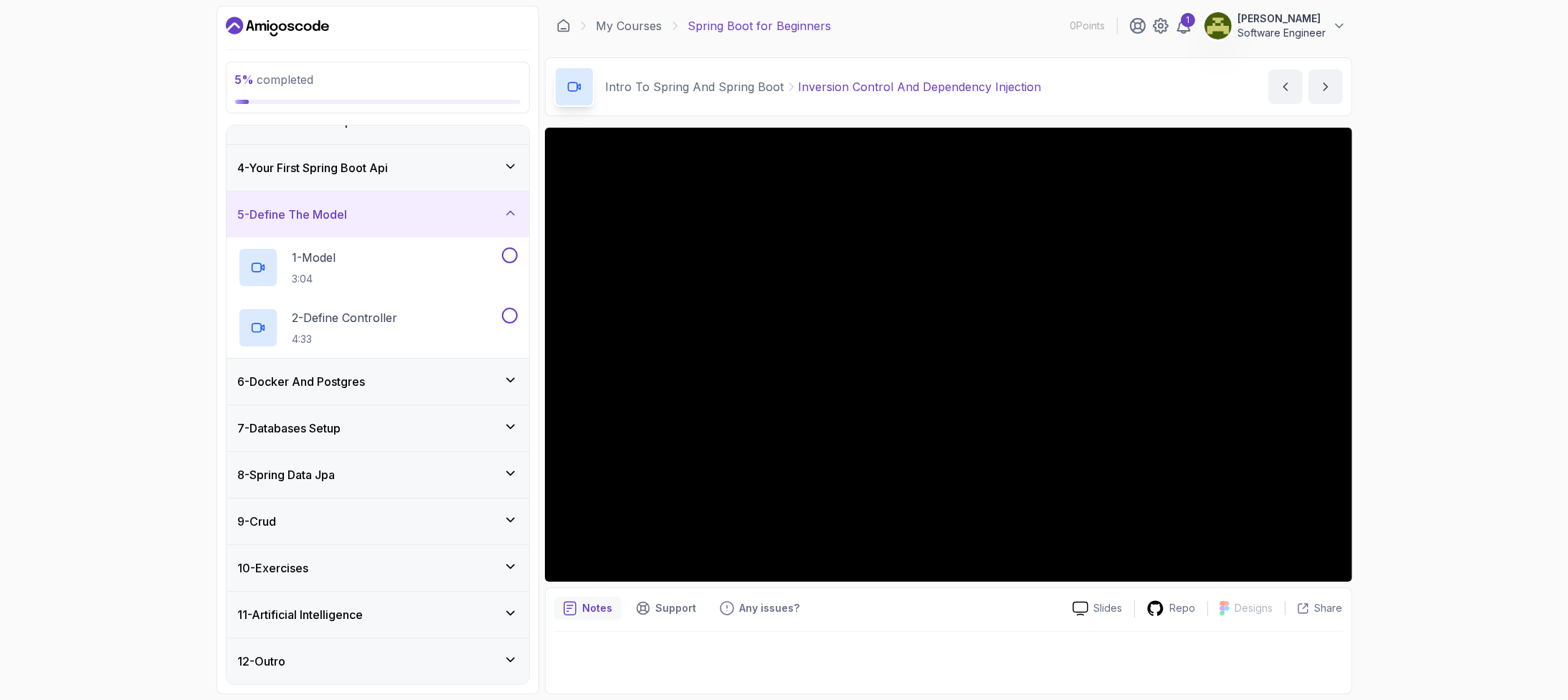 click on "5 % completed 1  -  Intro 2  -  Intro To Spring And Spring Boot 3  -  Environment Setup 4  -  Your First Spring Boot Api 5  -  Define The Model 1  -  Model 3:04 2  -  Define Controller 4:33 6  -  Docker And Postgres 7  -  Databases Setup 8  -  Spring Data Jpa 9  -  Crud 10  -  Exercises 11  -  Artificial Intelligence 12  -  Outro My Courses Spring Boot for Beginners 0  Points 1 LELISA WAKTOLA Software Engineer 2 - Intro To Spring And Spring Boot  5 % completed Intro To Spring And Spring Boot Inversion Control And Dependency Injection Inversion Control And Dependency Injection by  nelson Slides Repo Designs Design not available Share Notes Support Any issues? Slides Repo Designs Design not available Share" at bounding box center (784, 350) 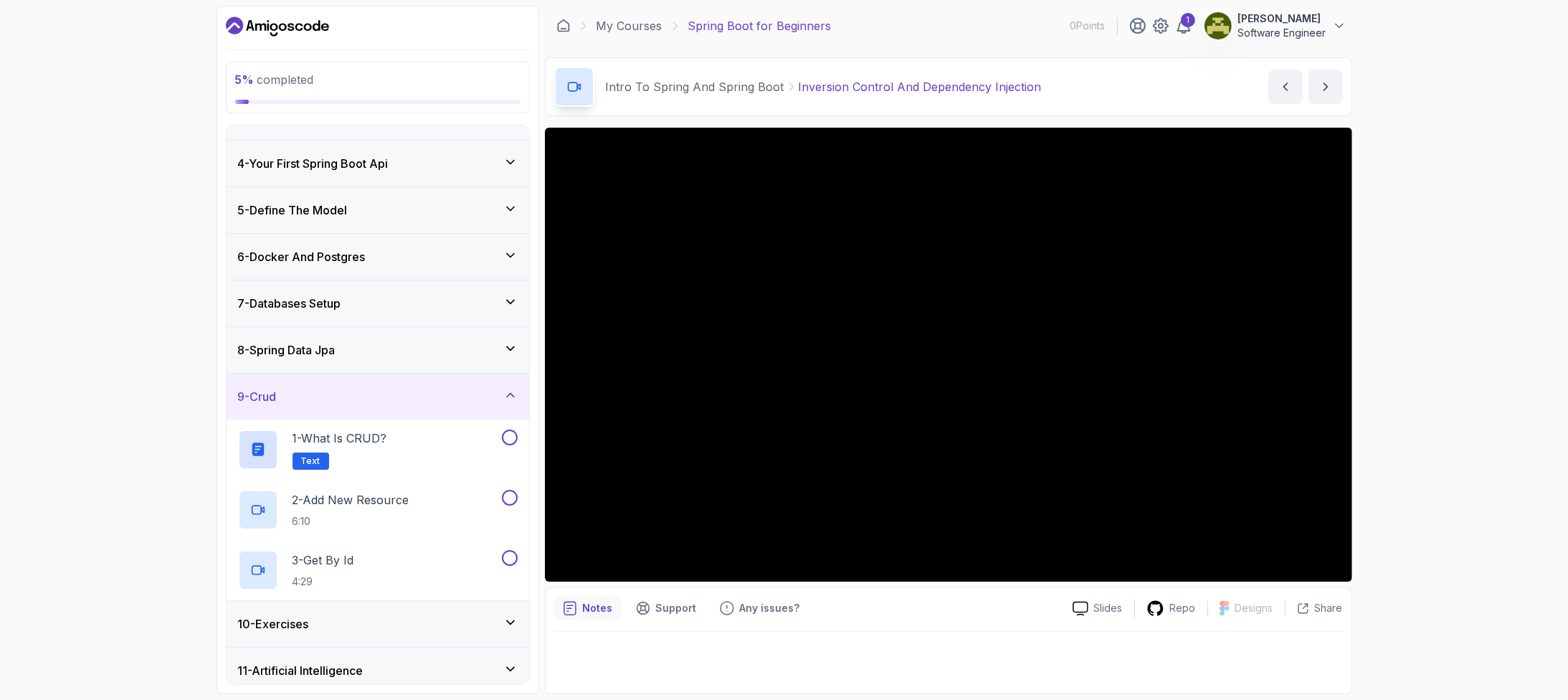 click on "5 % completed 1  -  Intro 2  -  Intro To Spring And Spring Boot 3  -  Environment Setup 4  -  Your First Spring Boot Api 5  -  Define The Model 6  -  Docker And Postgres 7  -  Databases Setup 8  -  Spring Data Jpa 9  -  Crud 1  -  What is CRUD? Text 2  -  Add New Resource 6:10 3  -  Get By Id 4:29 10  -  Exercises 11  -  Artificial Intelligence 12  -  Outro My Courses Spring Boot for Beginners 0  Points 1 LELISA WAKTOLA Software Engineer 2 - Intro To Spring And Spring Boot  5 % completed Intro To Spring And Spring Boot Inversion Control And Dependency Injection Inversion Control And Dependency Injection by  nelson Slides Repo Designs Design not available Share Notes Support Any issues? Slides Repo Designs Design not available Share" at bounding box center (784, 350) 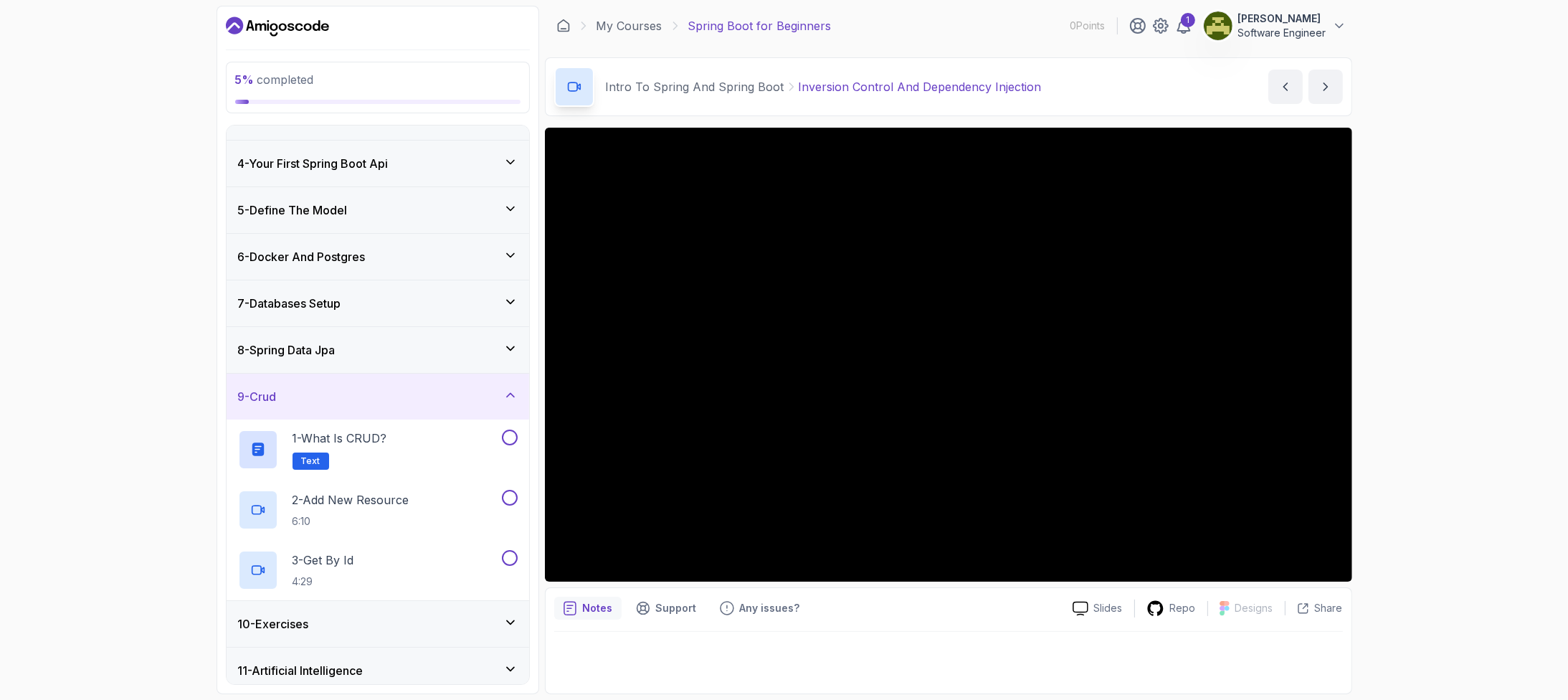 click at bounding box center (1218, 26) 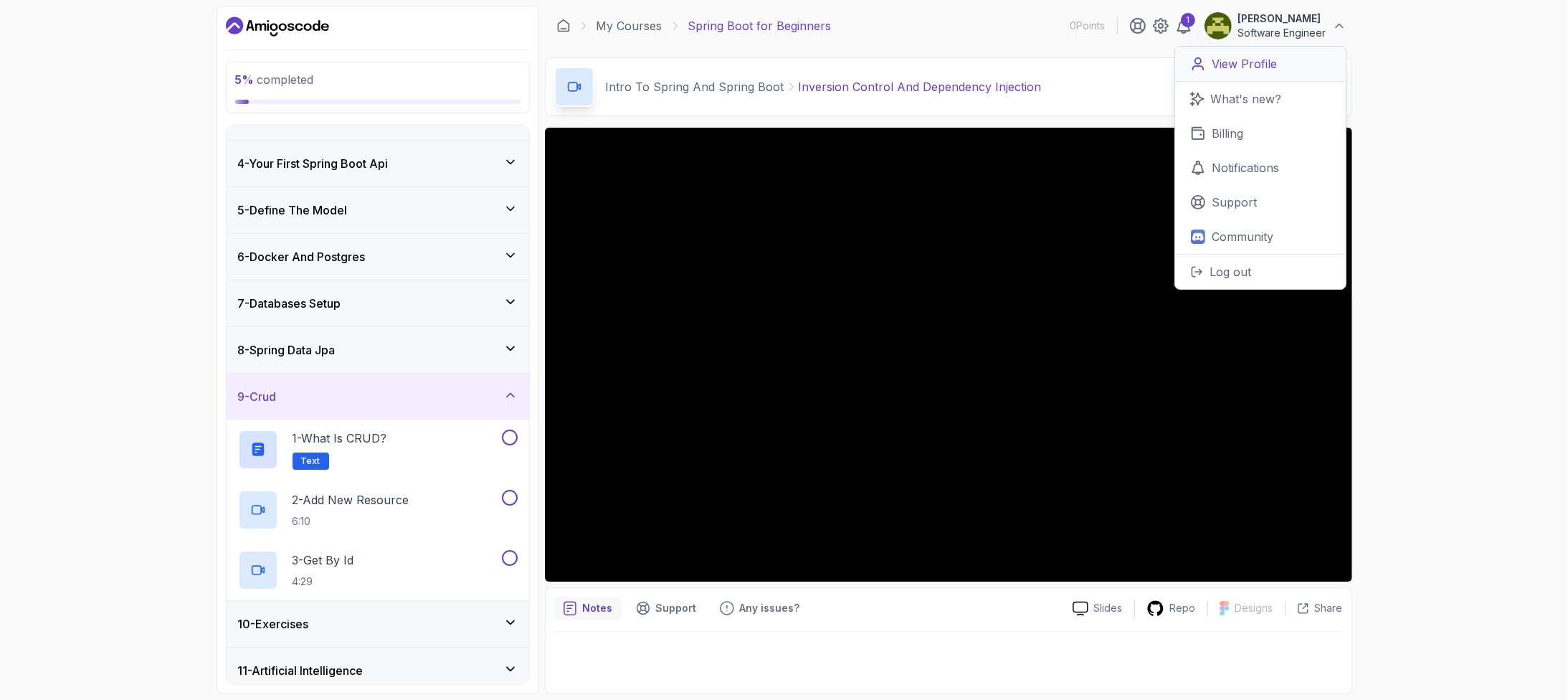 click on "View Profile" at bounding box center (1245, 64) 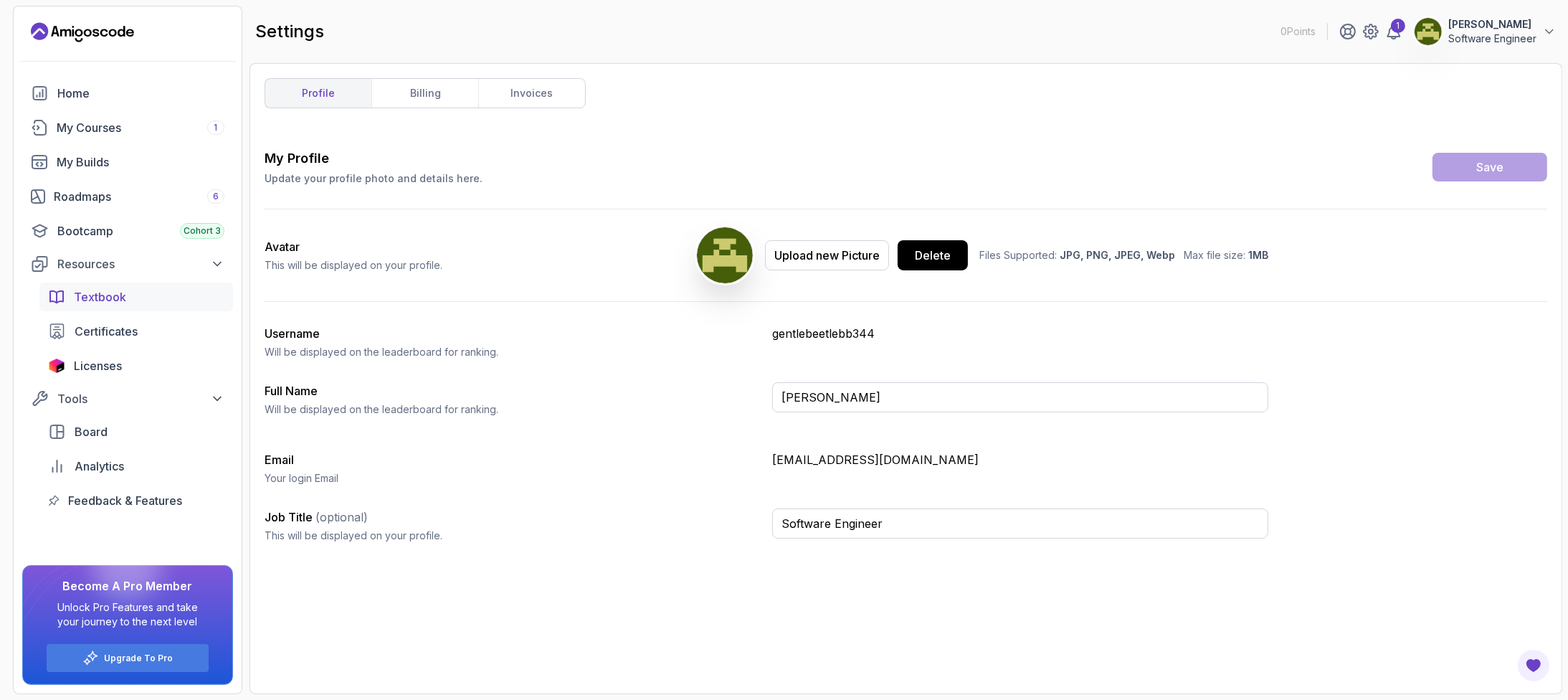 click on "Textbook" at bounding box center [136, 297] 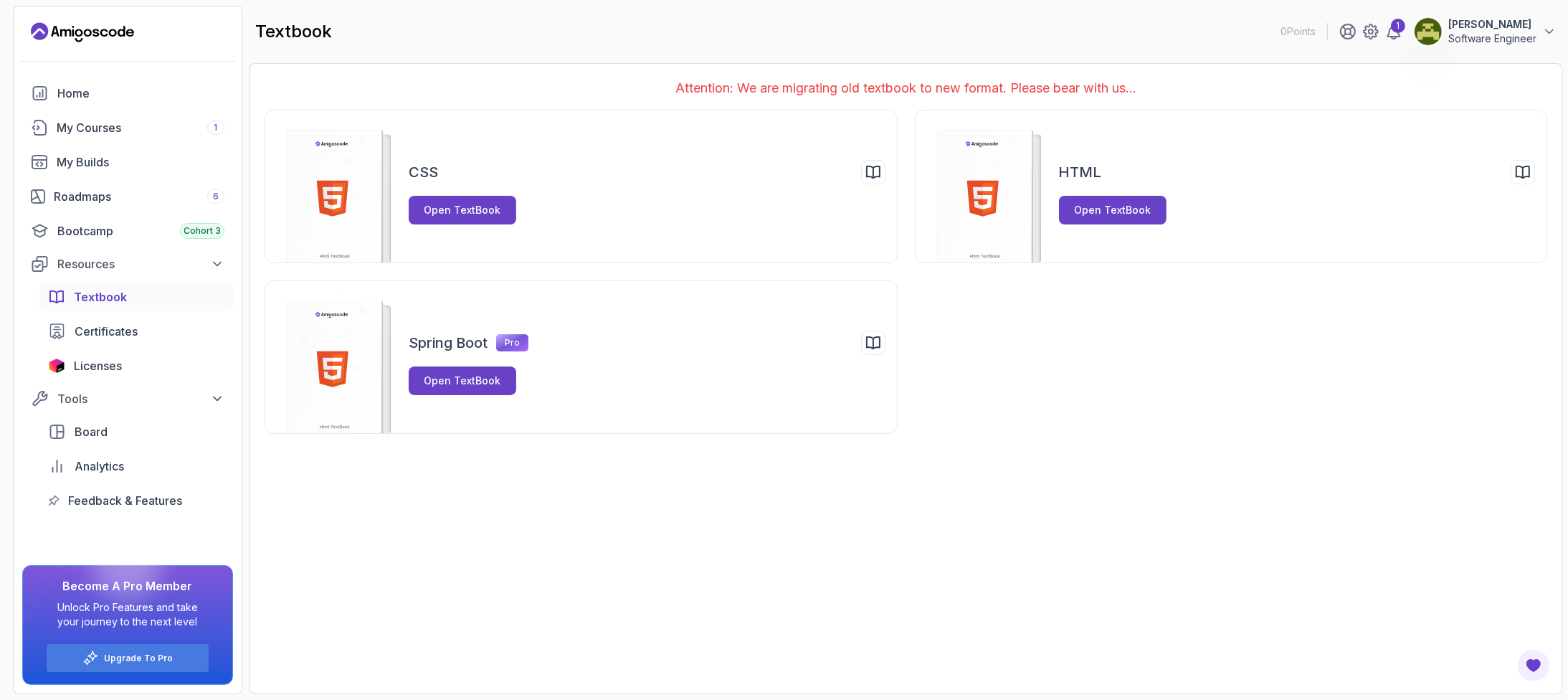 click on "CSS Open TextBook HTML Open TextBook Spring Boot Pro Open TextBook" at bounding box center (906, 272) 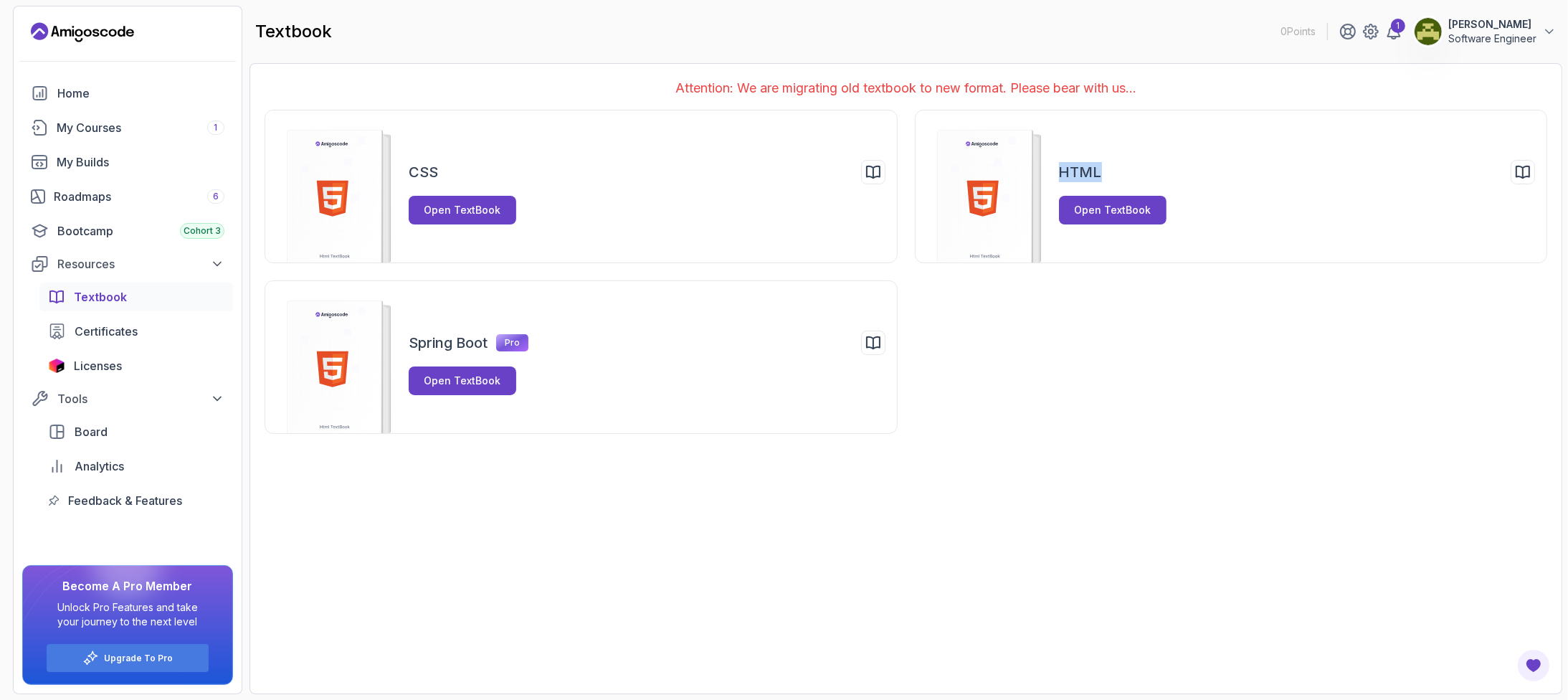 click on "CSS Open TextBook HTML Open TextBook Spring Boot Pro Open TextBook" at bounding box center [906, 272] 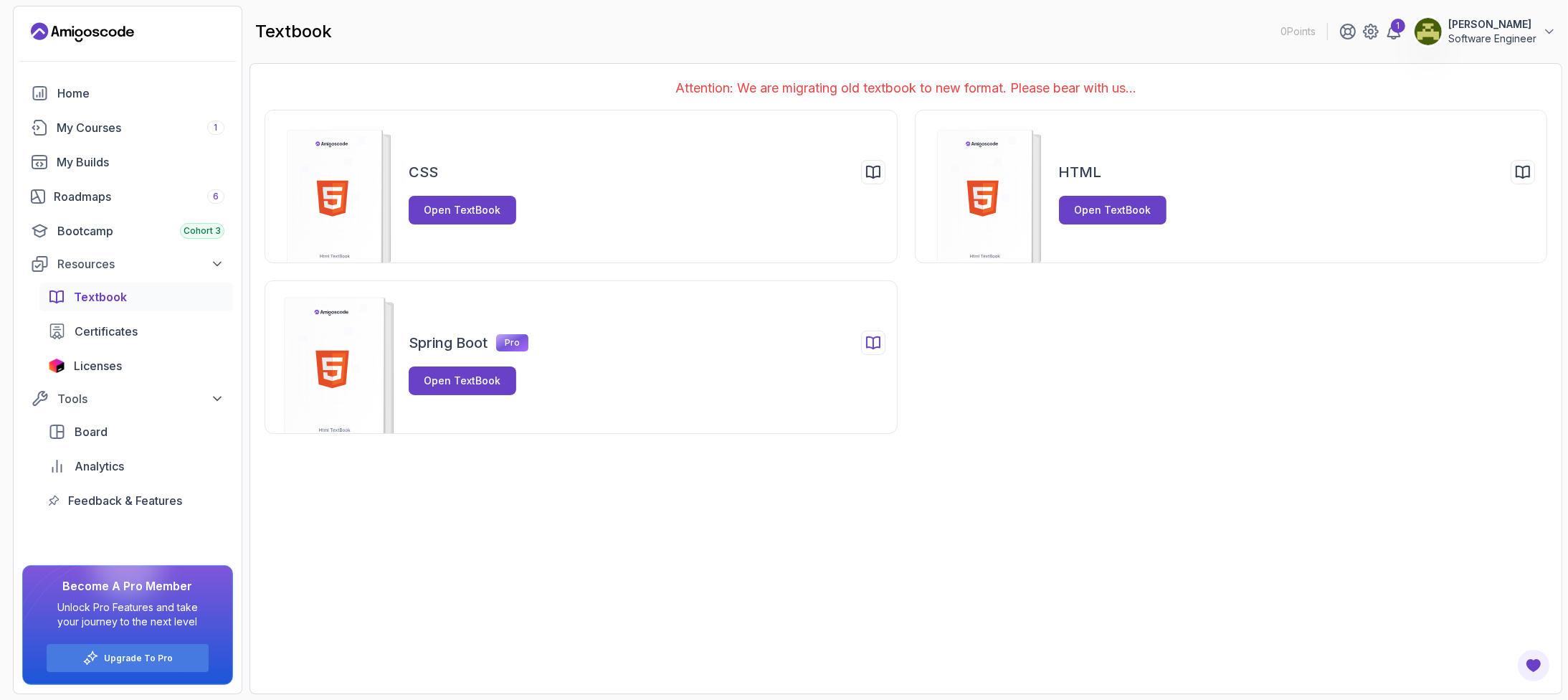 click 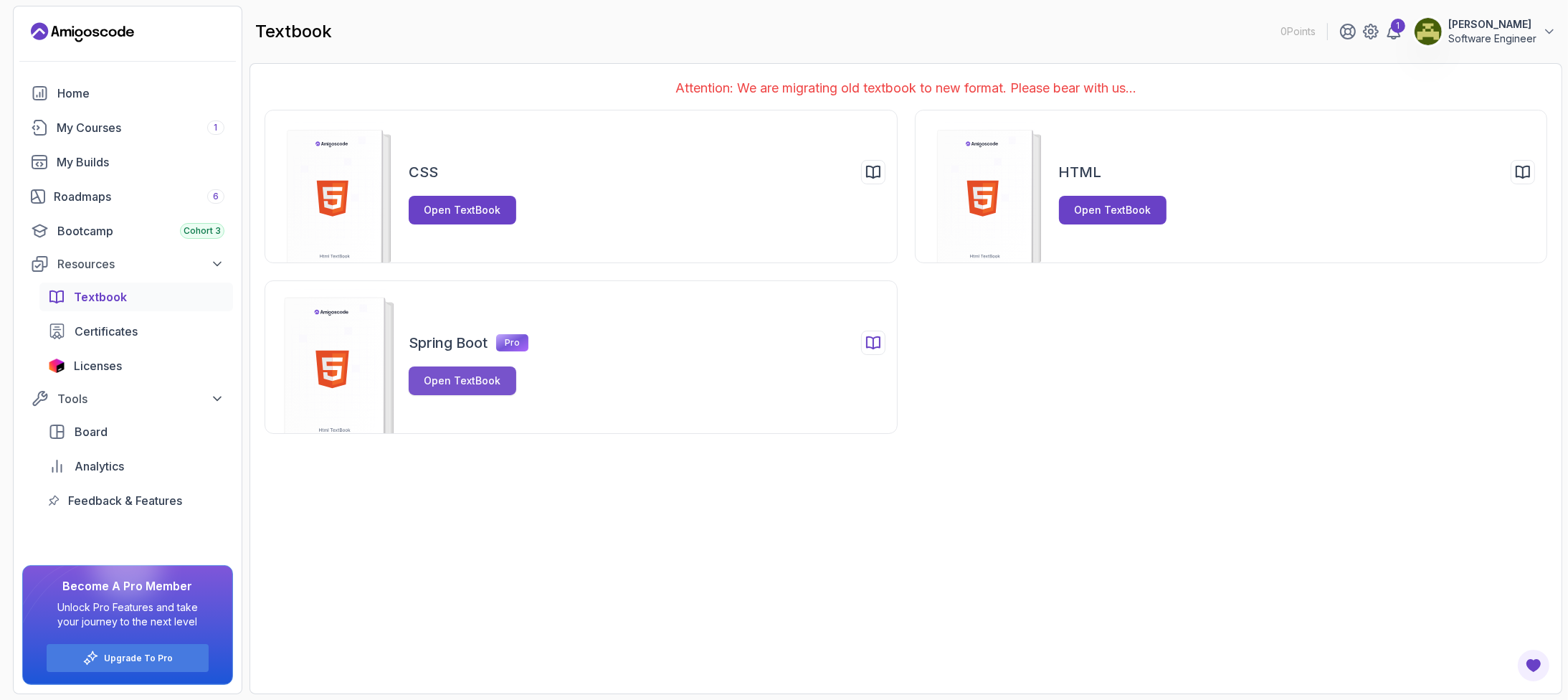 click on "Open TextBook" at bounding box center (462, 381) 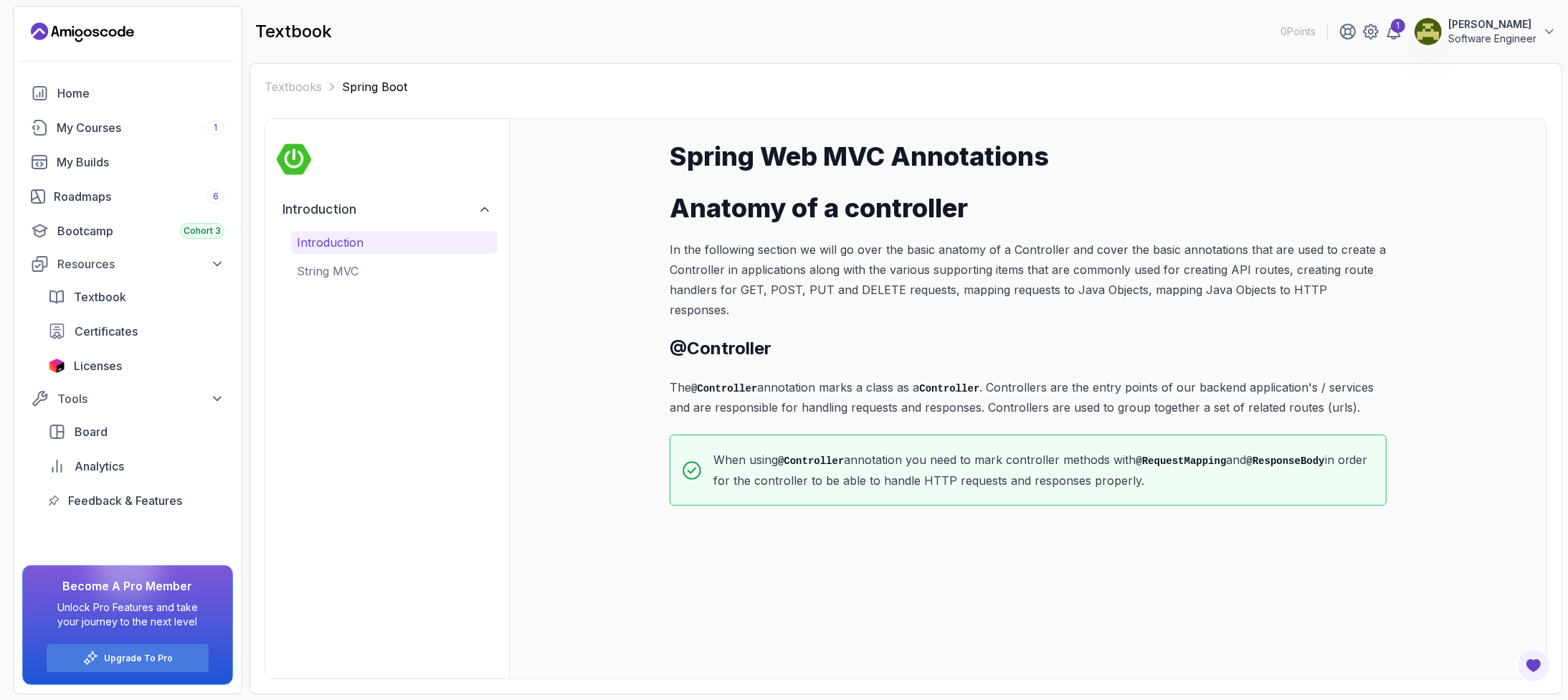 click on "Spring Web MVC Annotations
Anatomy of a controller
In the following section we will go over the basic anatomy of a Controller and
cover the basic annotations that are used to create a Controller in applications
along with the various supporting items that are commonly used for creating API
routes, creating route handlers for GET, POST, PUT and DELETE requests, mapping
requests to Java Objects, mapping Java Objects to HTTP responses.
@Controller
The  @Controller  annotation marks a class as a  Controller . Controllers are
the entry points of our backend application's / services and are responsible for
handling requests and responses. Controllers are used to group together a set of
related routes (urls).
When using  @Controller  annotation you need to mark controller methods
with  @RequestMapping  and  @ResponseBody  in order for the controller to
be able to handle HTTP requests and responses properly." at bounding box center [1028, 323] 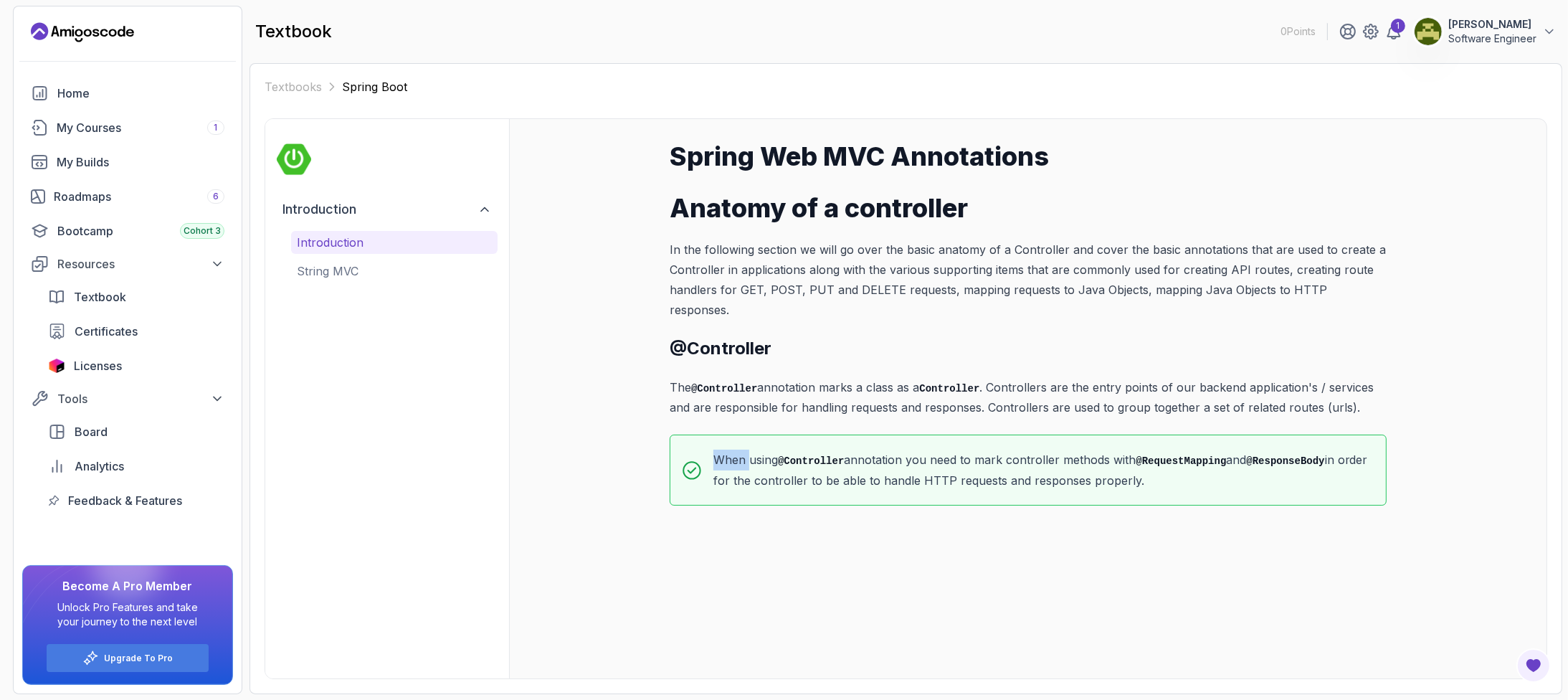 click on "When using  @Controller  annotation you need to mark controller methods
with  @RequestMapping  and  @ResponseBody  in order for the controller to
be able to handle HTTP requests and responses properly." at bounding box center (1028, 470) 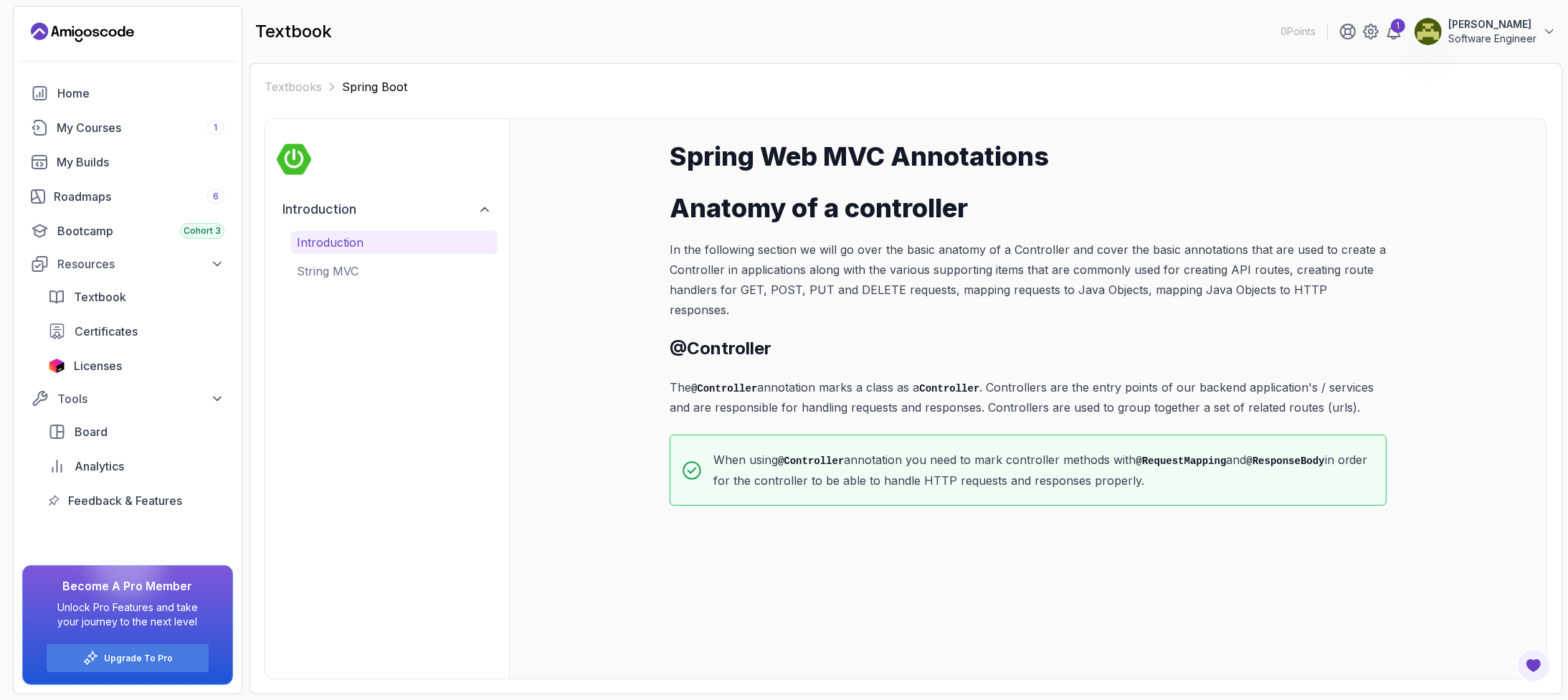 click on "Spring Web MVC Annotations
Anatomy of a controller
In the following section we will go over the basic anatomy of a Controller and
cover the basic annotations that are used to create a Controller in applications
along with the various supporting items that are commonly used for creating API
routes, creating route handlers for GET, POST, PUT and DELETE requests, mapping
requests to Java Objects, mapping Java Objects to HTTP responses.
@Controller
The  @Controller  annotation marks a class as a  Controller . Controllers are
the entry points of our backend application's / services and are responsible for
handling requests and responses. Controllers are used to group together a set of
related routes (urls).
When using  @Controller  annotation you need to mark controller methods
with  @RequestMapping  and  @ResponseBody  in order for the controller to
be able to handle HTTP requests and responses properly." at bounding box center [1027, 399] 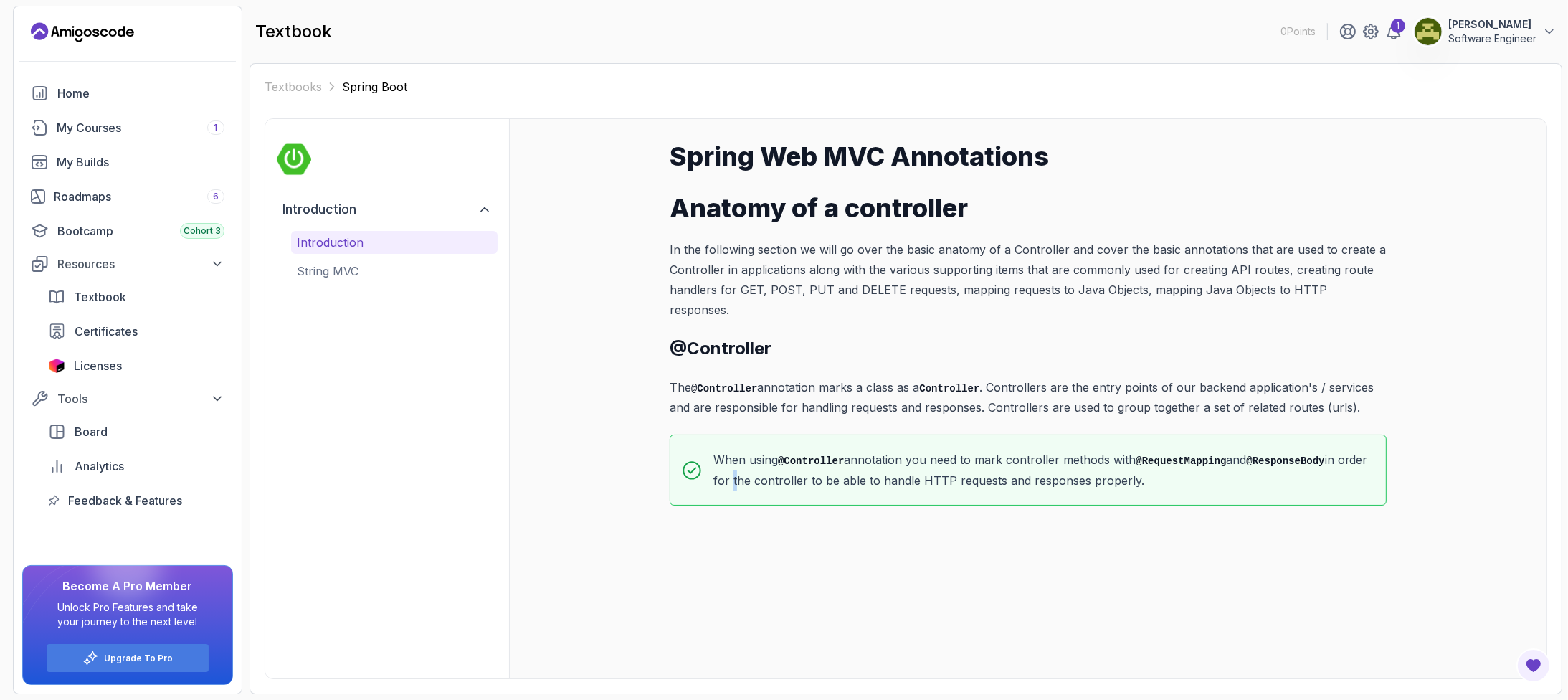 click on "Spring Web MVC Annotations
Anatomy of a controller
In the following section we will go over the basic anatomy of a Controller and
cover the basic annotations that are used to create a Controller in applications
along with the various supporting items that are commonly used for creating API
routes, creating route handlers for GET, POST, PUT and DELETE requests, mapping
requests to Java Objects, mapping Java Objects to HTTP responses.
@Controller
The  @Controller  annotation marks a class as a  Controller . Controllers are
the entry points of our backend application's / services and are responsible for
handling requests and responses. Controllers are used to group together a set of
related routes (urls).
When using  @Controller  annotation you need to mark controller methods
with  @RequestMapping  and  @ResponseBody  in order for the controller to
be able to handle HTTP requests and responses properly." at bounding box center [1027, 399] 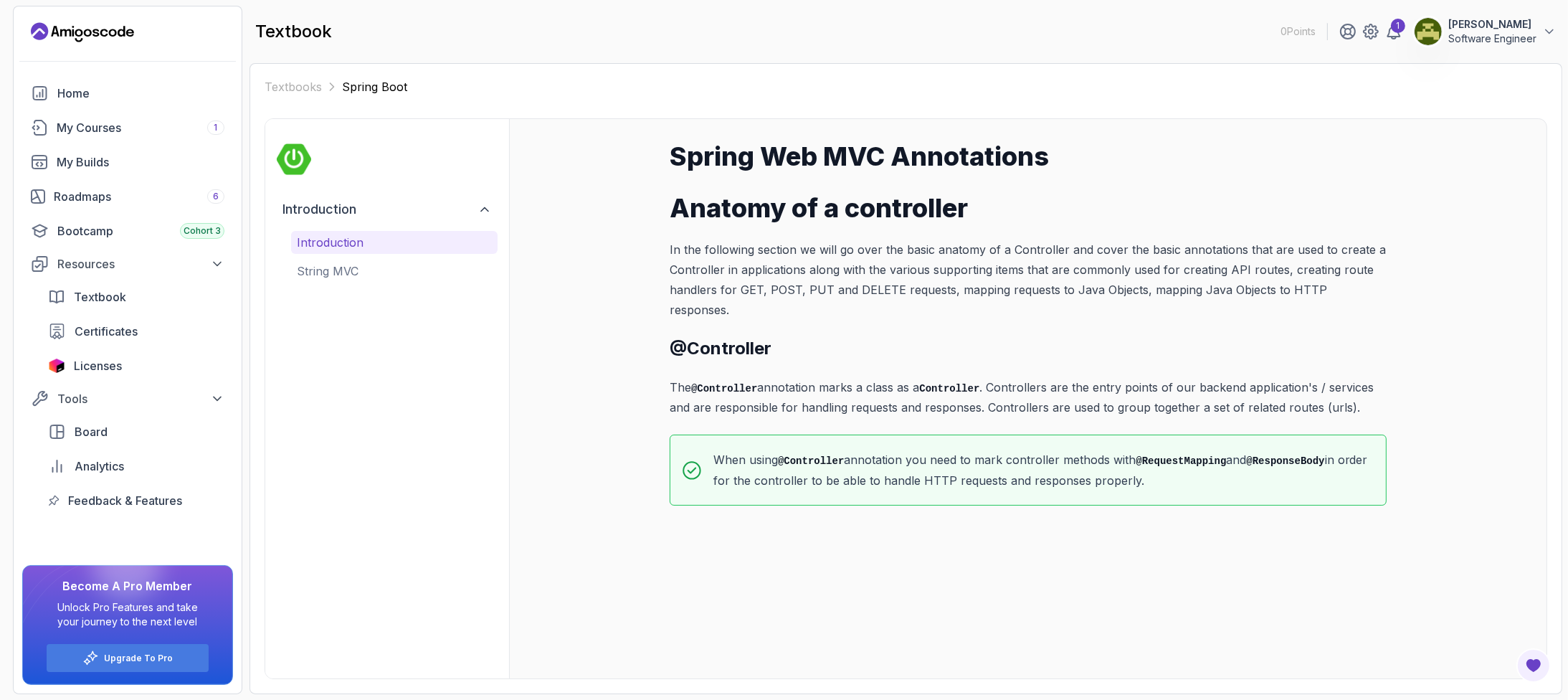 click on "Introduction Introduction String MVC" at bounding box center (387, 399) 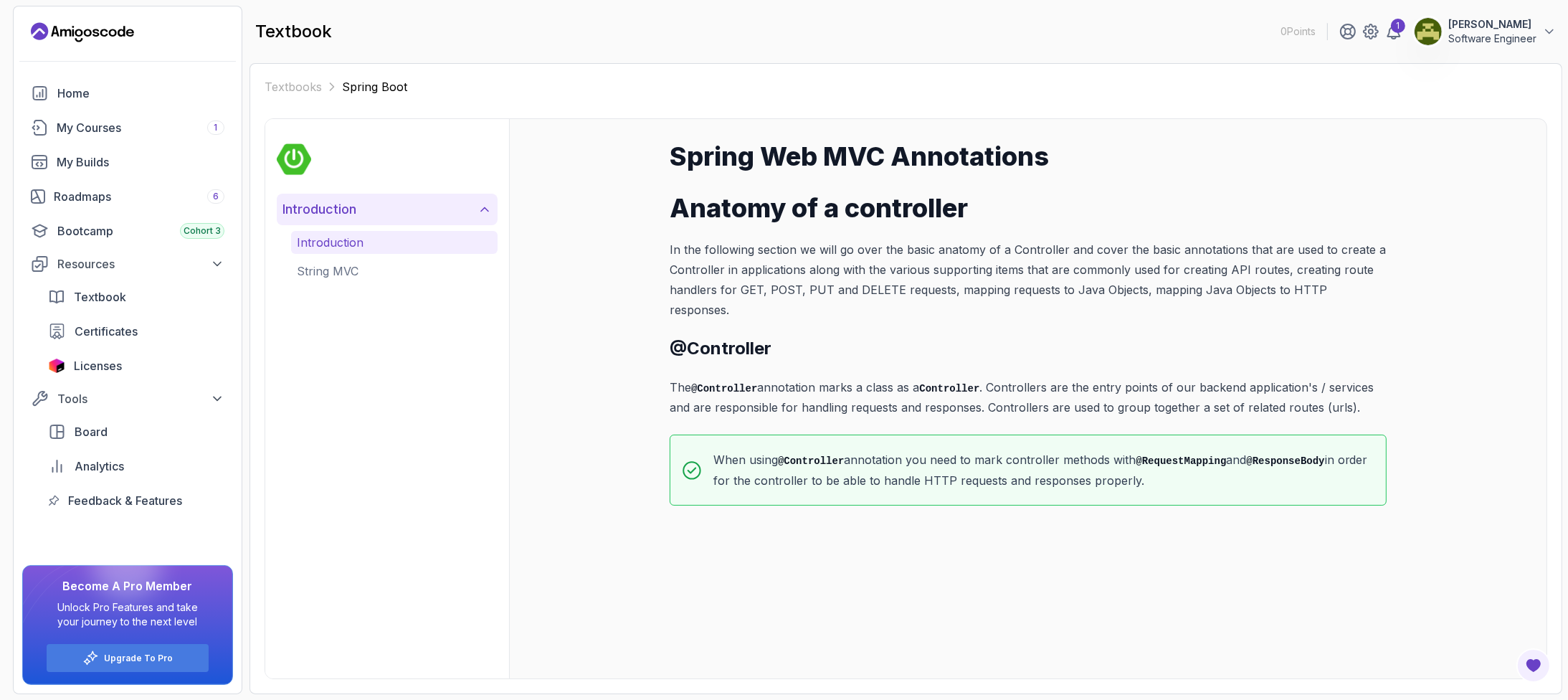 click 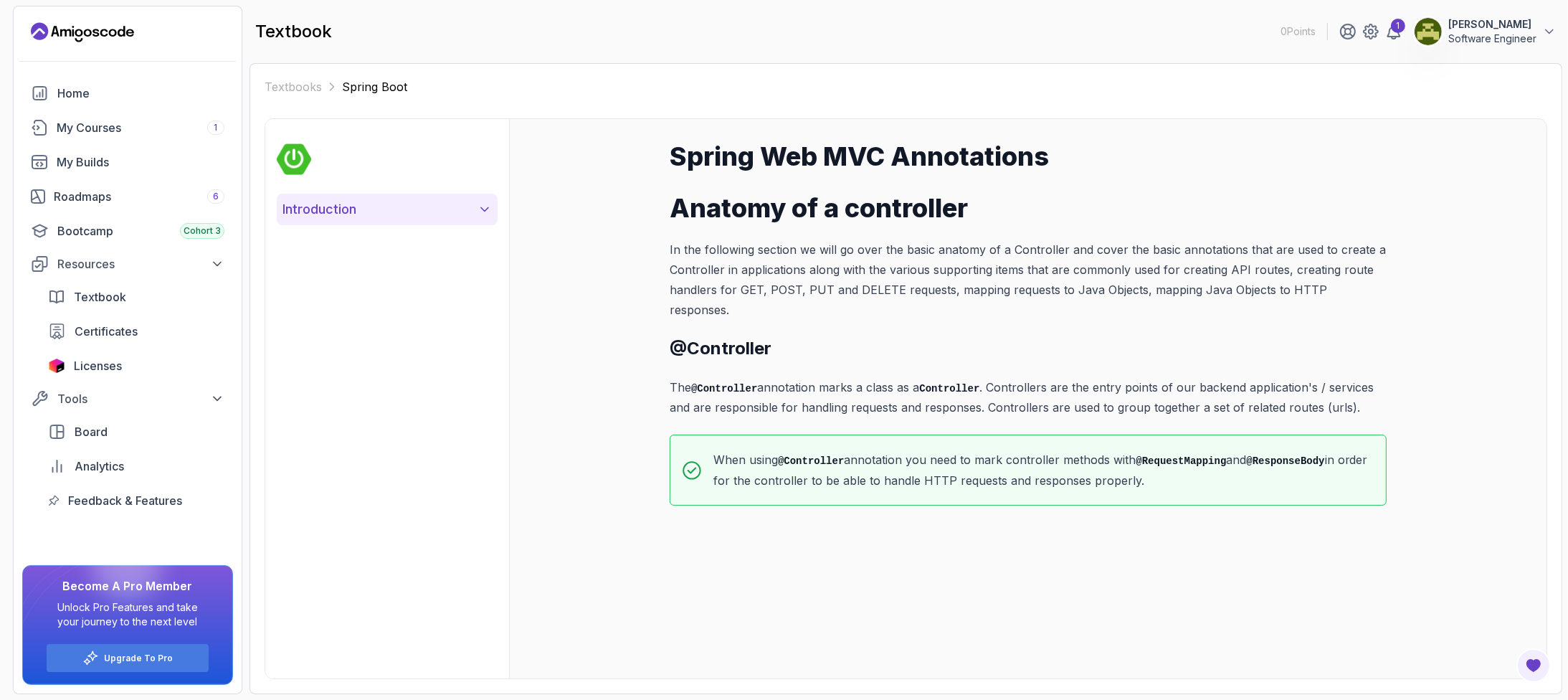 click 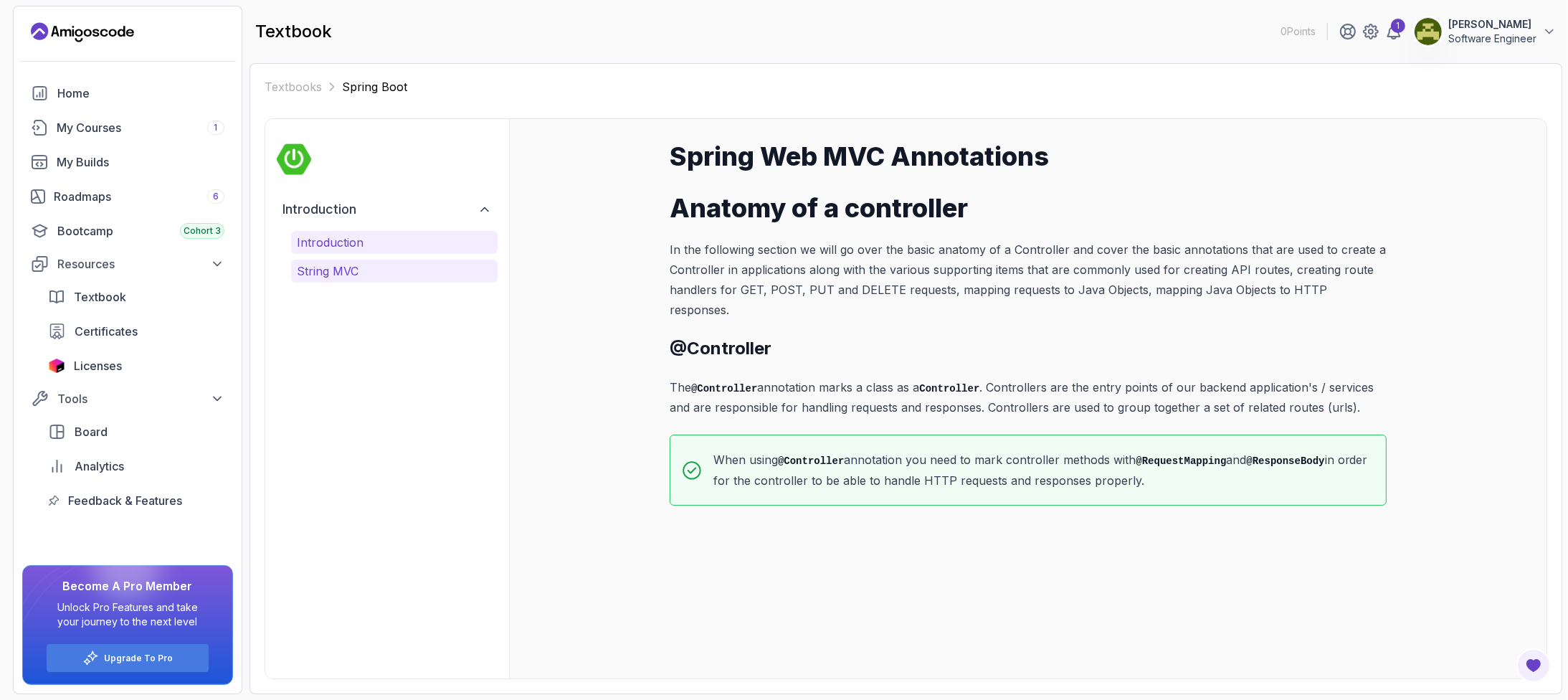 click on "String MVC" at bounding box center (394, 271) 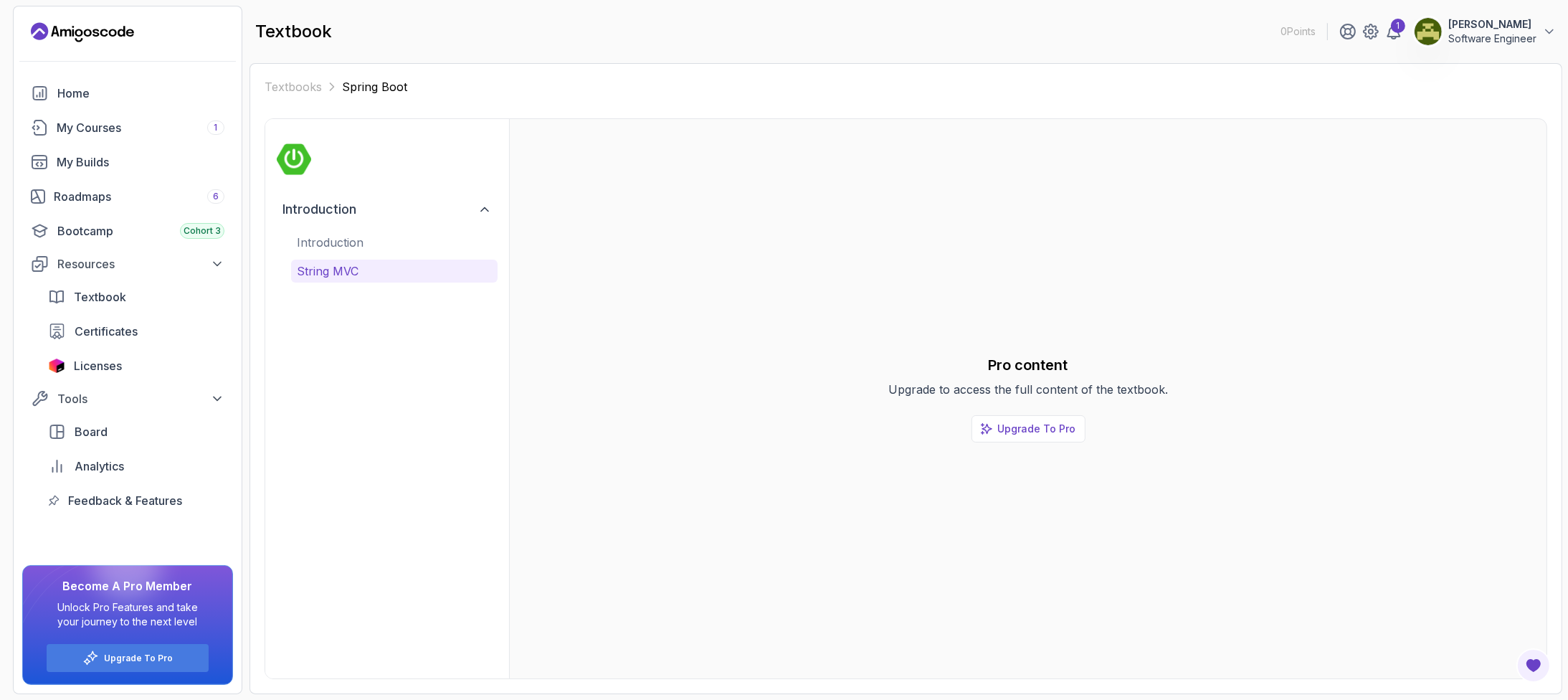 click on "String MVC" at bounding box center [394, 271] 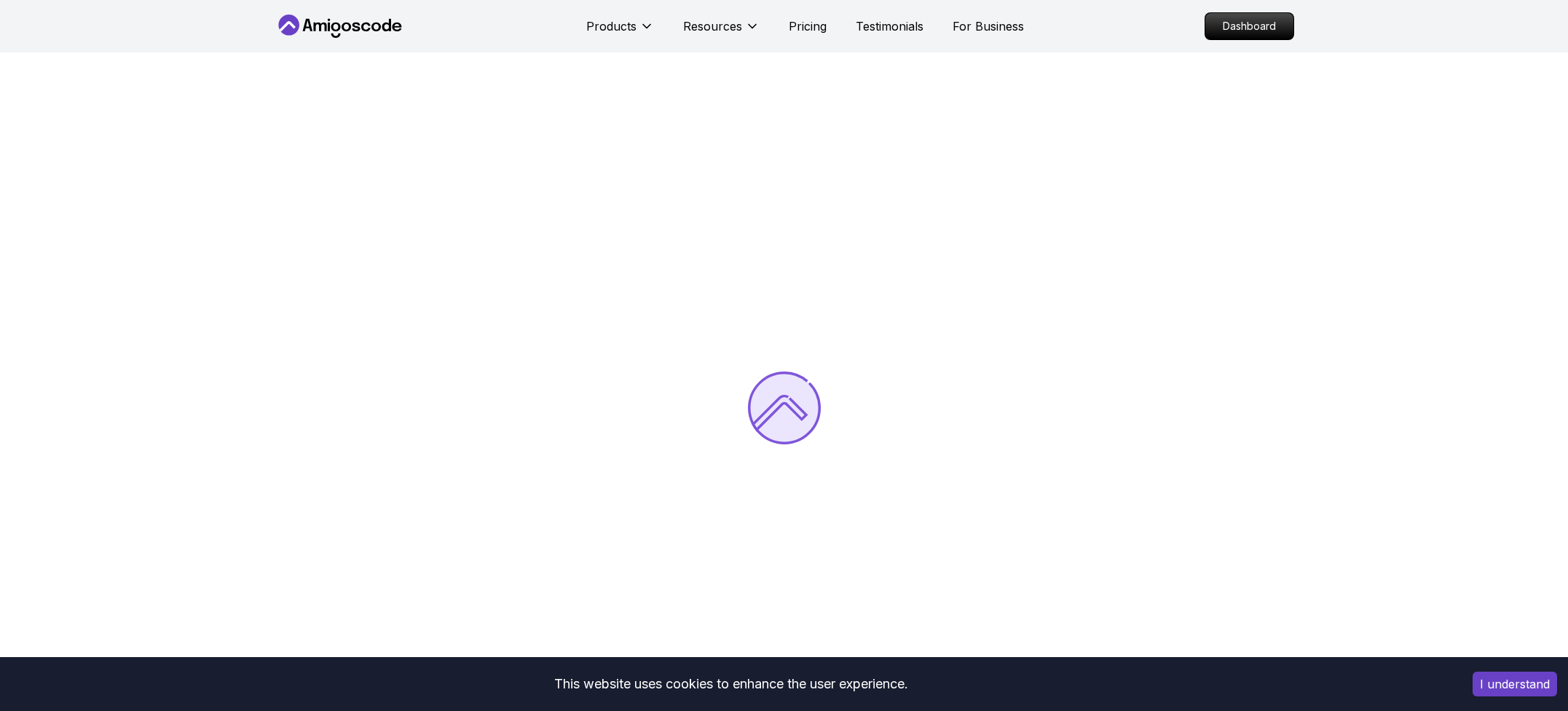 scroll, scrollTop: 0, scrollLeft: 0, axis: both 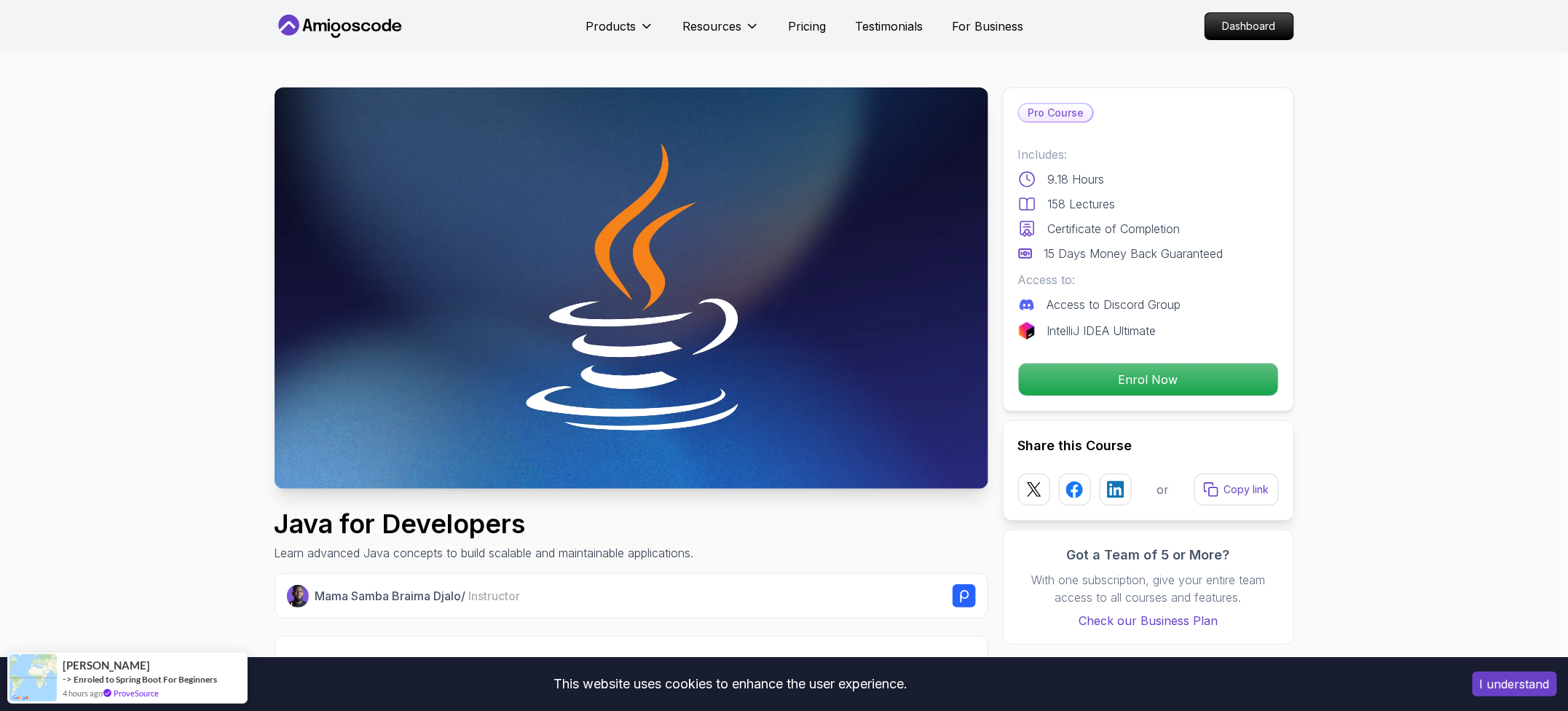 click on "I understand" at bounding box center [1515, 684] 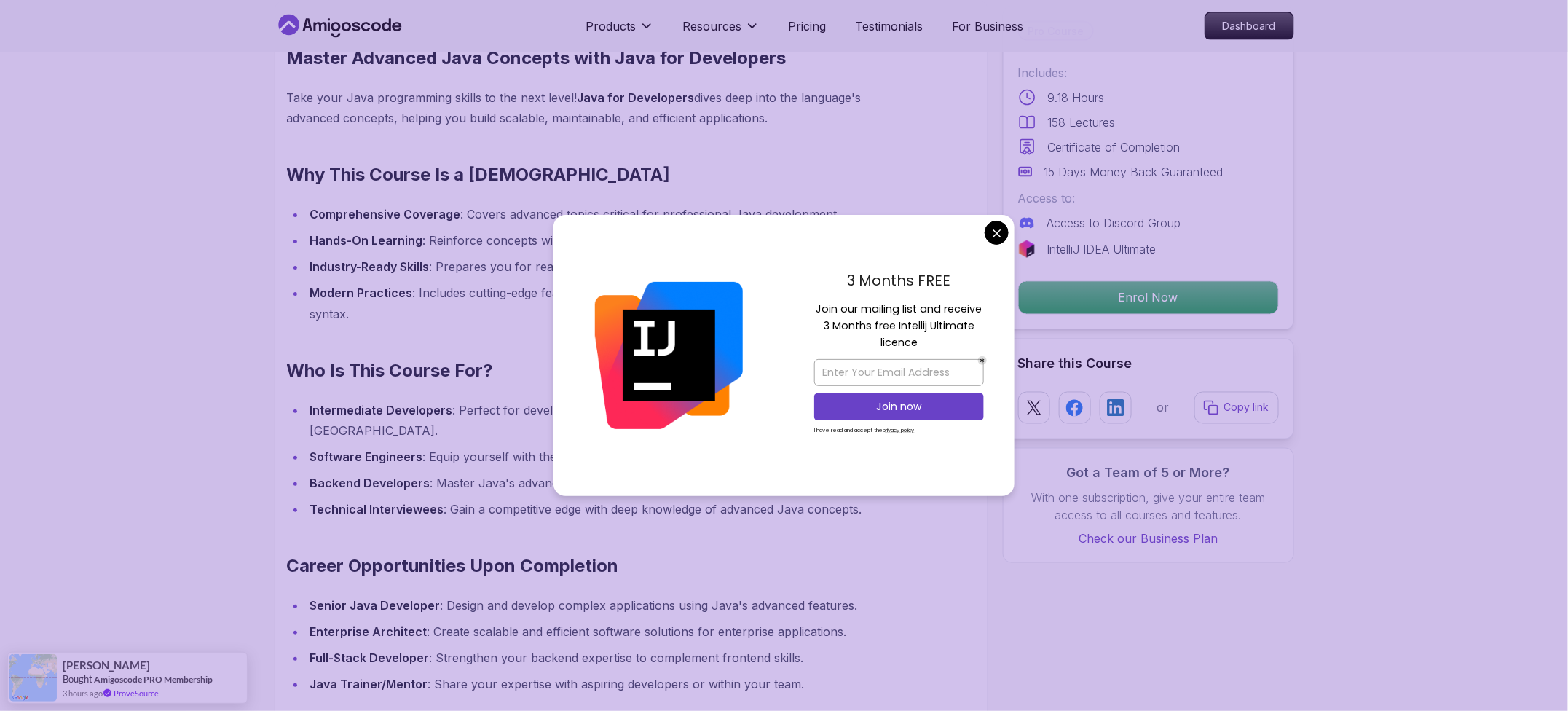 scroll, scrollTop: 1107, scrollLeft: 0, axis: vertical 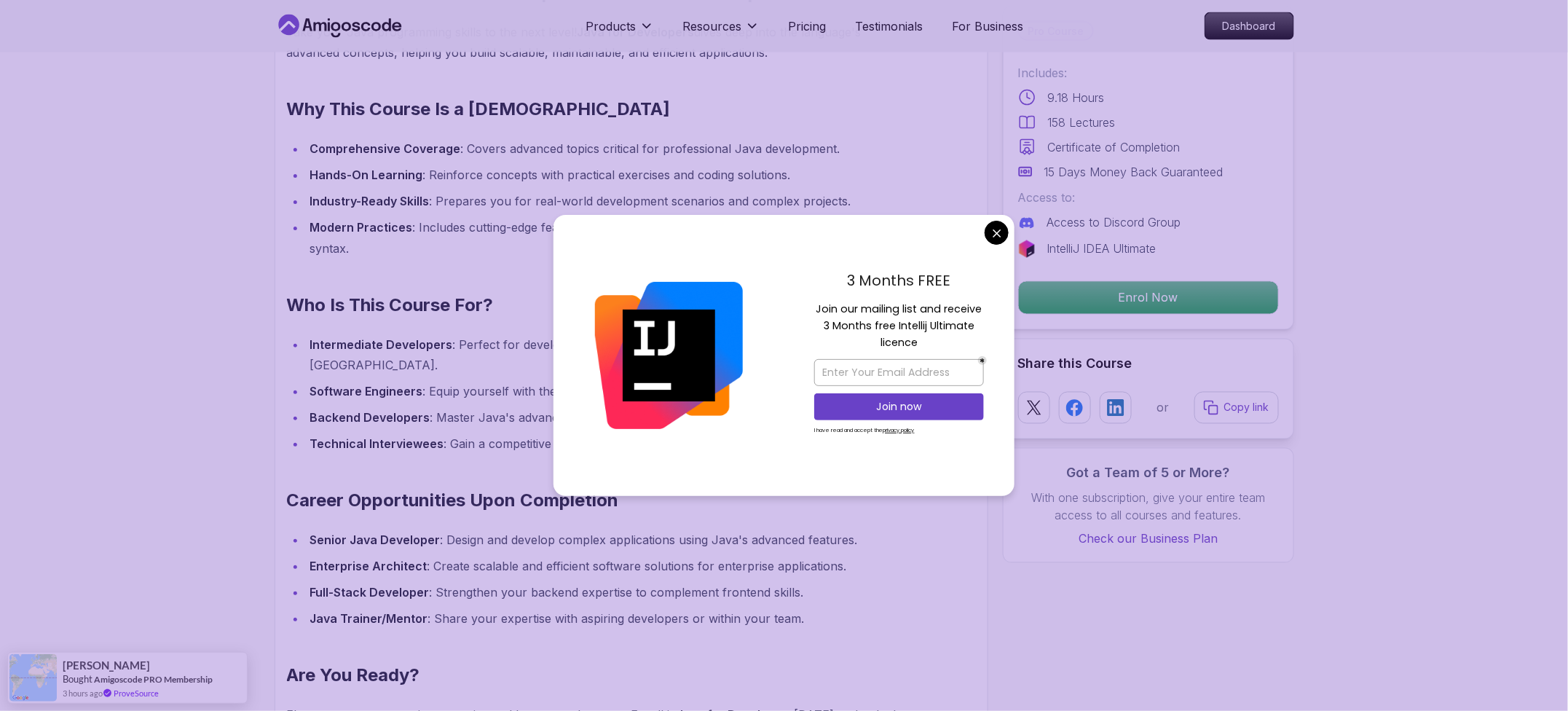 click on "Products Resources Pricing Testimonials For Business Dashboard Products Resources Pricing Testimonials For Business Dashboard Java for Developers Learn advanced Java concepts to build scalable and maintainable applications. Mama Samba Braima Djalo  /   Instructor Pro Course Includes: 9.18 Hours 158 Lectures Certificate of Completion 15 Days Money Back Guaranteed Access to: Access to Discord Group IntelliJ IDEA Ultimate Enrol Now Share this Course or Copy link Got a Team of 5 or More? With one subscription, give your entire team access to all courses and features. Check our Business Plan Mama Samba Braima Djalo  /   Instructor What you will learn java intellij terminal bash Advanced Language Features - Understand access modifiers, the static keyword, and advanced method functionalities. Object-Oriented Programming - Dive into classes, objects, constructors, and concepts like `@Override` and `equals()`. Working with Files - Read, write, and manage files using modern Java techniques like try-with-resources." at bounding box center [784, 2591] 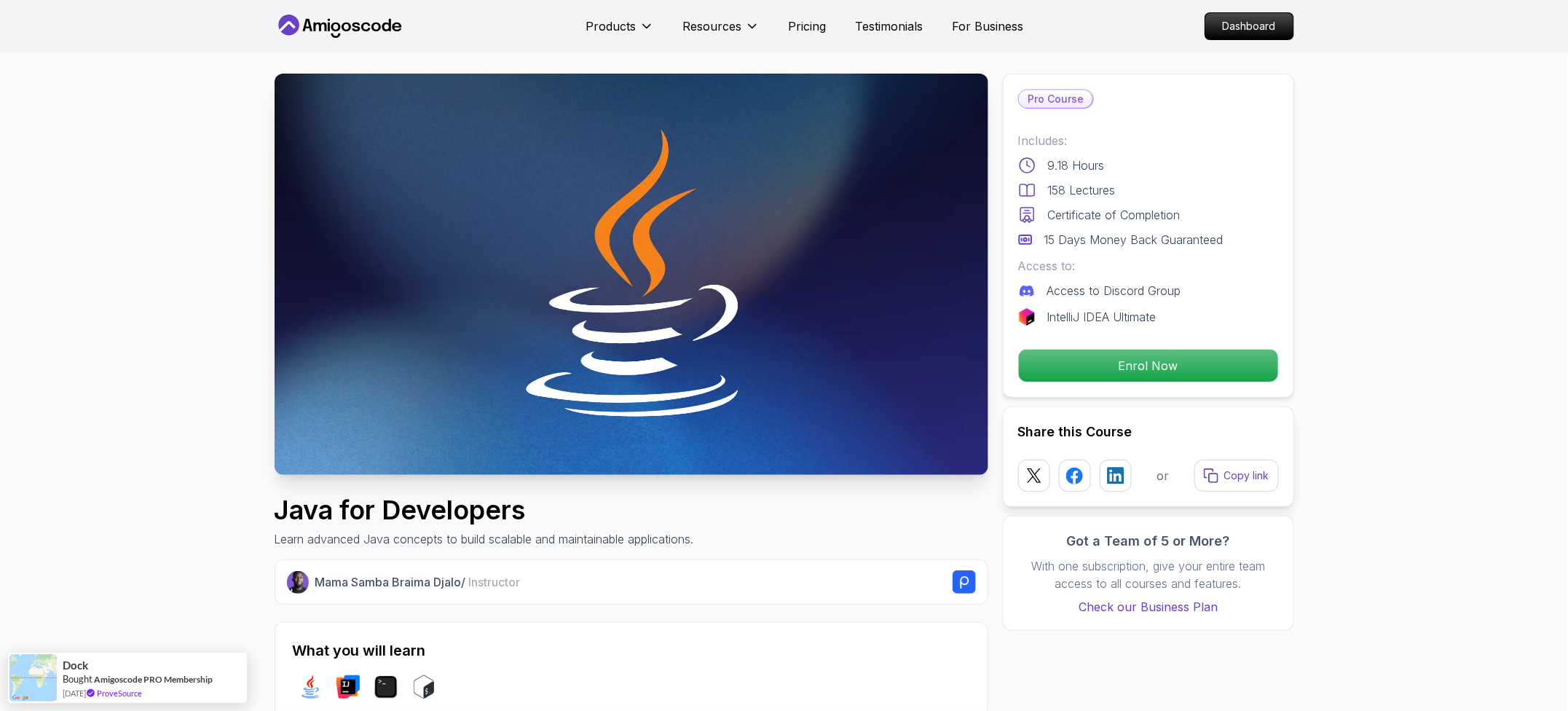 scroll, scrollTop: 0, scrollLeft: 0, axis: both 